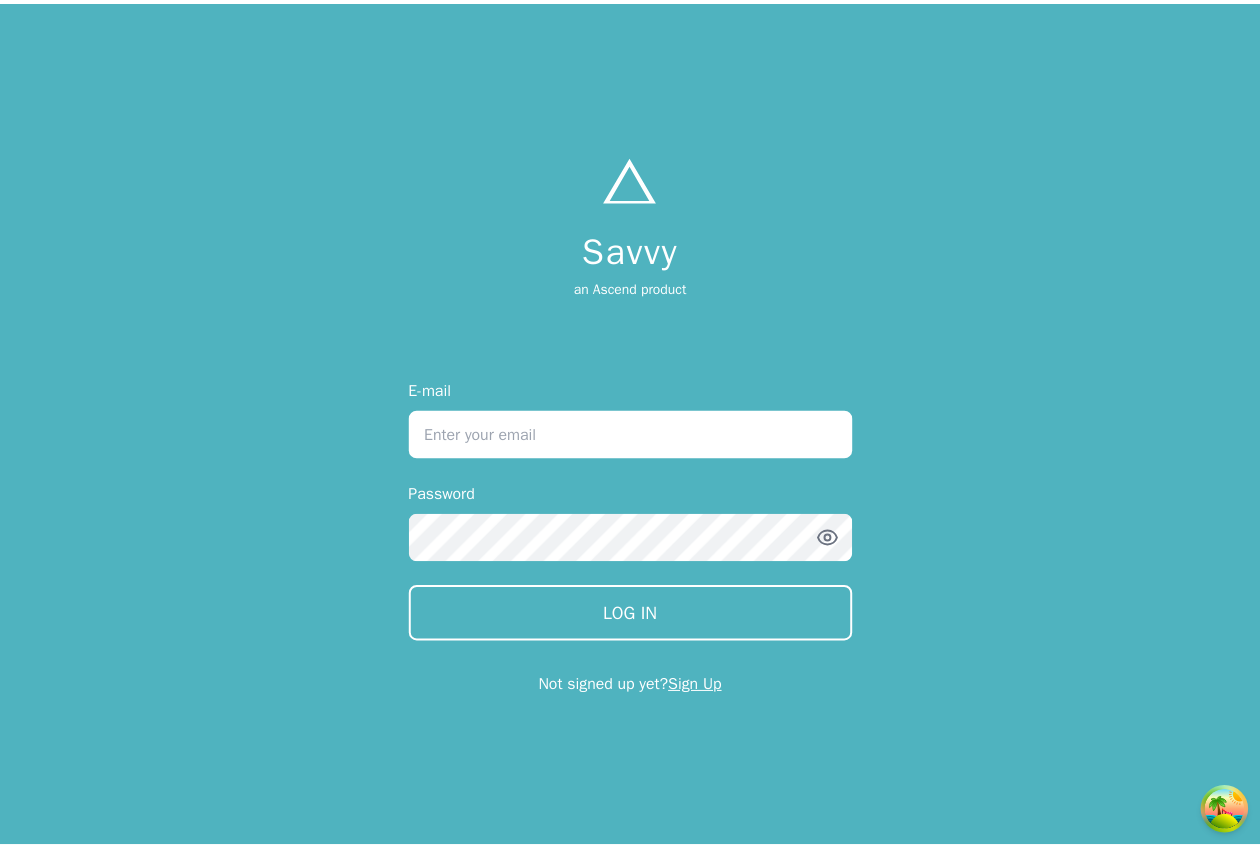 scroll, scrollTop: 0, scrollLeft: 0, axis: both 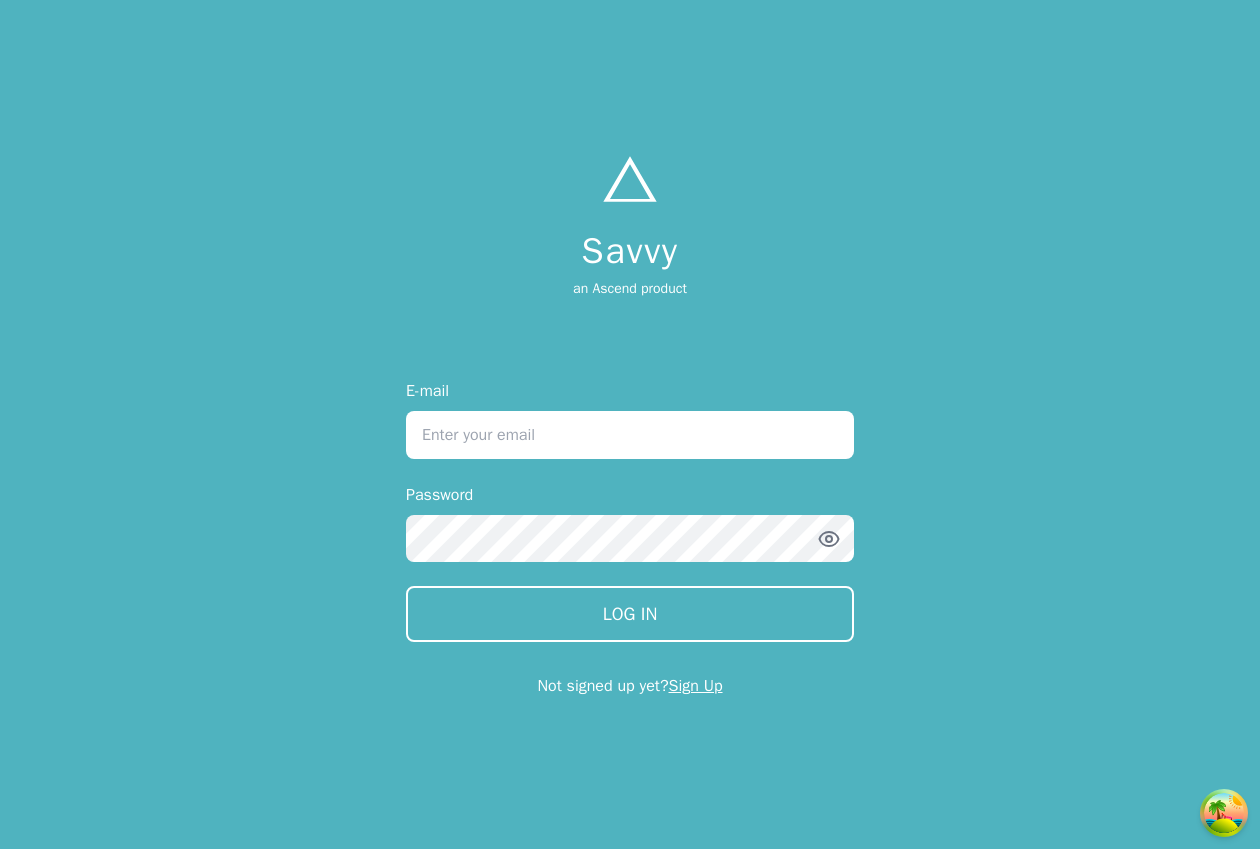 click on "E-mail" at bounding box center (630, 419) 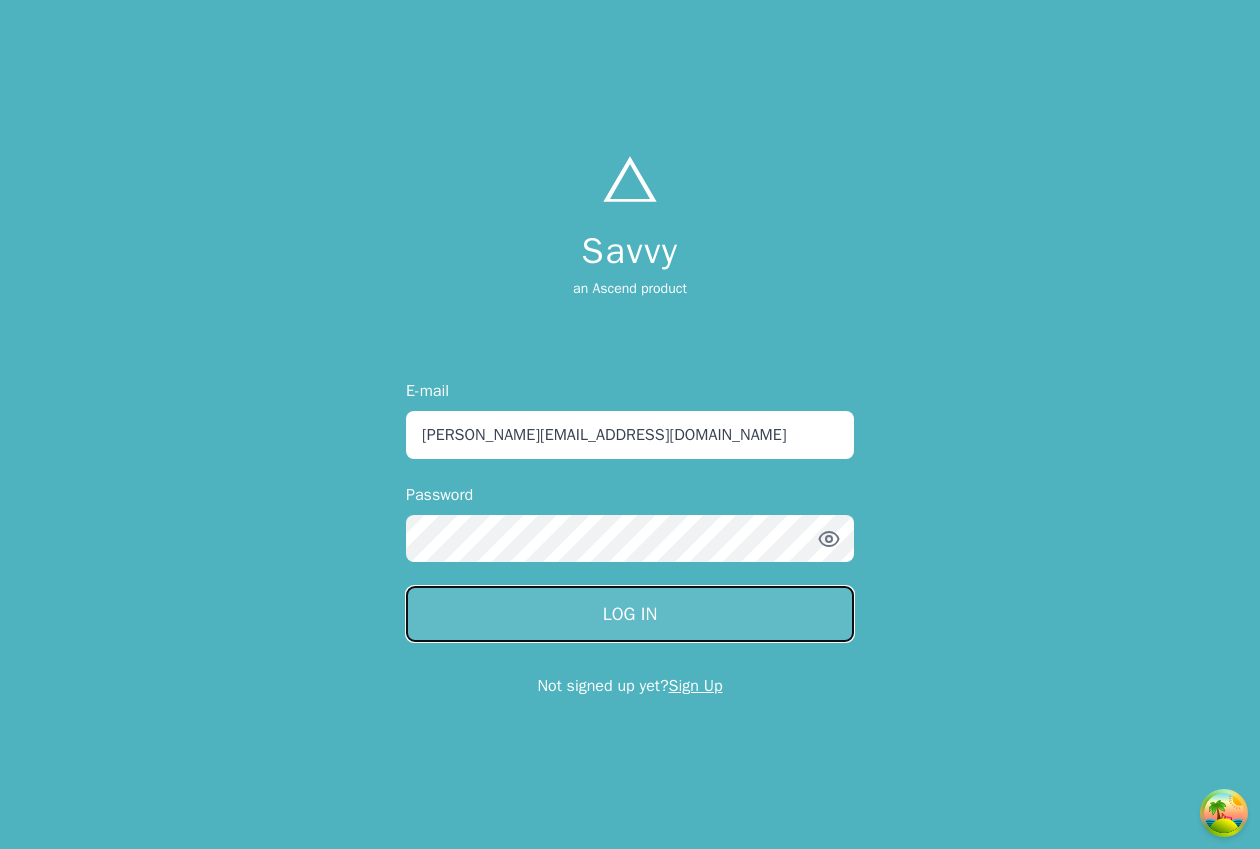 click on "LOG IN" at bounding box center (630, 614) 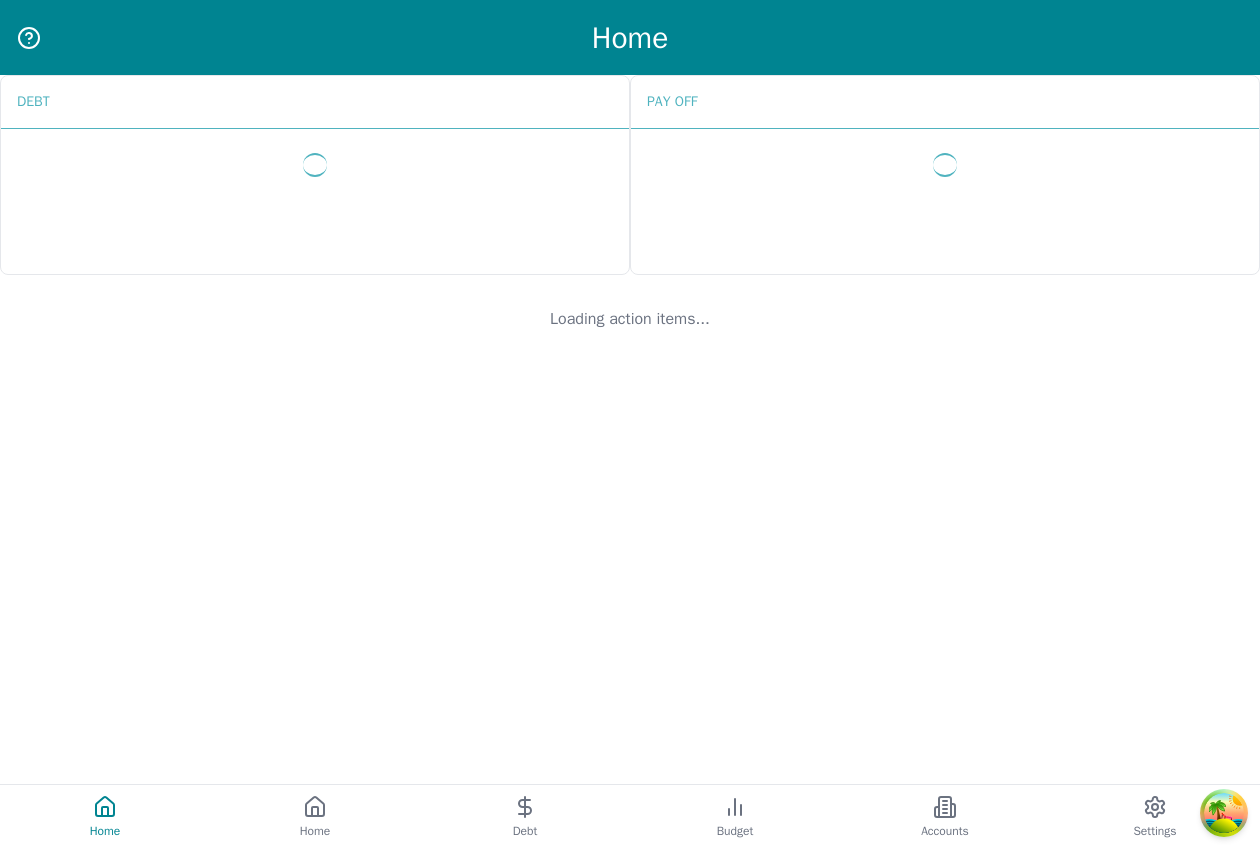 click on "Home Debt Pay off Loading action items... Home Home Debt Budget Accounts Settings" at bounding box center (630, 424) 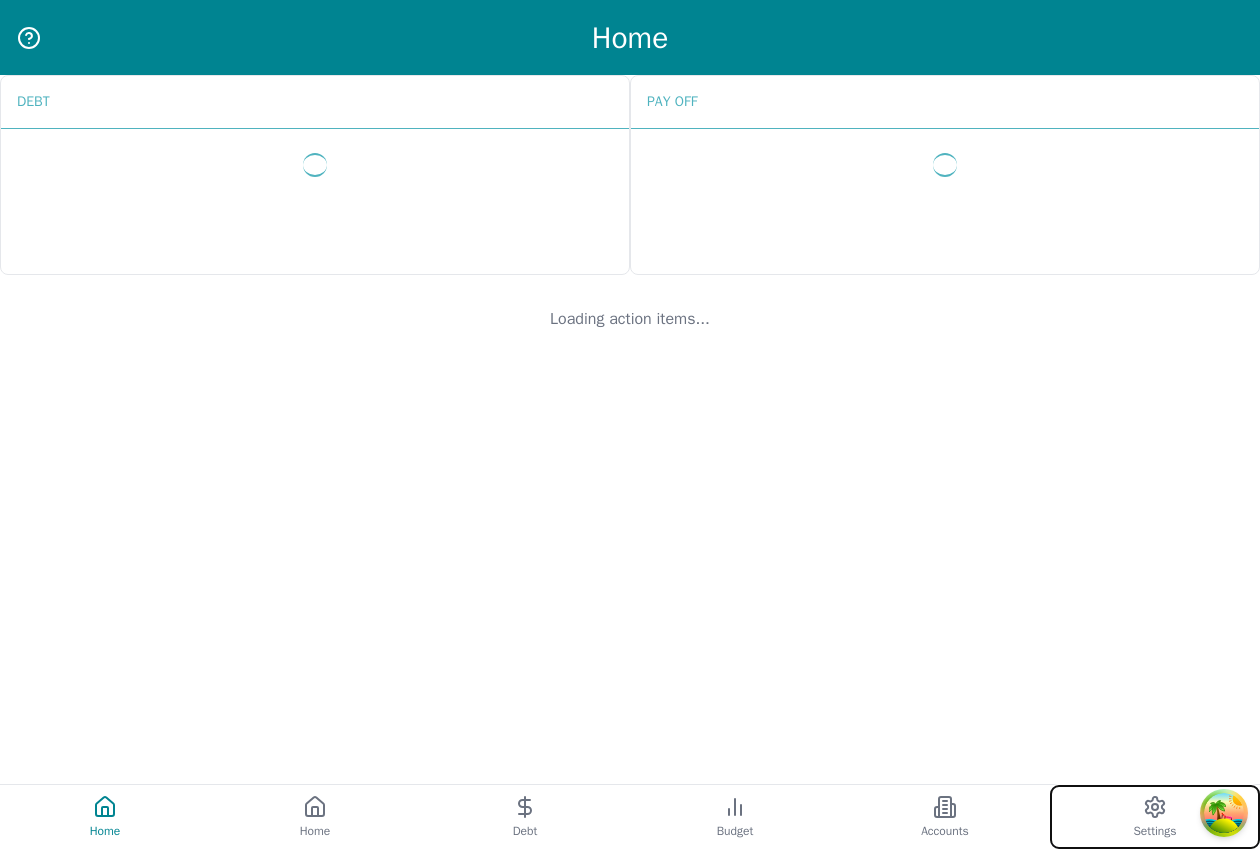 click on "Settings" at bounding box center (1155, 817) 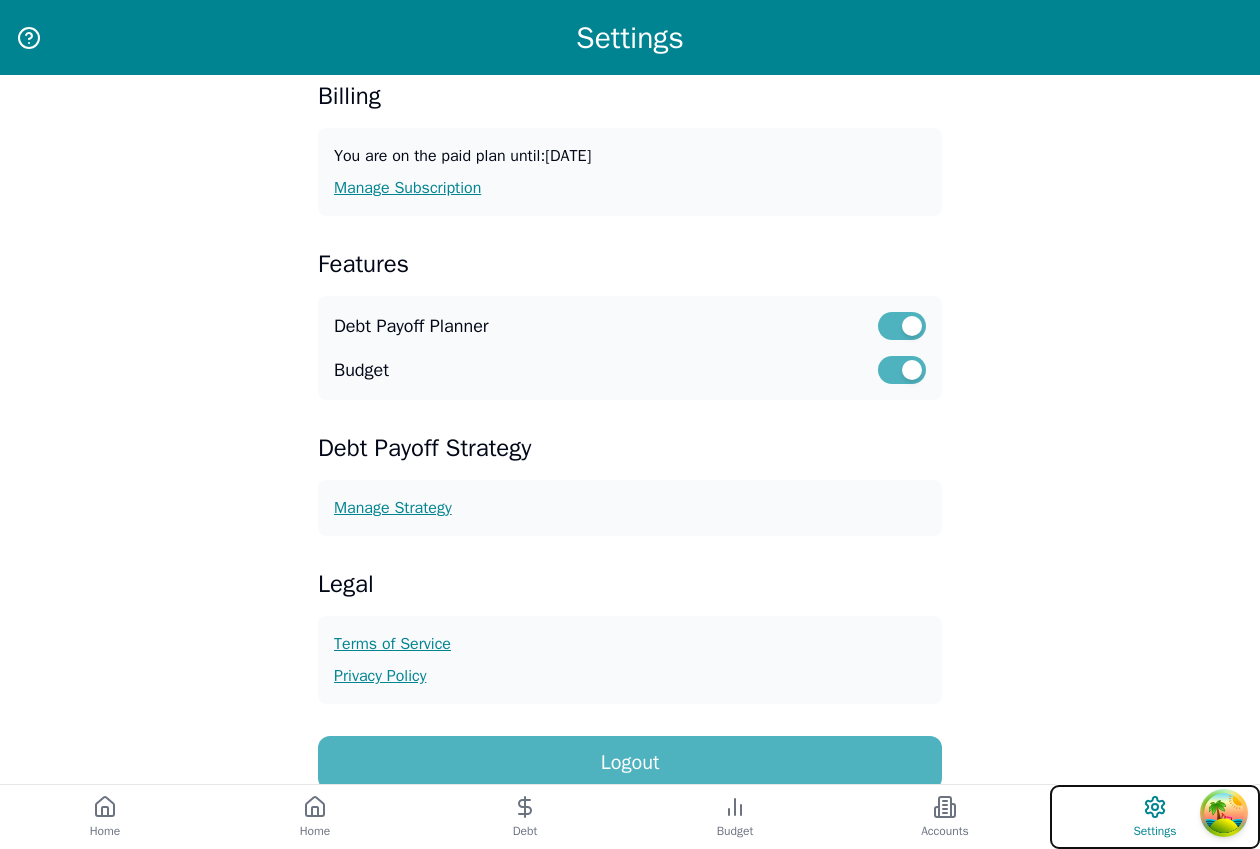 scroll, scrollTop: 337, scrollLeft: 0, axis: vertical 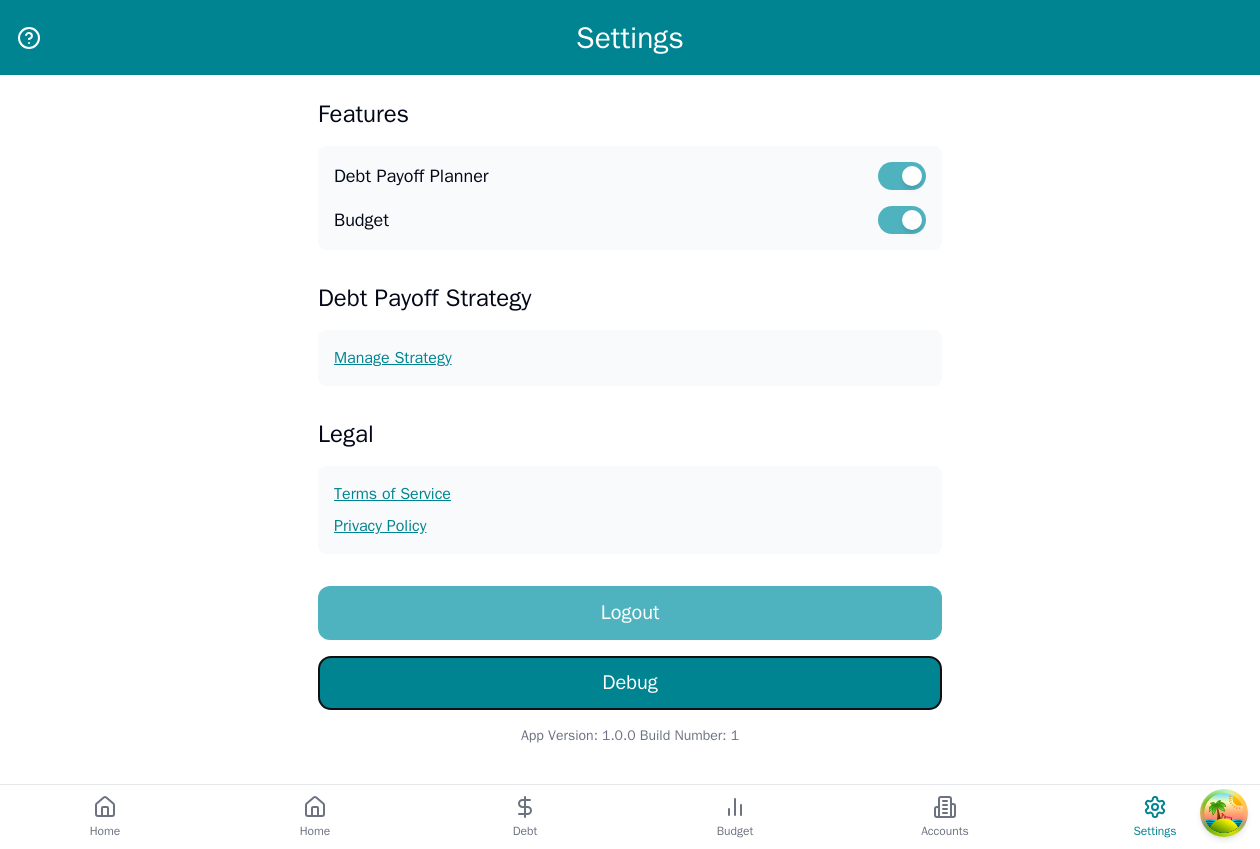 click on "Debug" at bounding box center (630, 683) 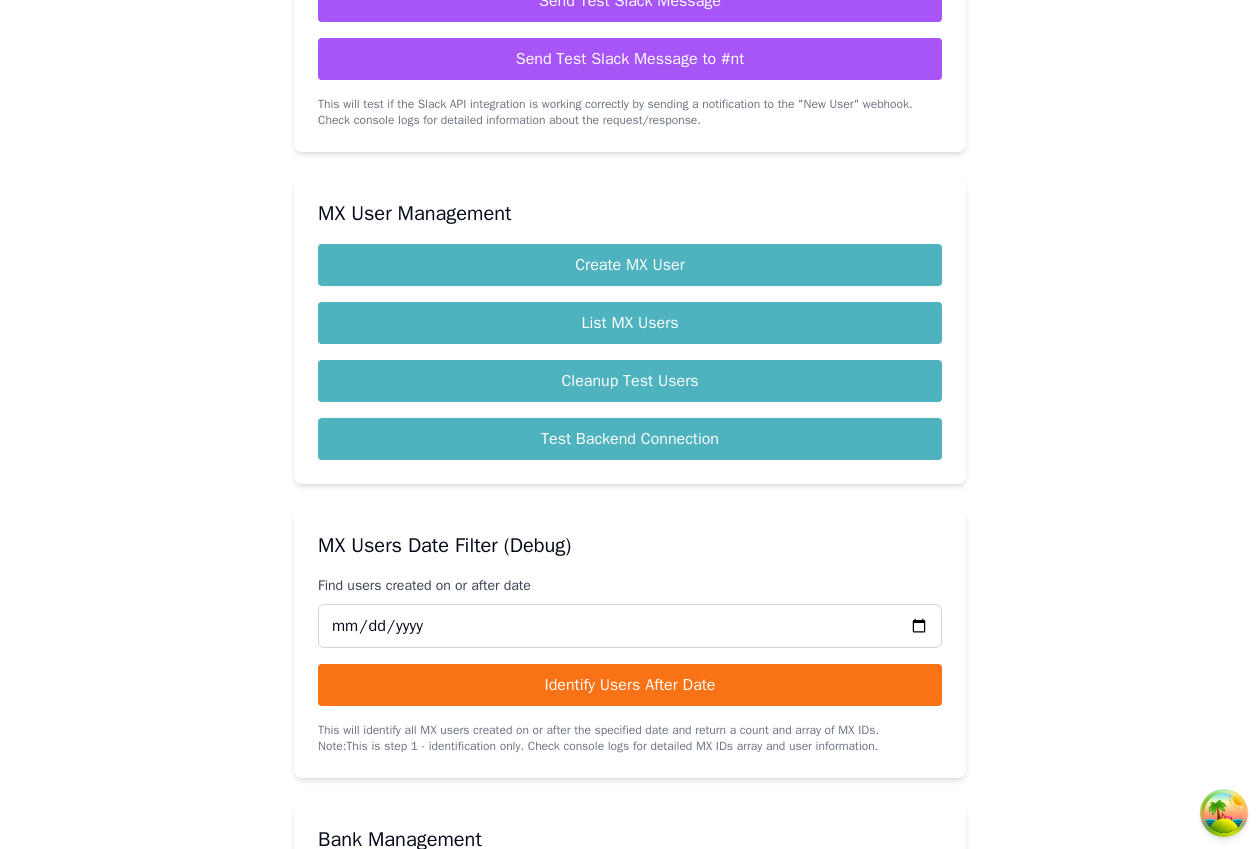scroll, scrollTop: 1484, scrollLeft: 0, axis: vertical 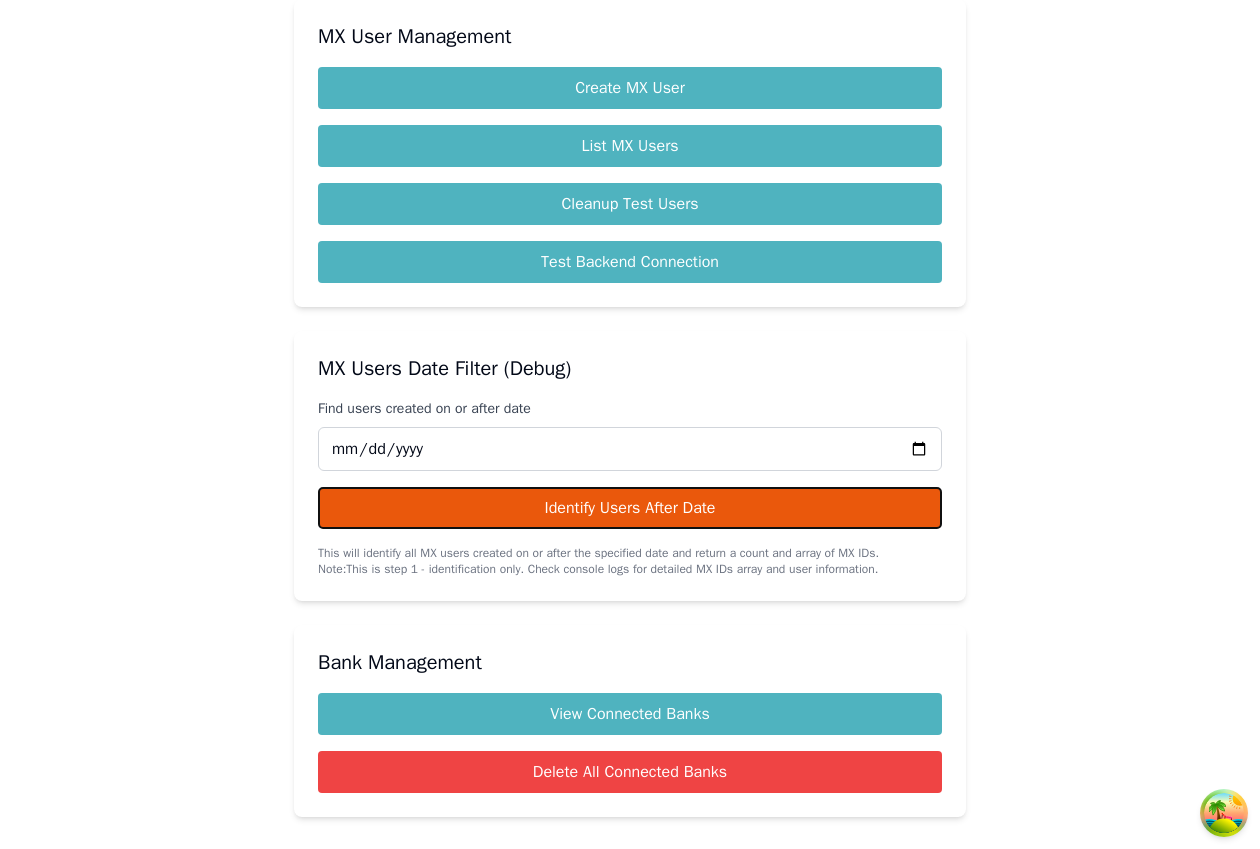 click on "Identify Users After Date" at bounding box center (630, 508) 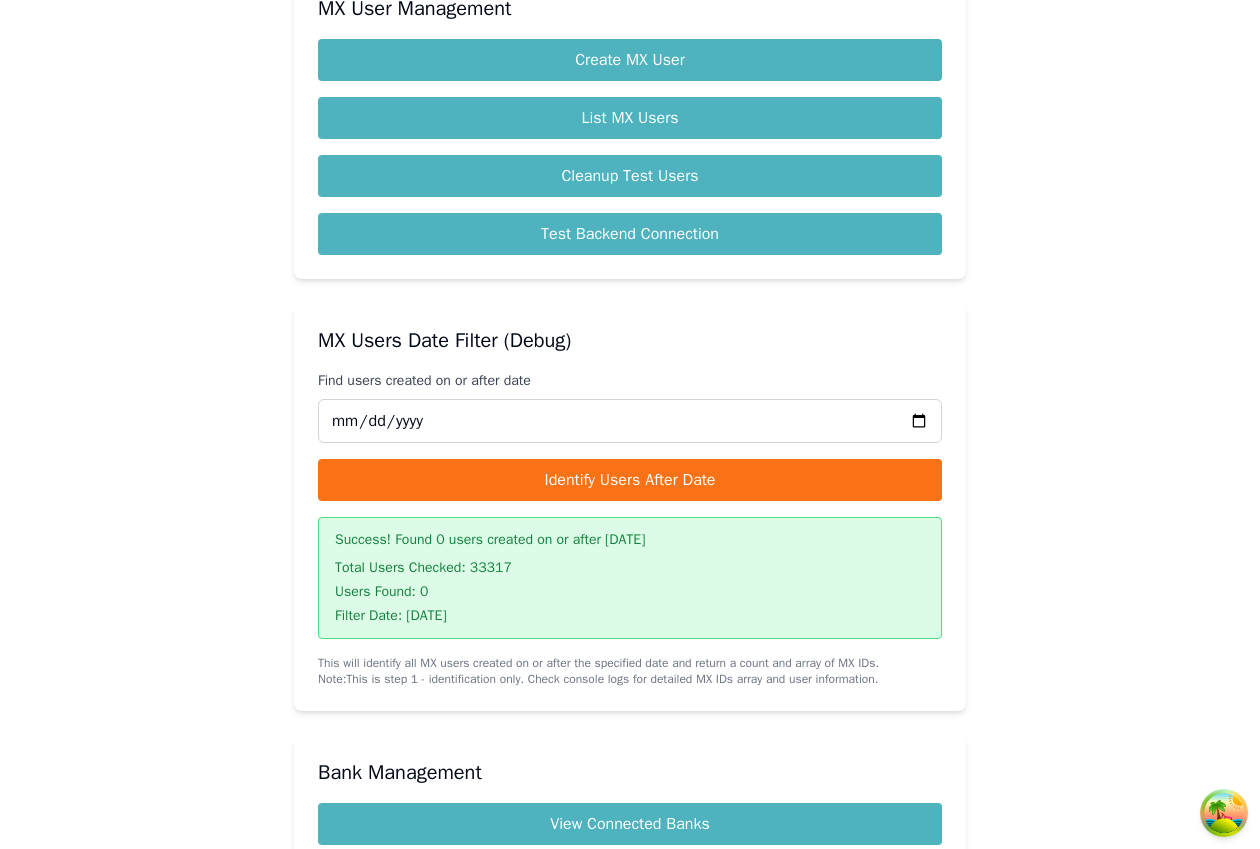 click on "Total Users Checked:   33317" at bounding box center (630, 568) 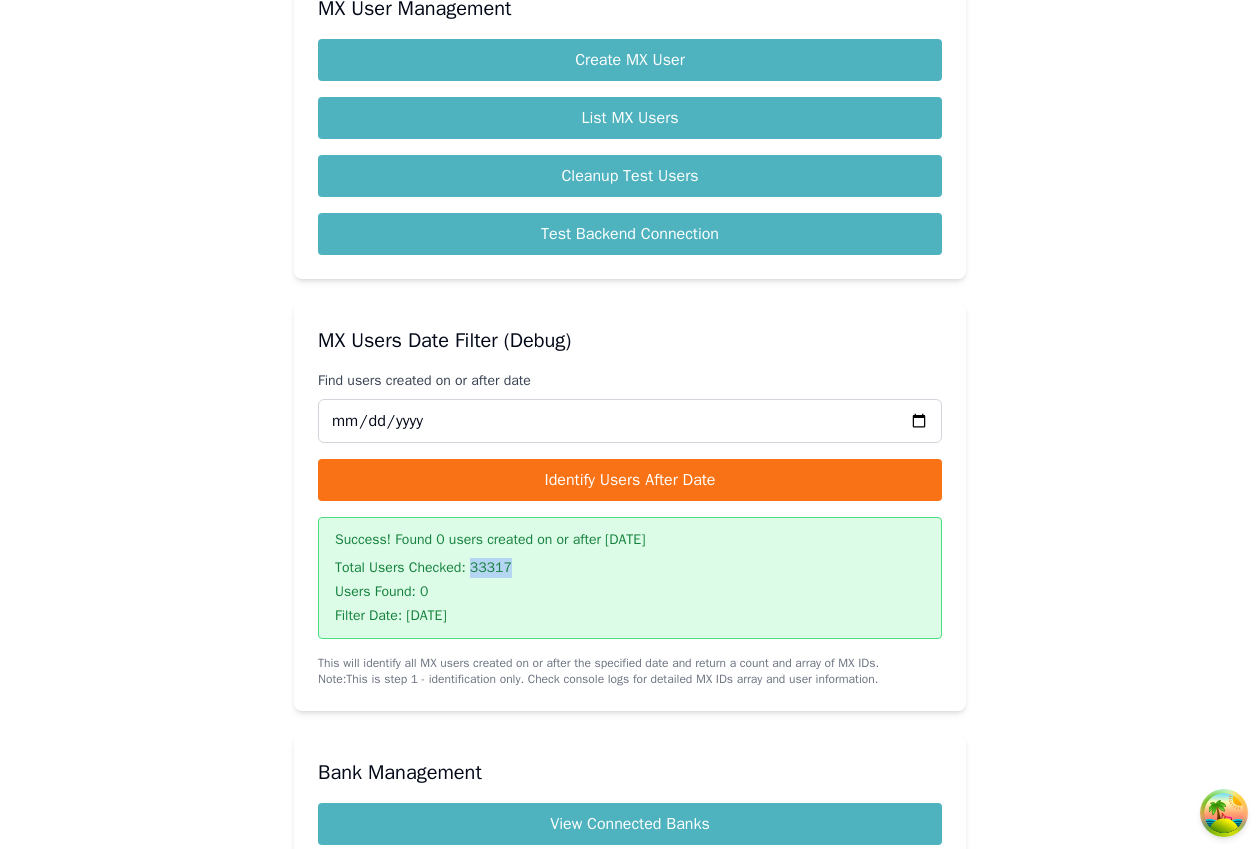 drag, startPoint x: 513, startPoint y: 595, endPoint x: 497, endPoint y: 596, distance: 16.03122 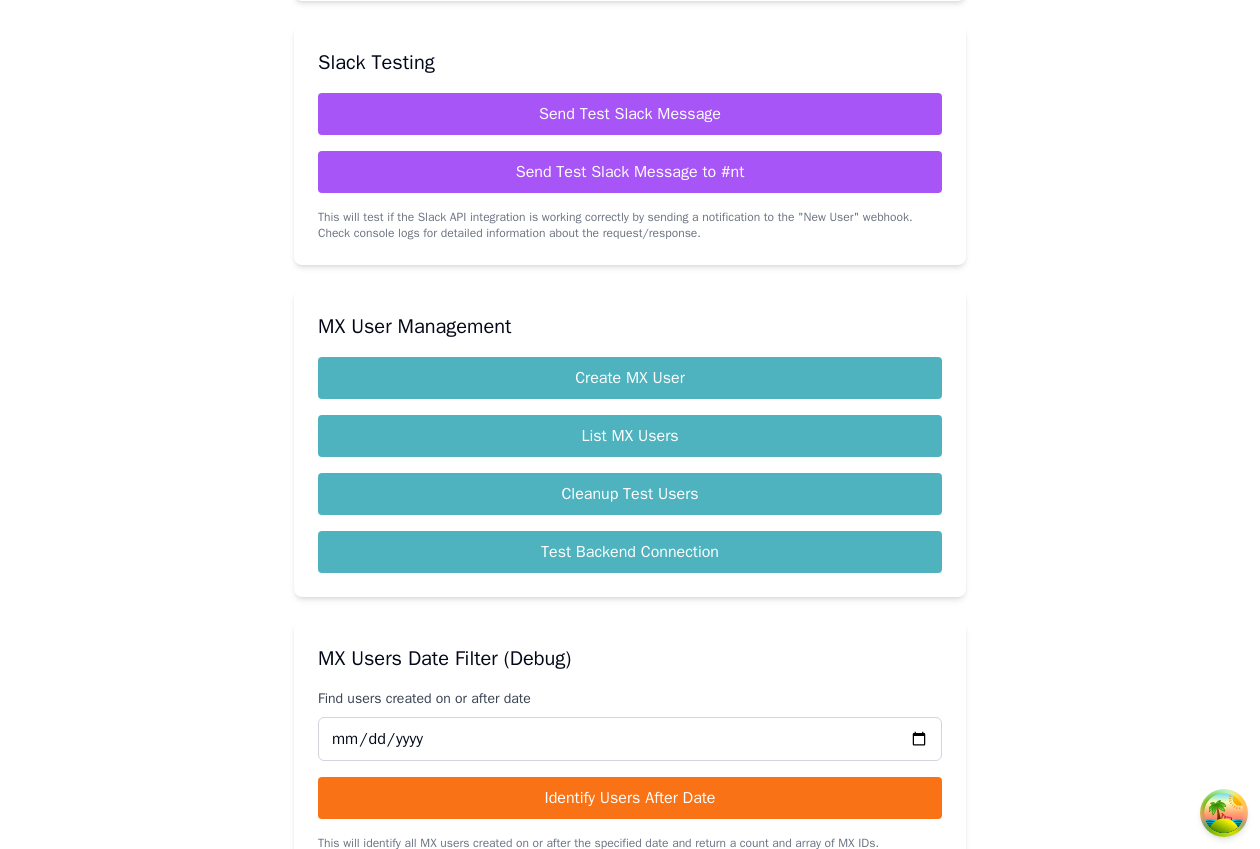 scroll, scrollTop: 1484, scrollLeft: 0, axis: vertical 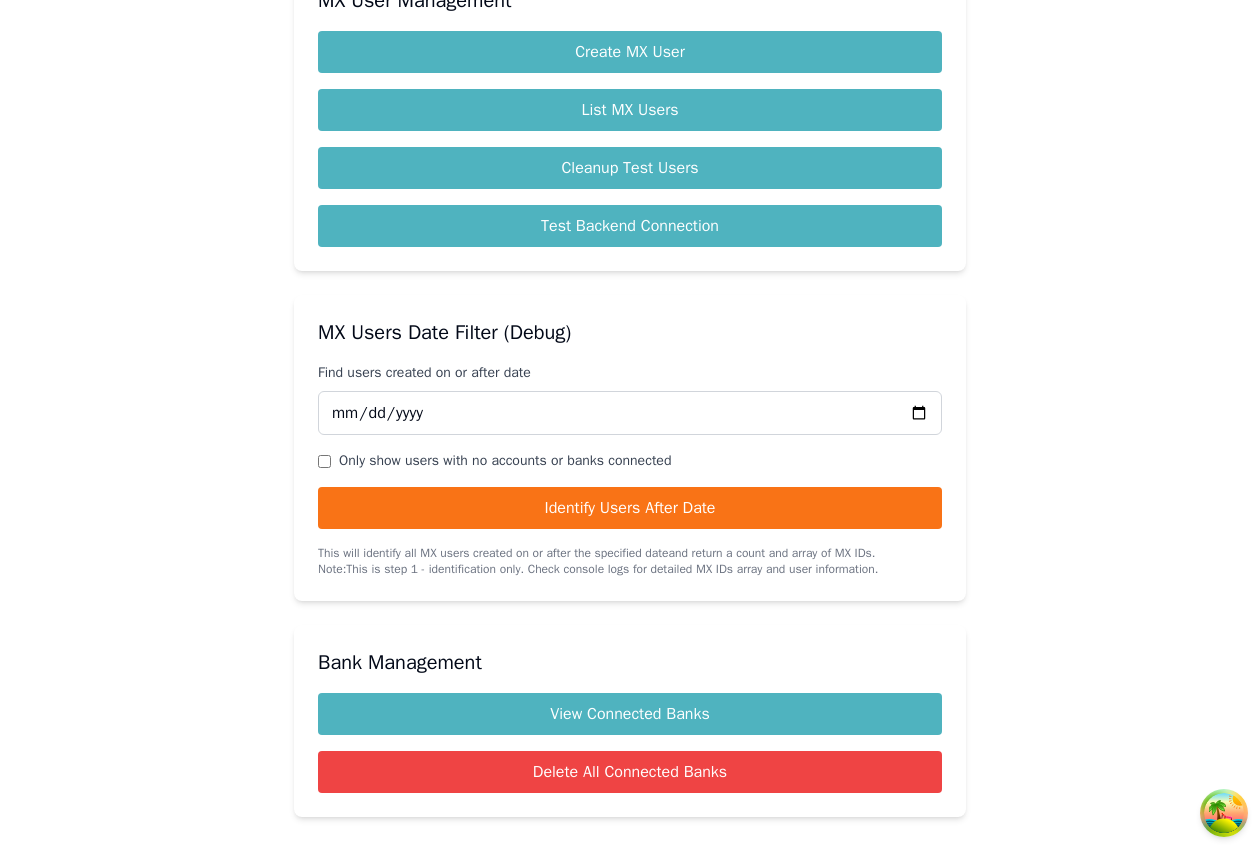 click on "Only show users with no accounts or banks connected" at bounding box center [324, 461] 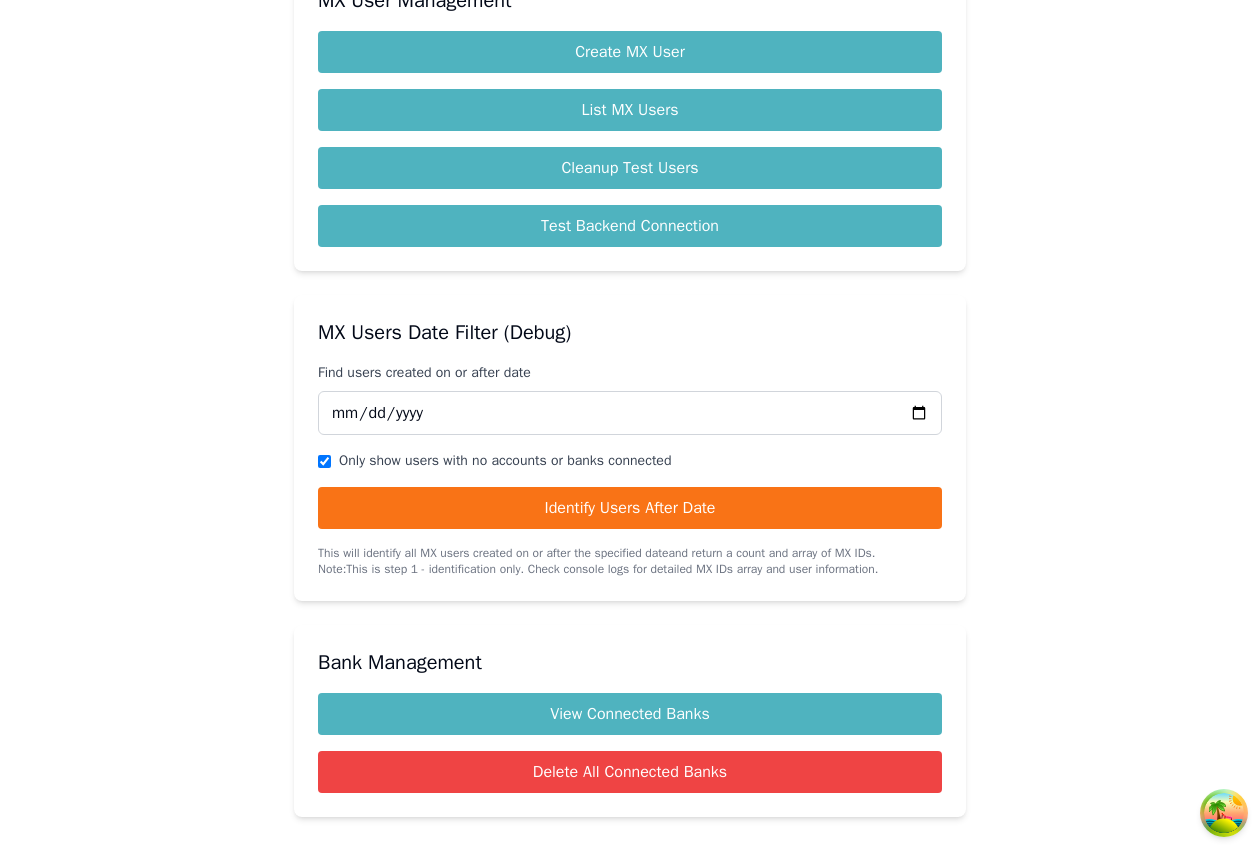 checkbox on "true" 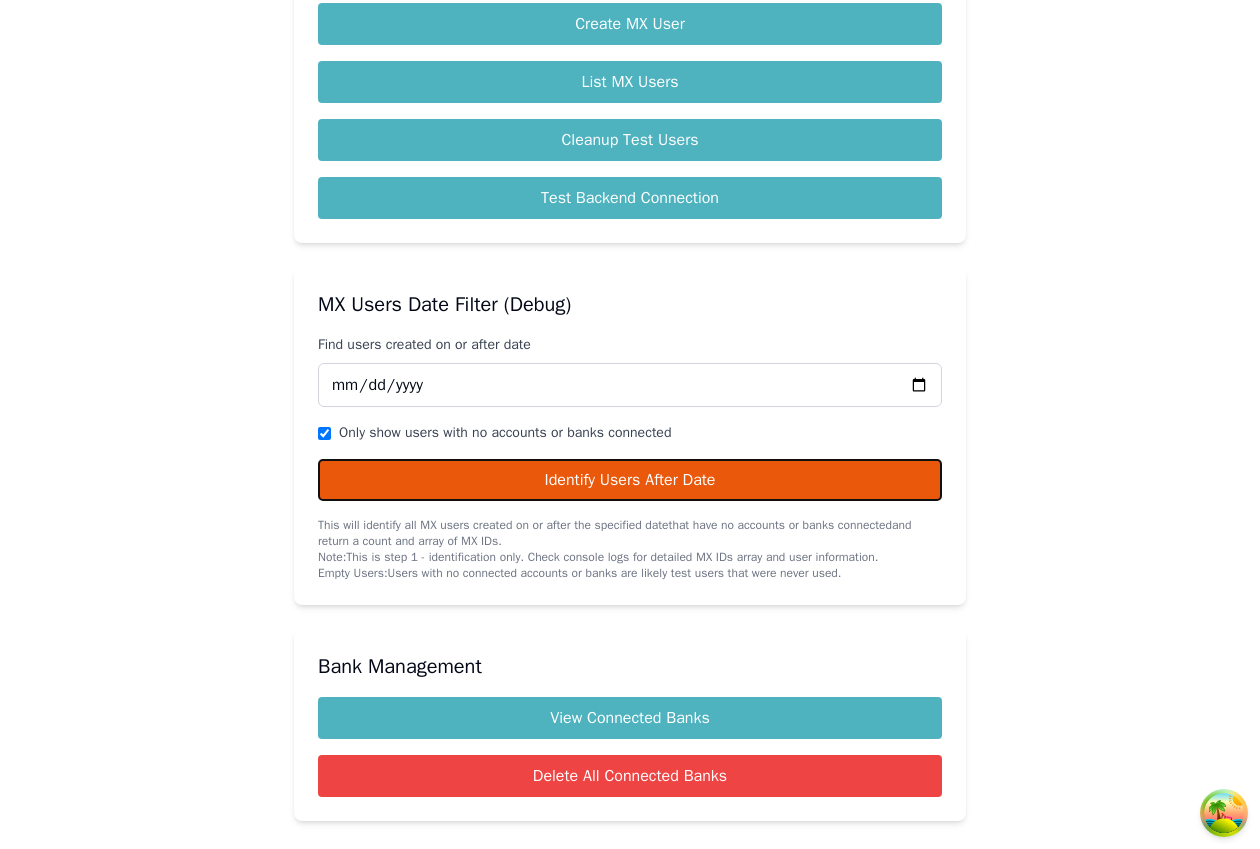 click on "Identify Users After Date" at bounding box center (630, 480) 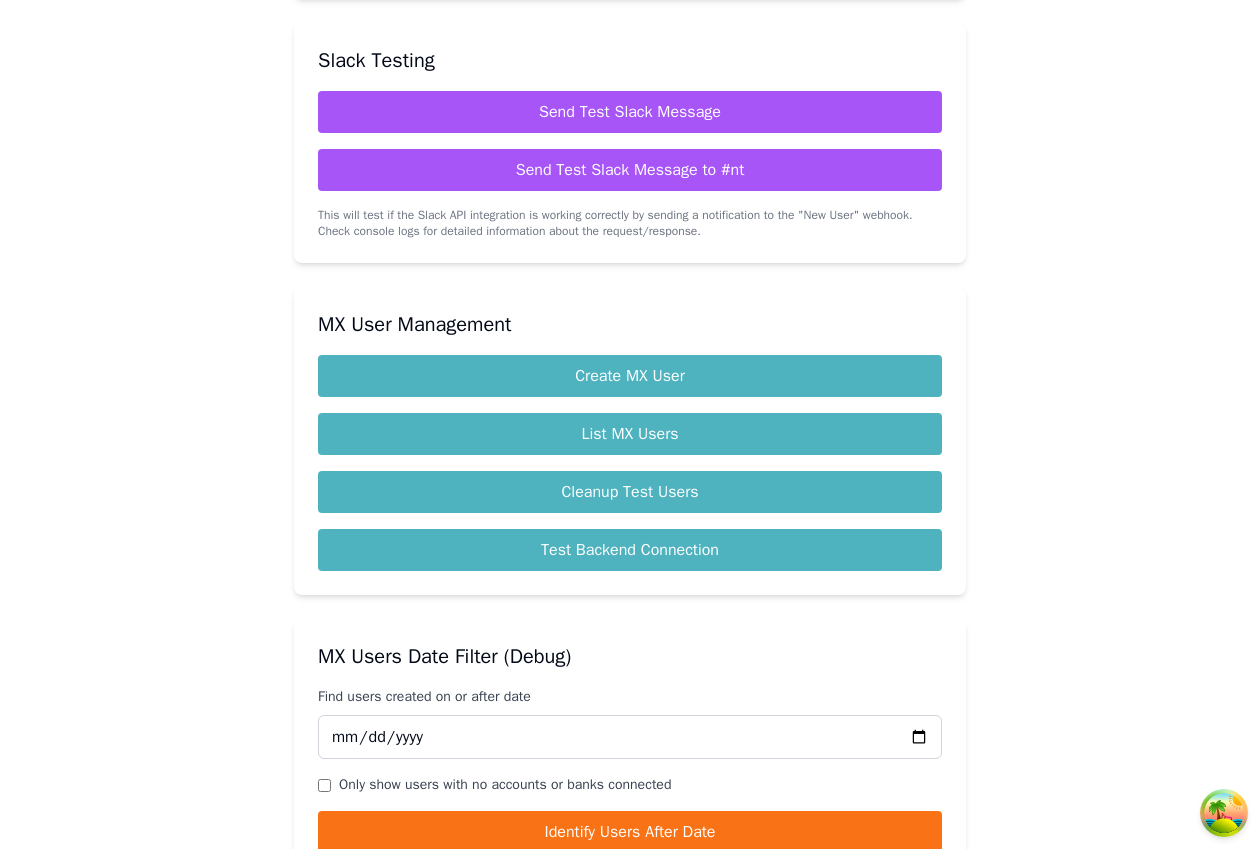 scroll, scrollTop: 1520, scrollLeft: 0, axis: vertical 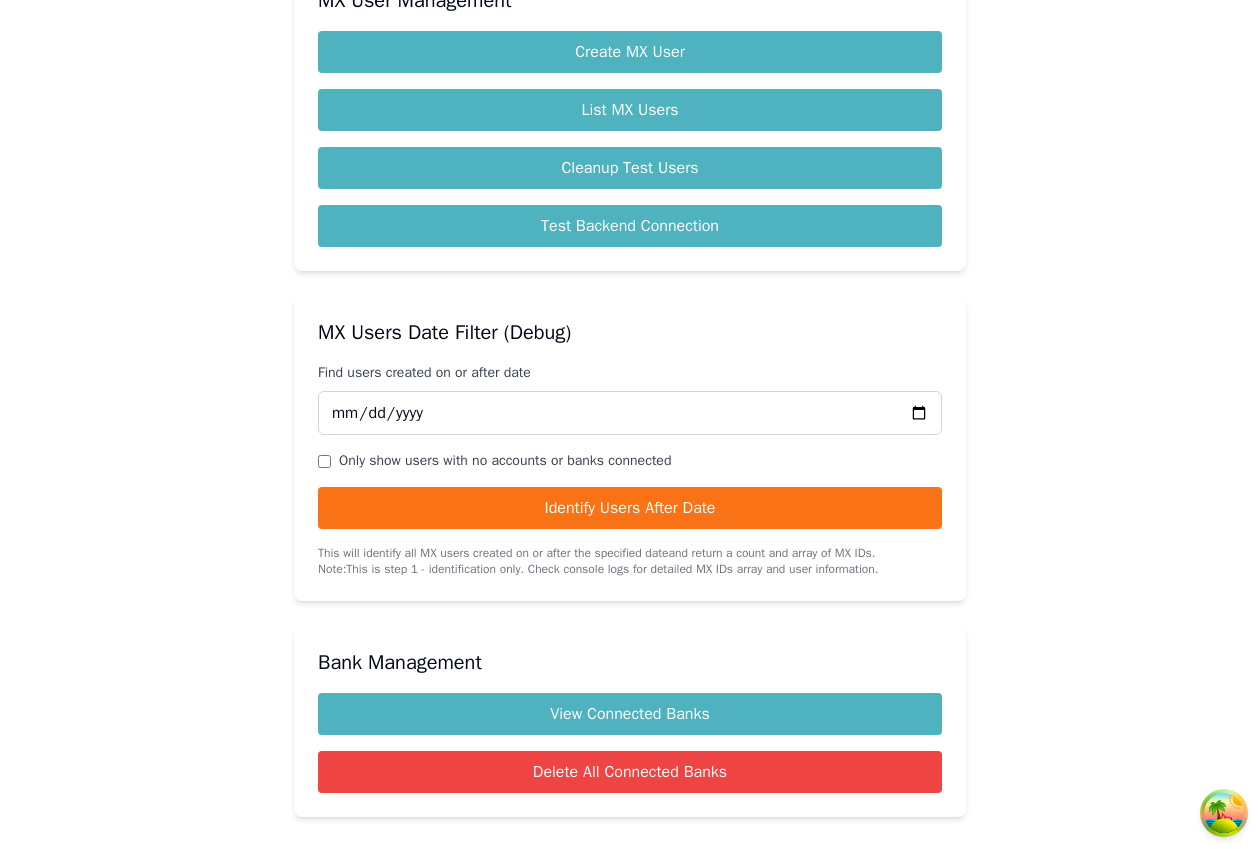 click on "Only show users with no accounts or banks connected" at bounding box center (324, 461) 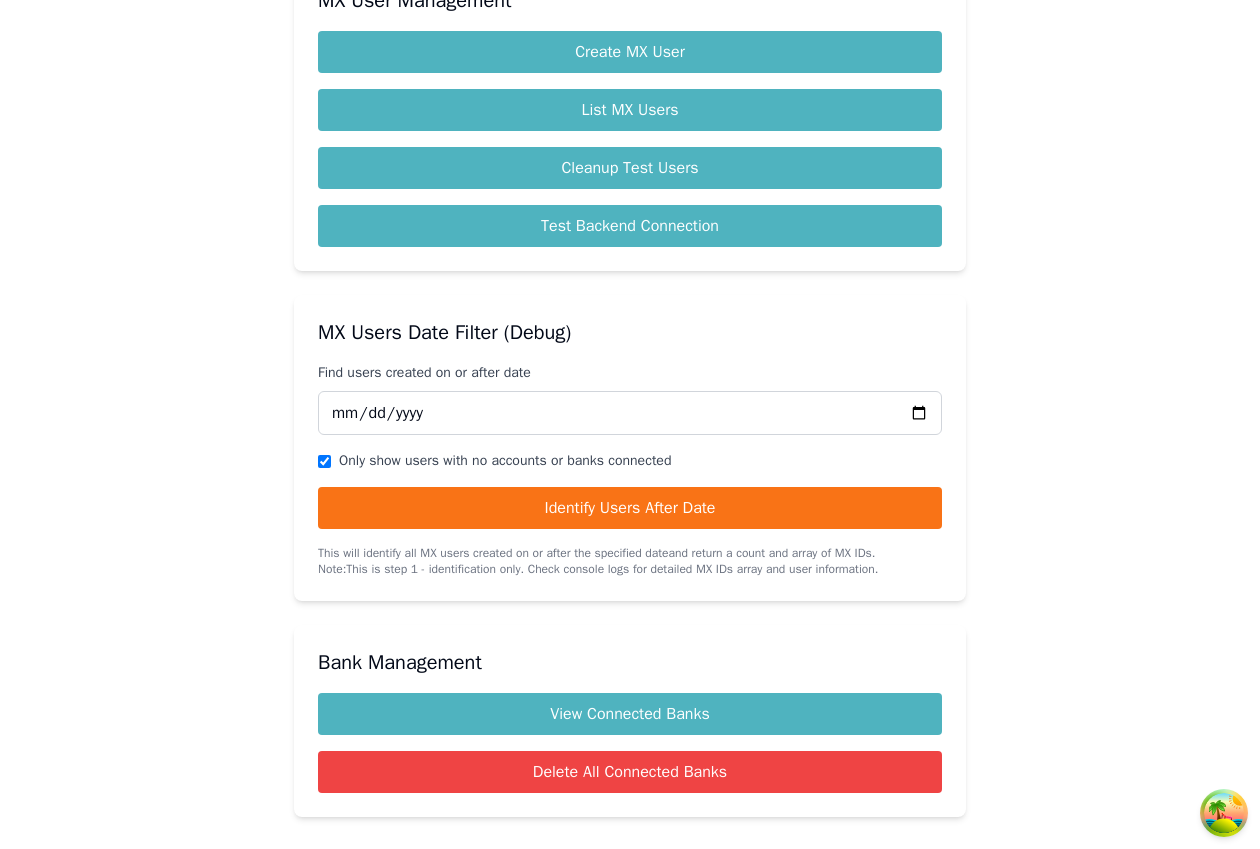 checkbox on "true" 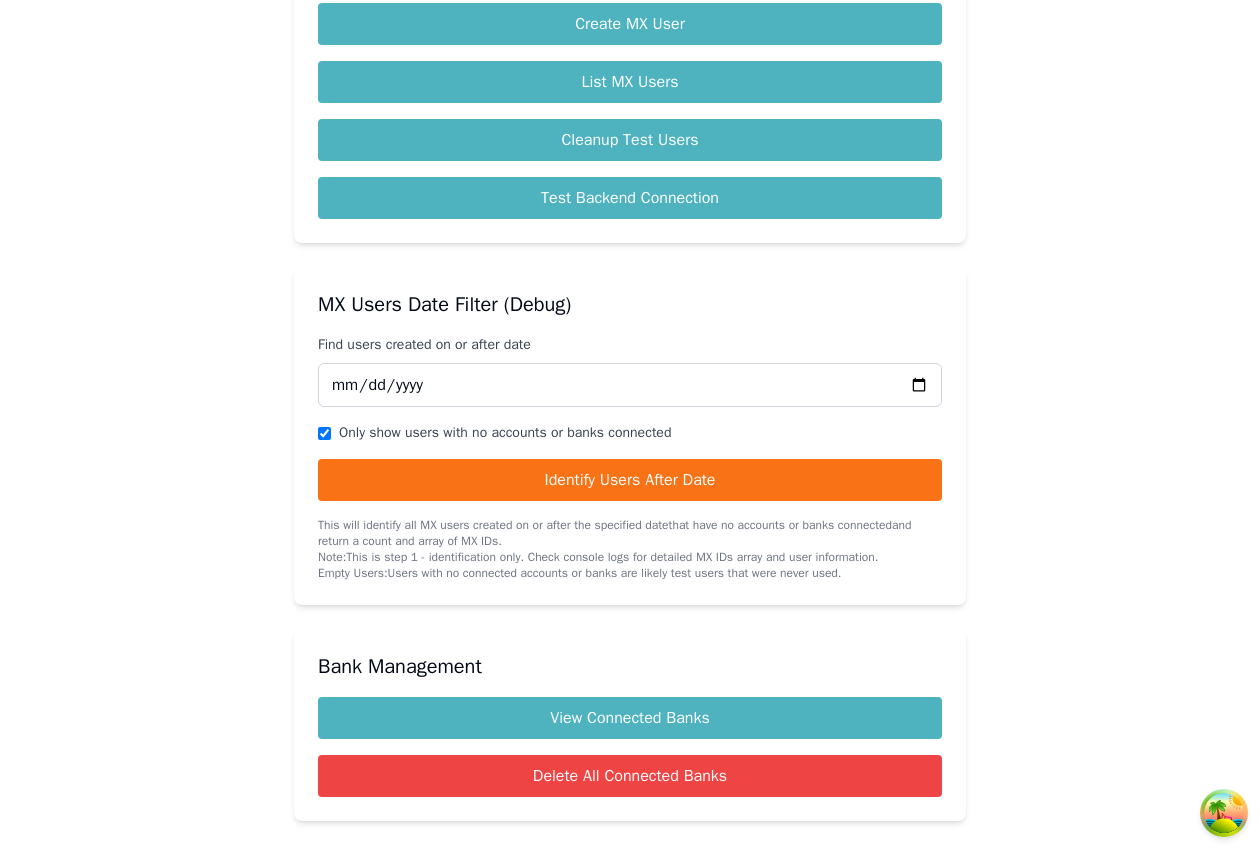 click on "MX Users Date Filter (Debug) Find users created on or after date 2025-06-24 Only show users with no accounts or banks connected Identify Users After Date This will identify all MX users created on or after the specified date  that have no accounts or banks connected  and return a count and array of MX IDs. Note:  This is step 1 - identification only. Check console logs for detailed MX IDs array and user information. Empty Users:  Users with no connected accounts or banks are likely test users that were never used." at bounding box center (630, 436) 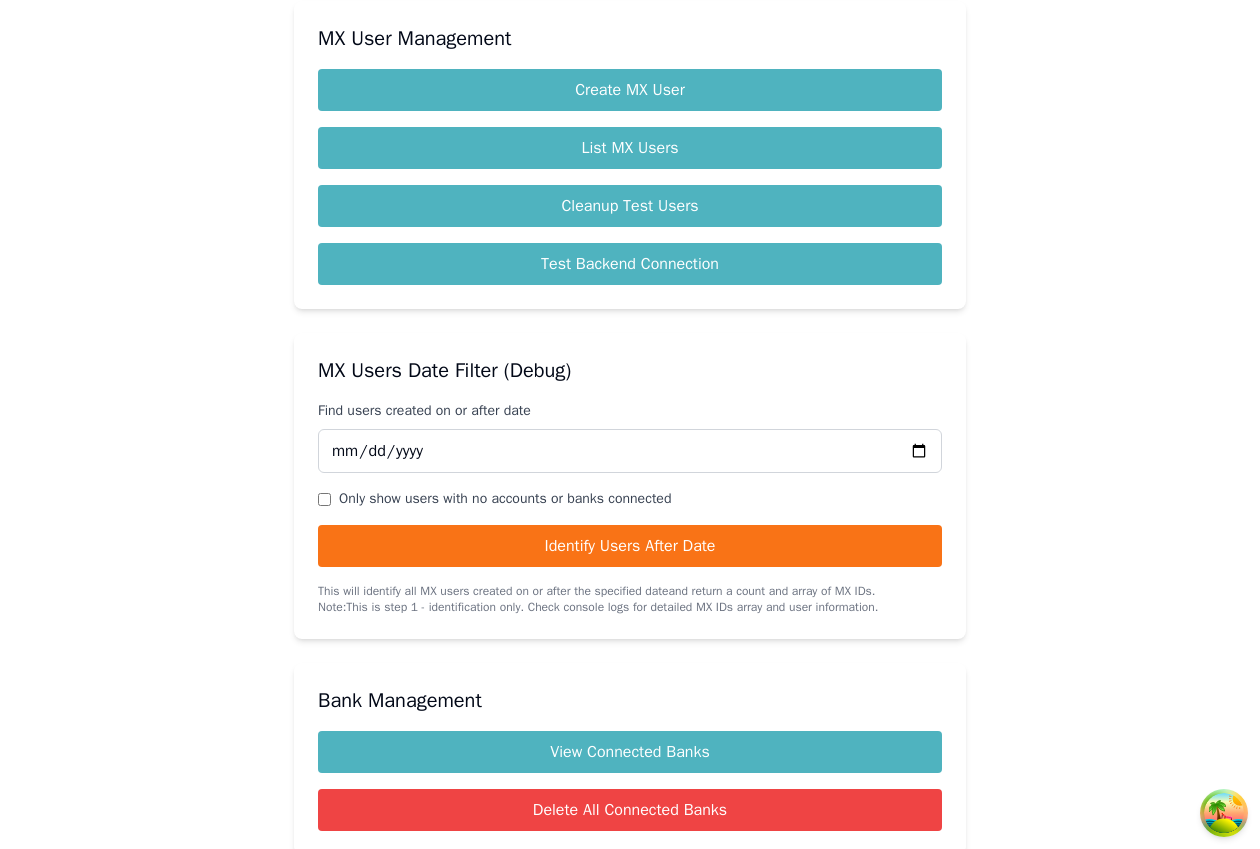 scroll, scrollTop: 1520, scrollLeft: 0, axis: vertical 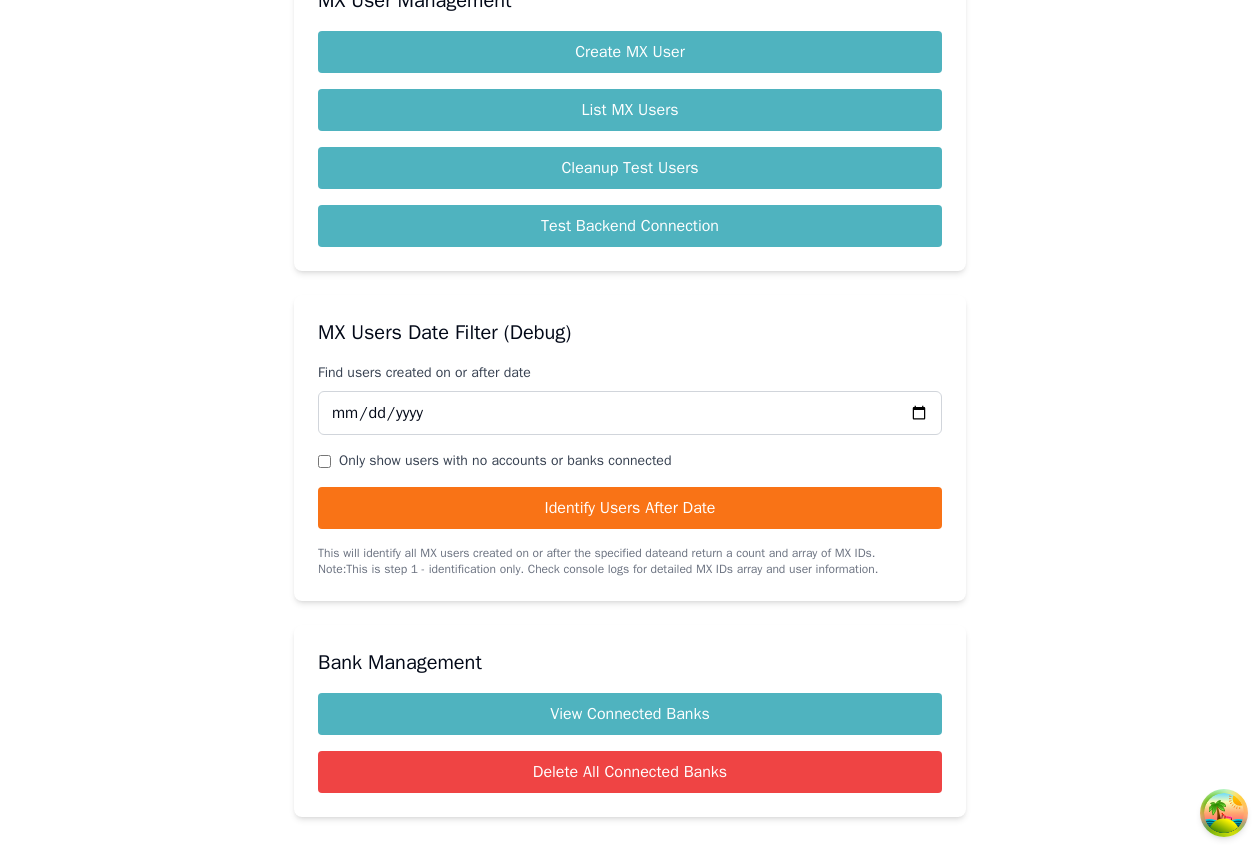 click on "Only show users with no accounts or banks connected" at bounding box center (324, 461) 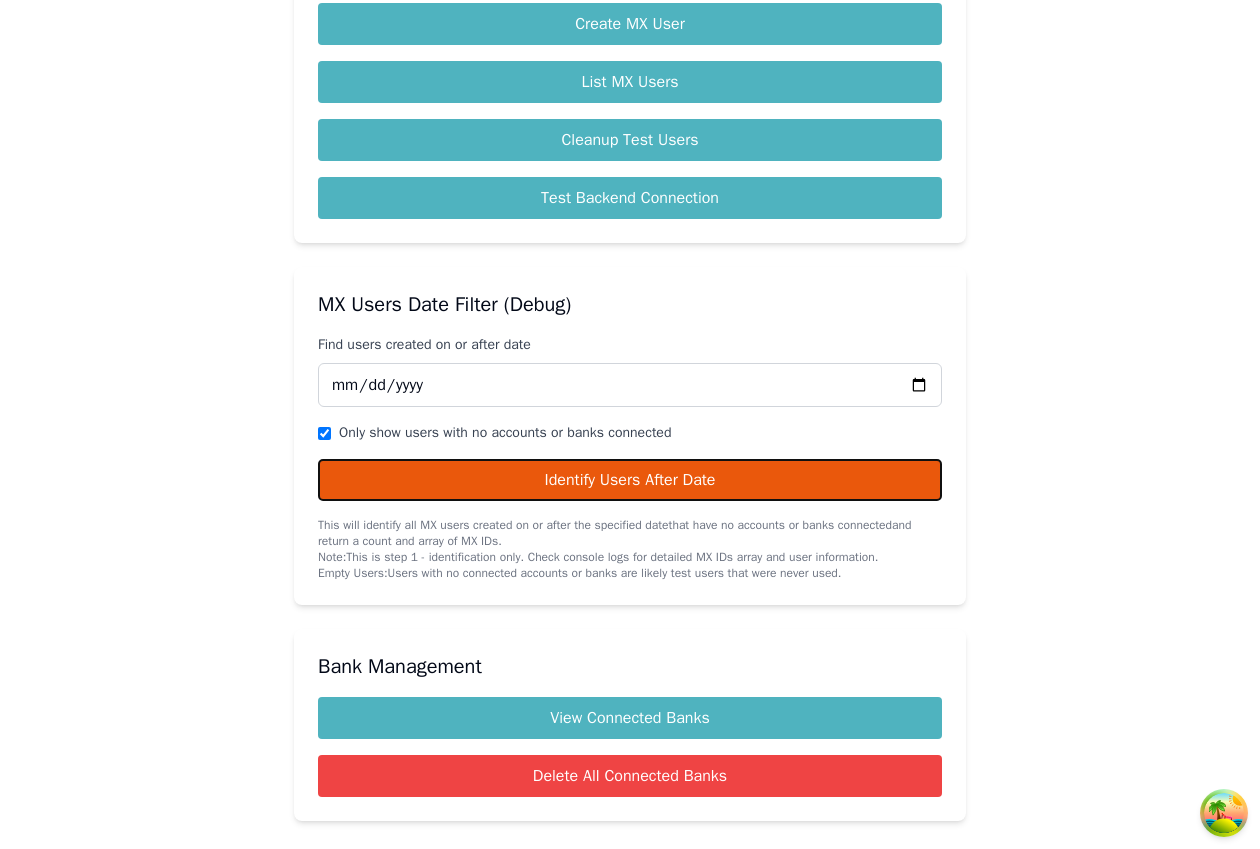 click on "Identify Users After Date" at bounding box center (630, 480) 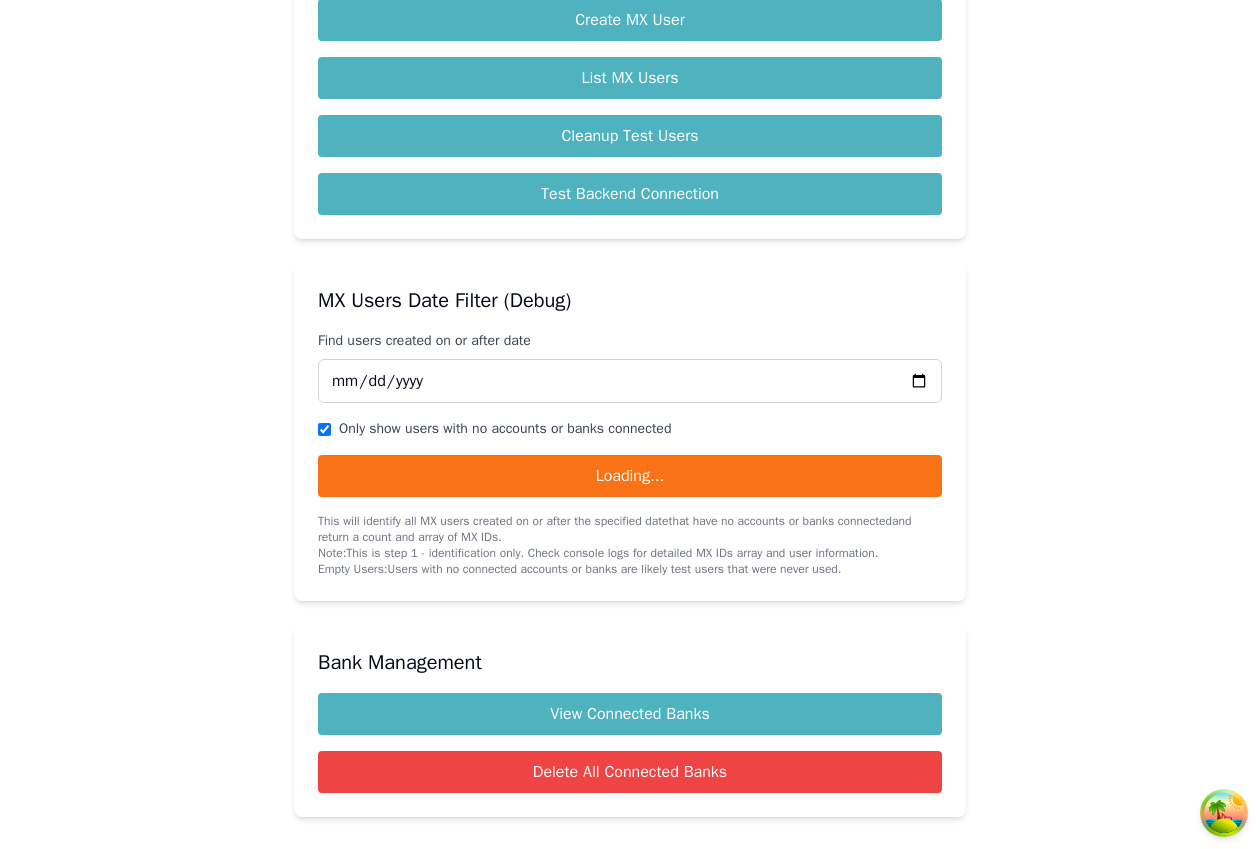 scroll, scrollTop: 1550, scrollLeft: 0, axis: vertical 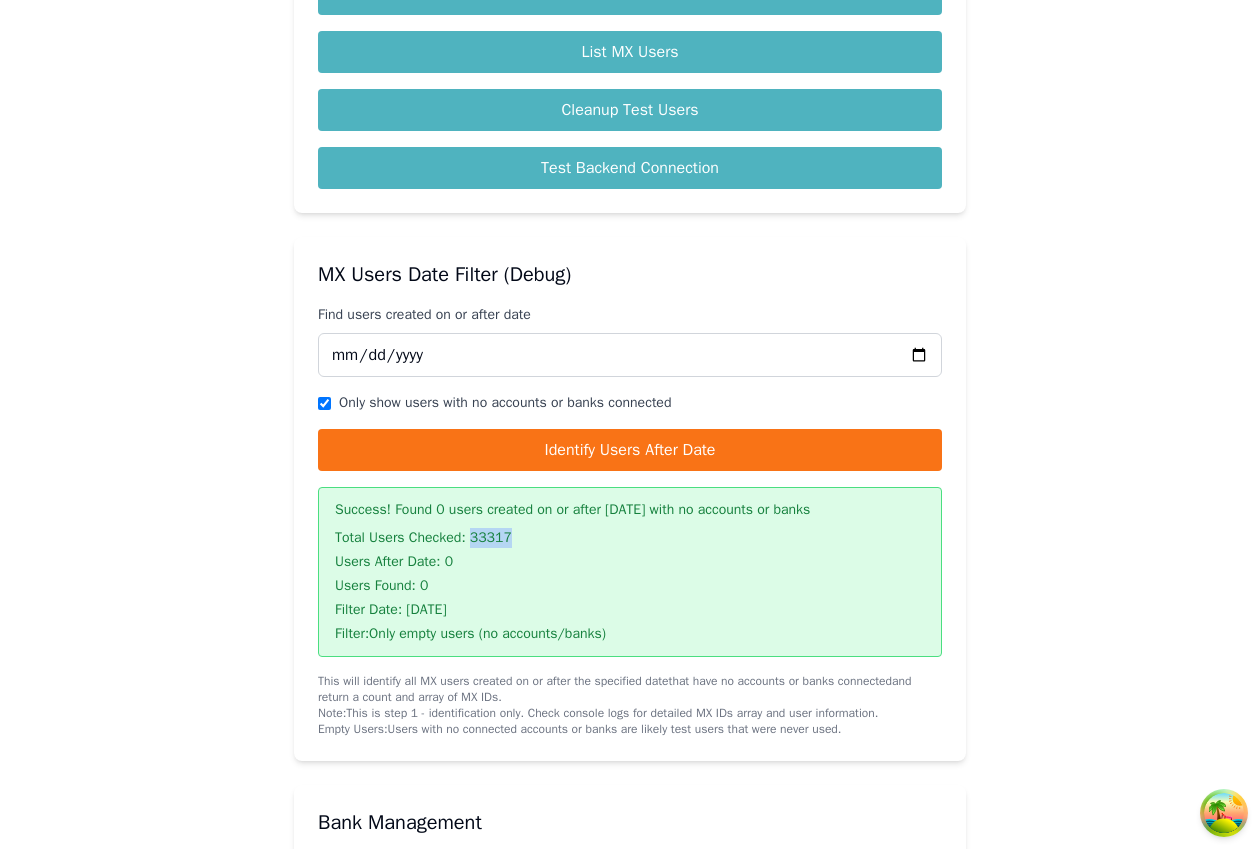 drag, startPoint x: 484, startPoint y: 563, endPoint x: 543, endPoint y: 563, distance: 59 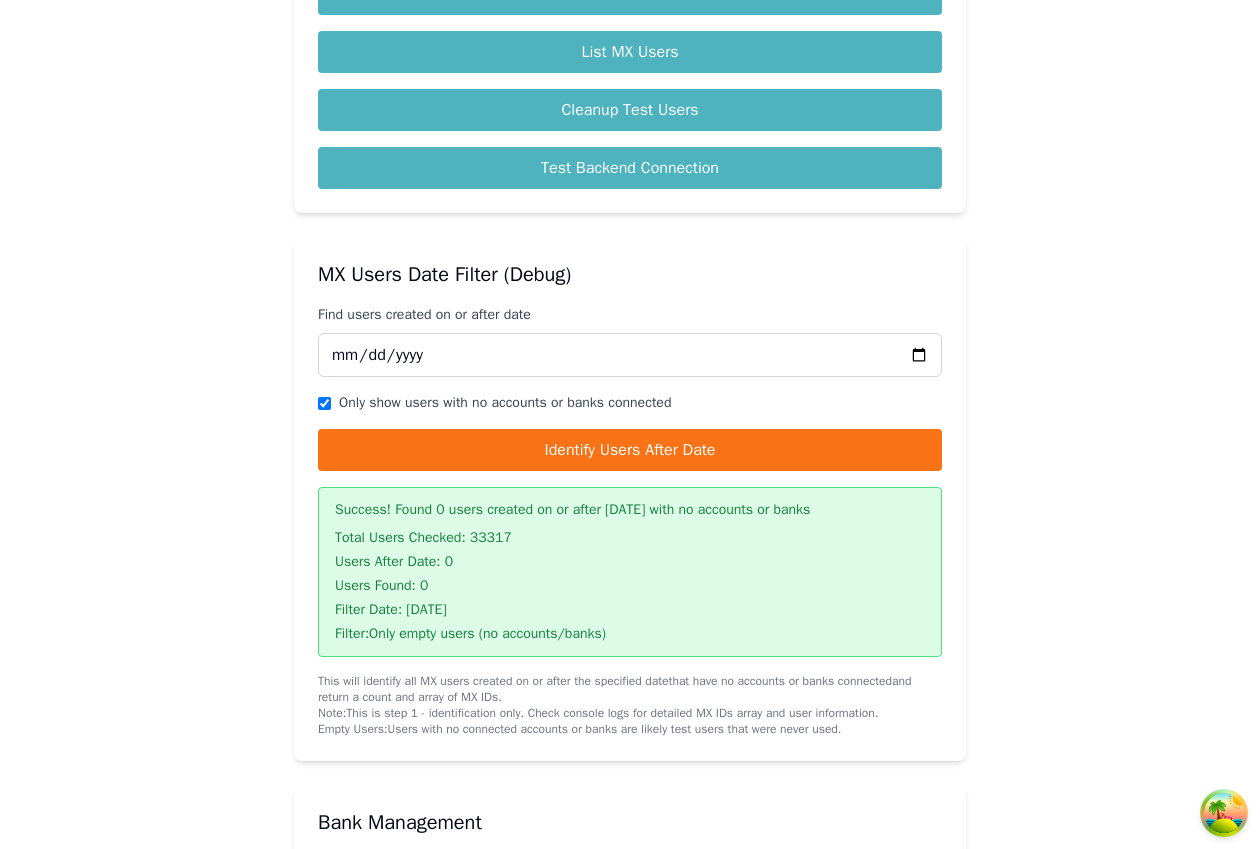 drag, startPoint x: 608, startPoint y: 558, endPoint x: 626, endPoint y: 548, distance: 20.59126 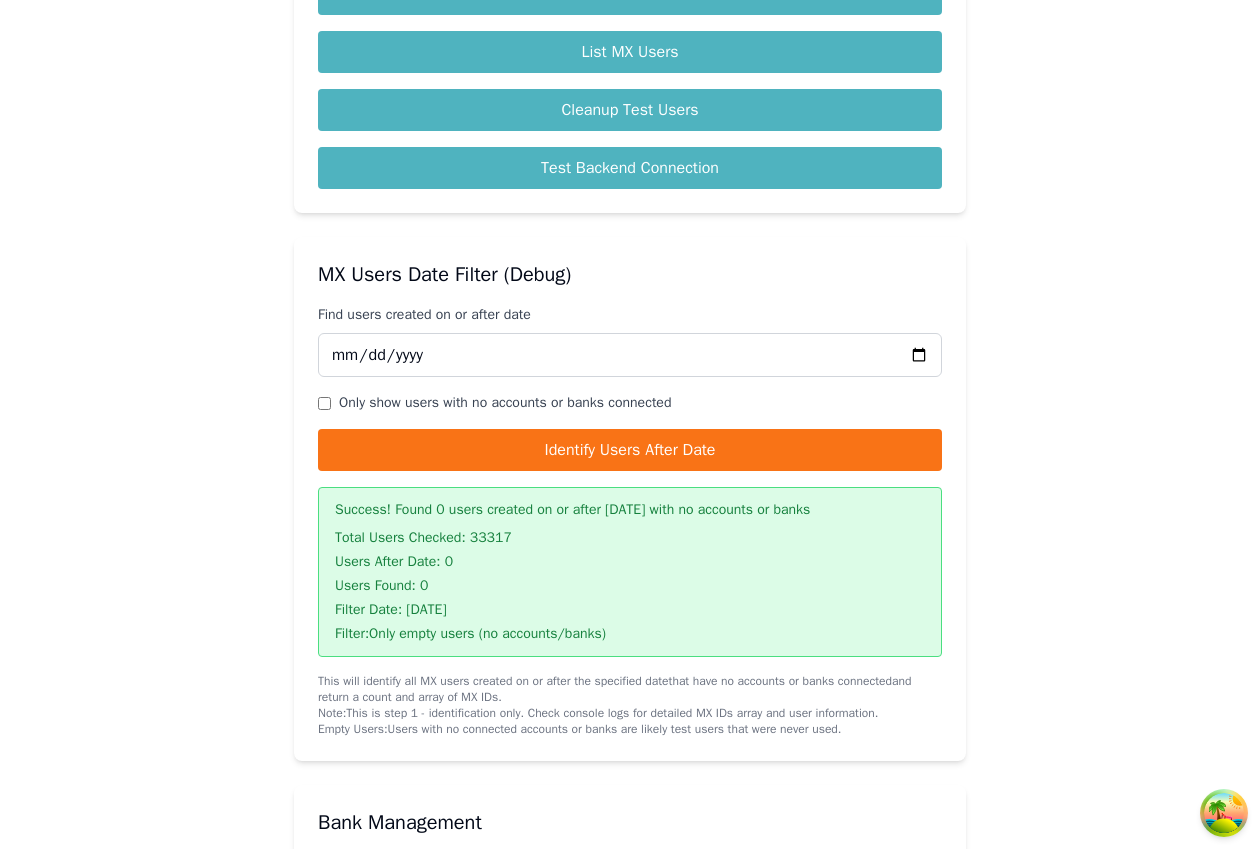 checkbox on "false" 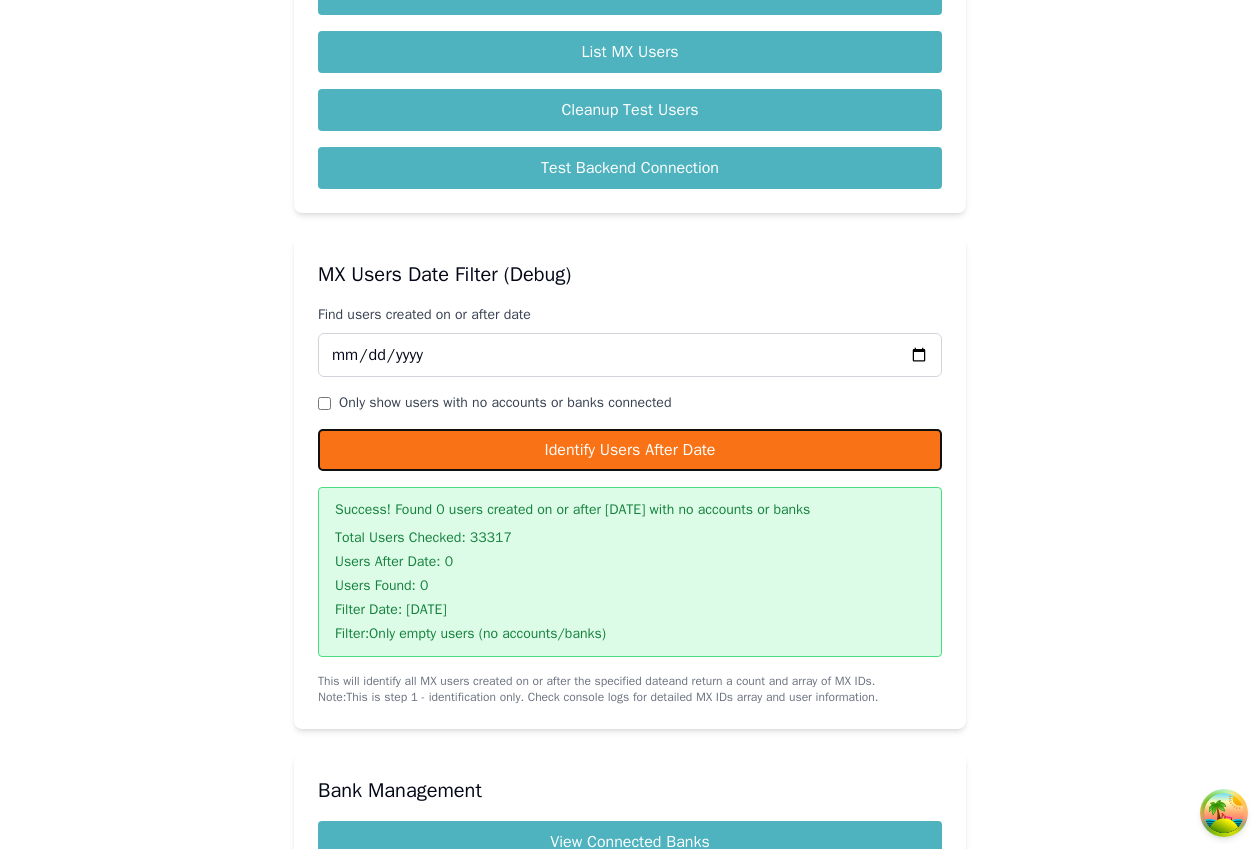 drag, startPoint x: 403, startPoint y: 475, endPoint x: 500, endPoint y: 537, distance: 115.12167 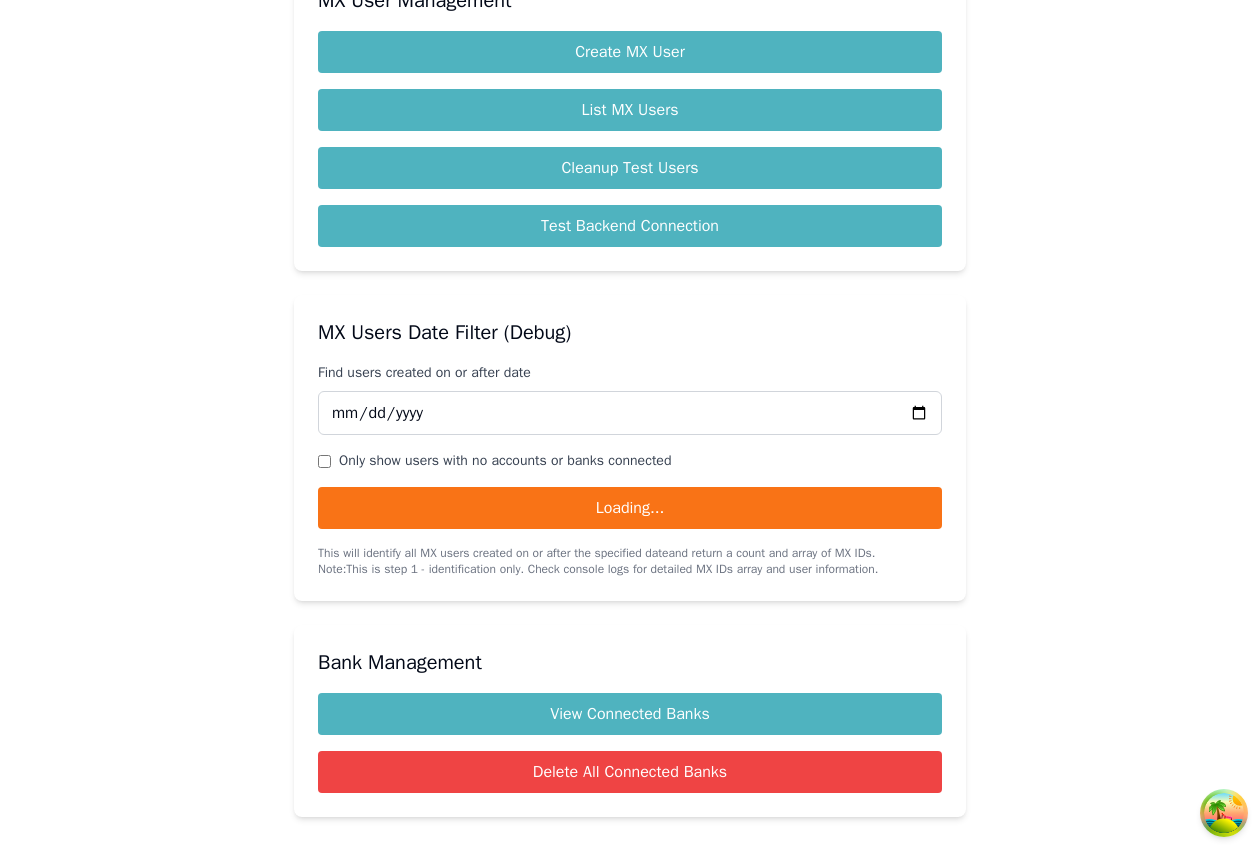 scroll, scrollTop: 1550, scrollLeft: 0, axis: vertical 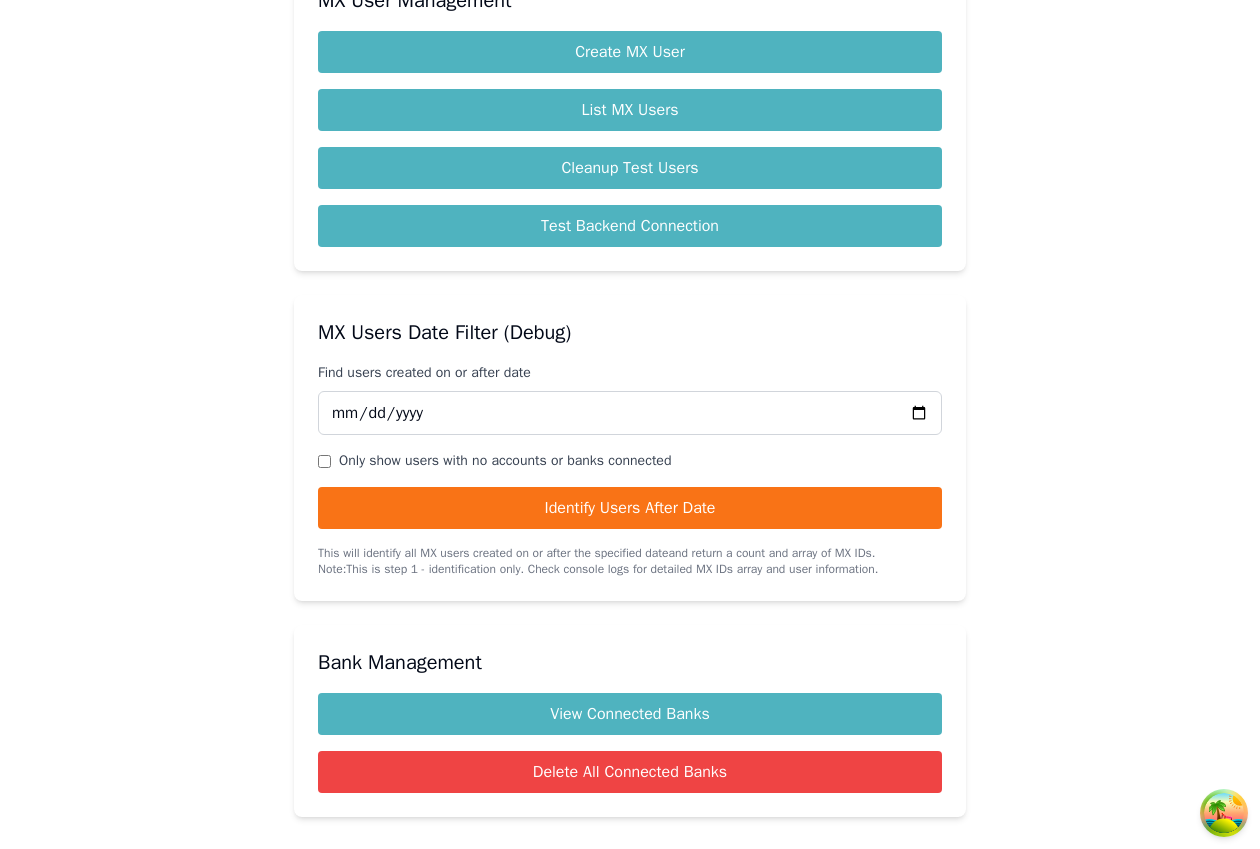 click on "Only show users with no accounts or banks connected" at bounding box center (324, 461) 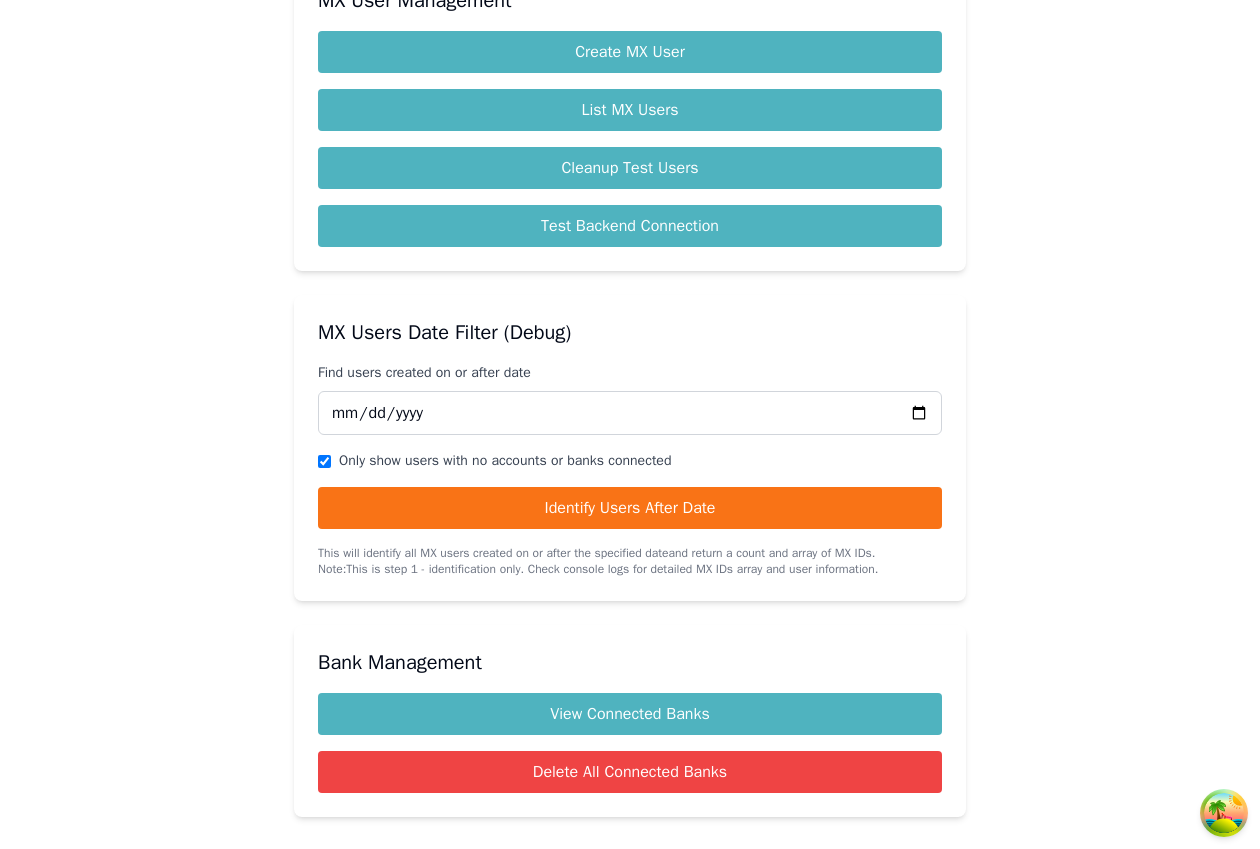 checkbox on "true" 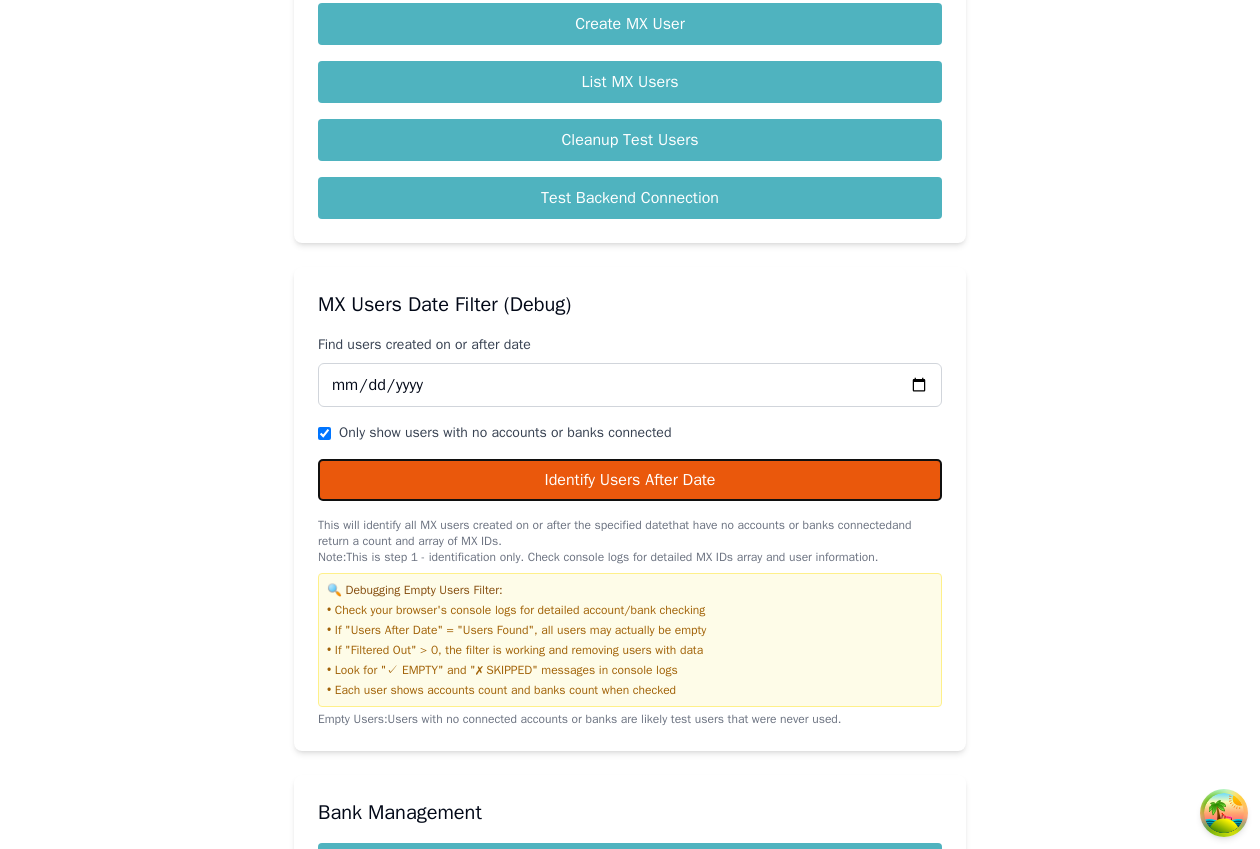 click on "Identify Users After Date" at bounding box center [630, 480] 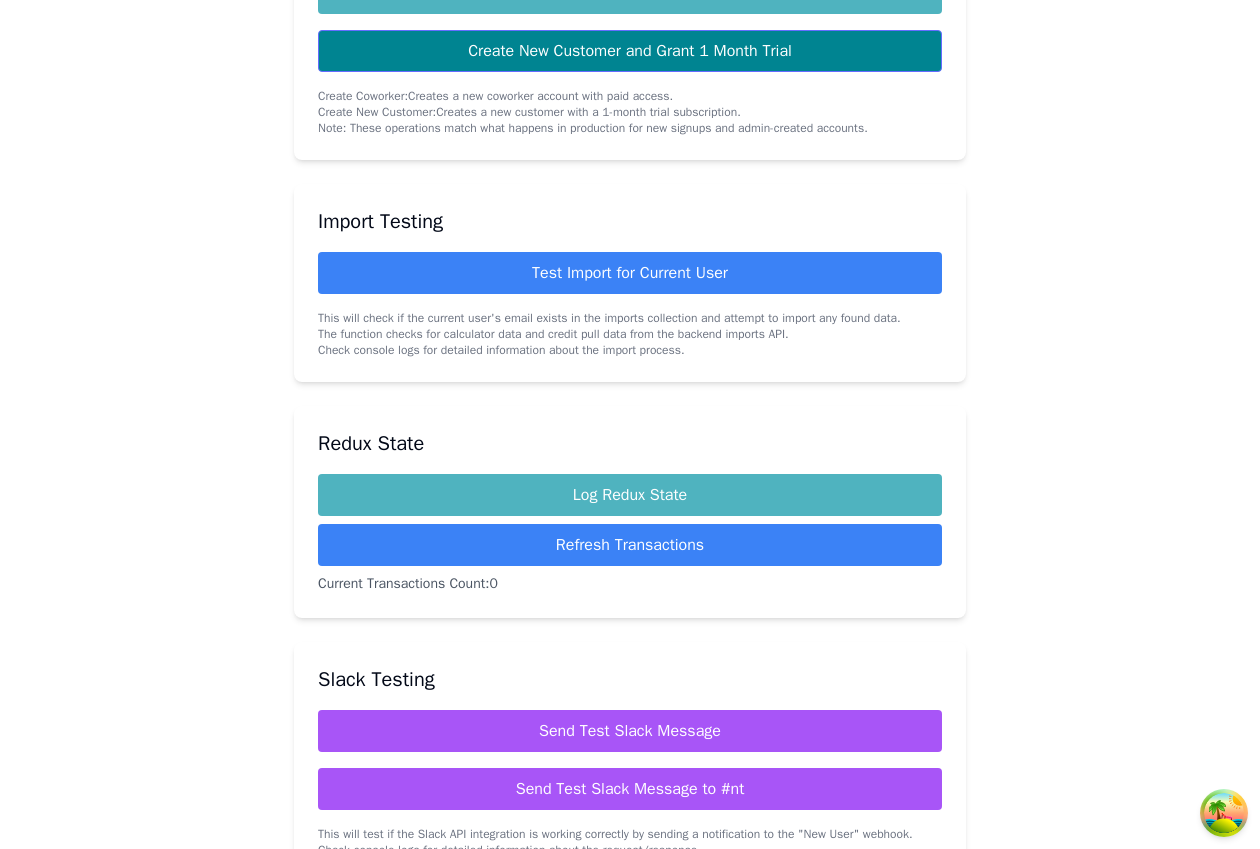 scroll, scrollTop: 899, scrollLeft: 0, axis: vertical 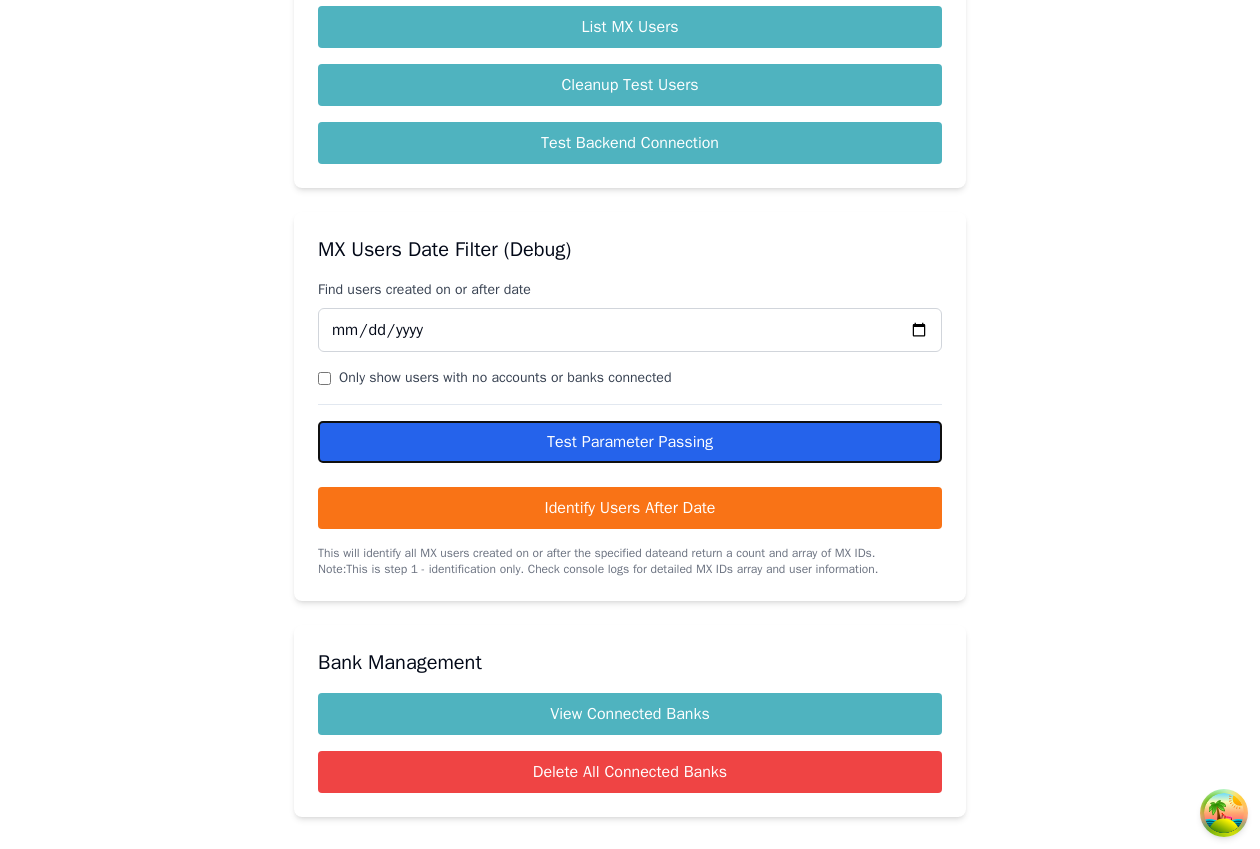 click on "Test Parameter Passing" at bounding box center [630, 442] 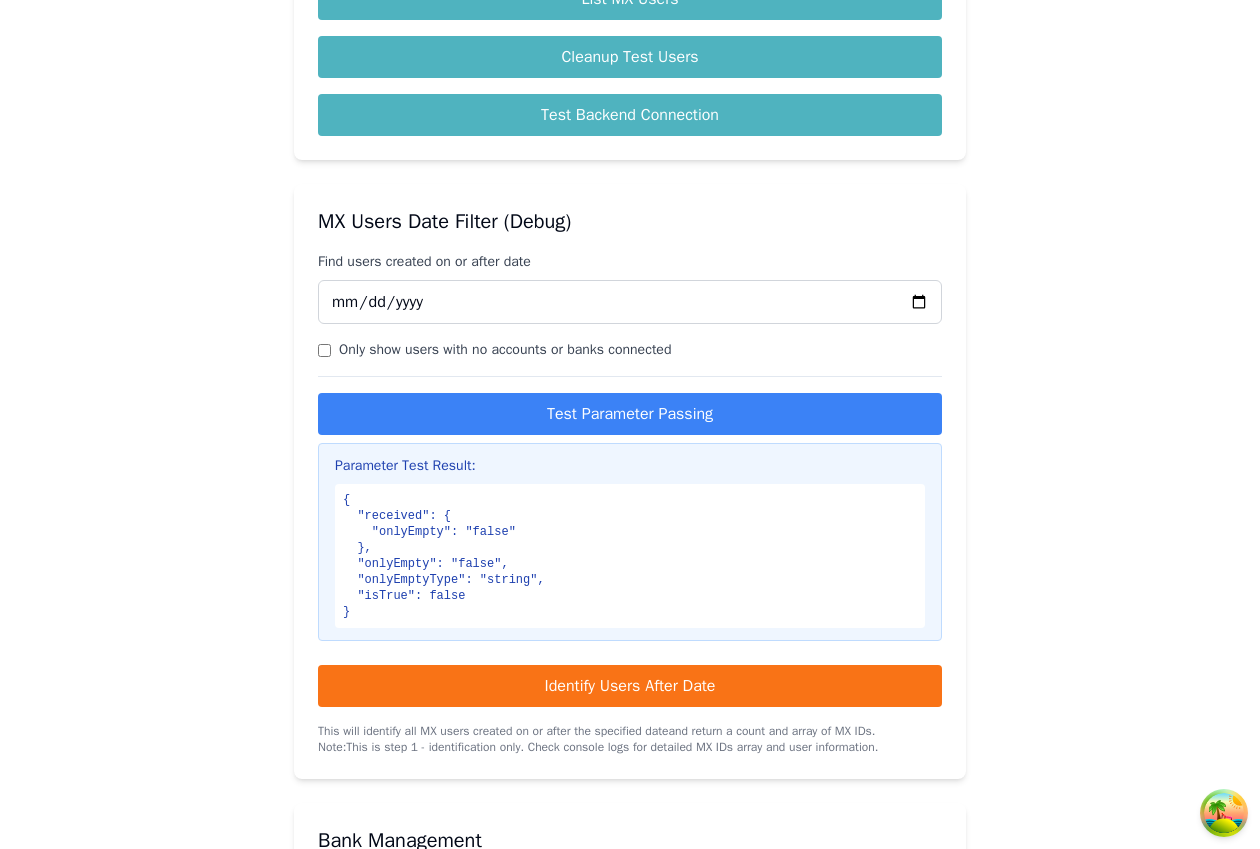 click on "Only show users with no accounts or banks connected" at bounding box center (324, 350) 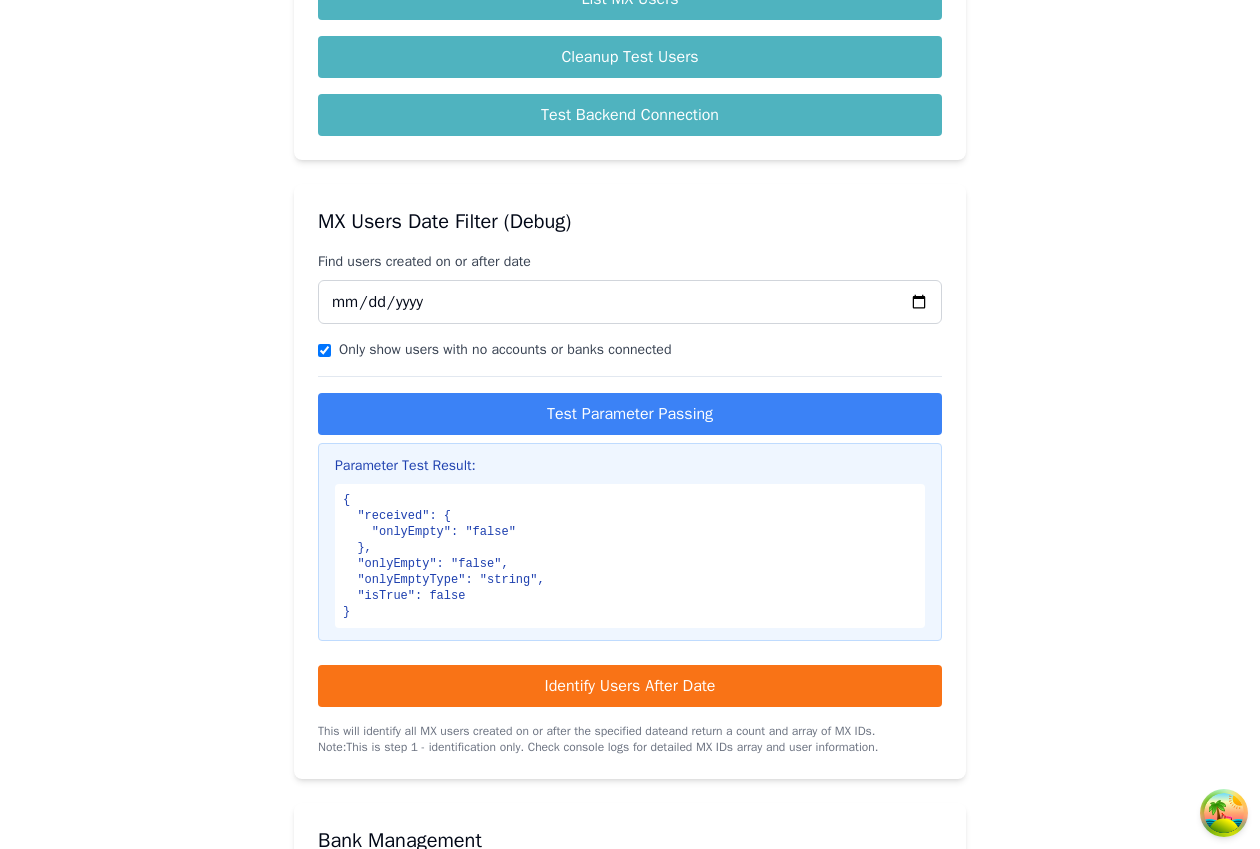 checkbox on "true" 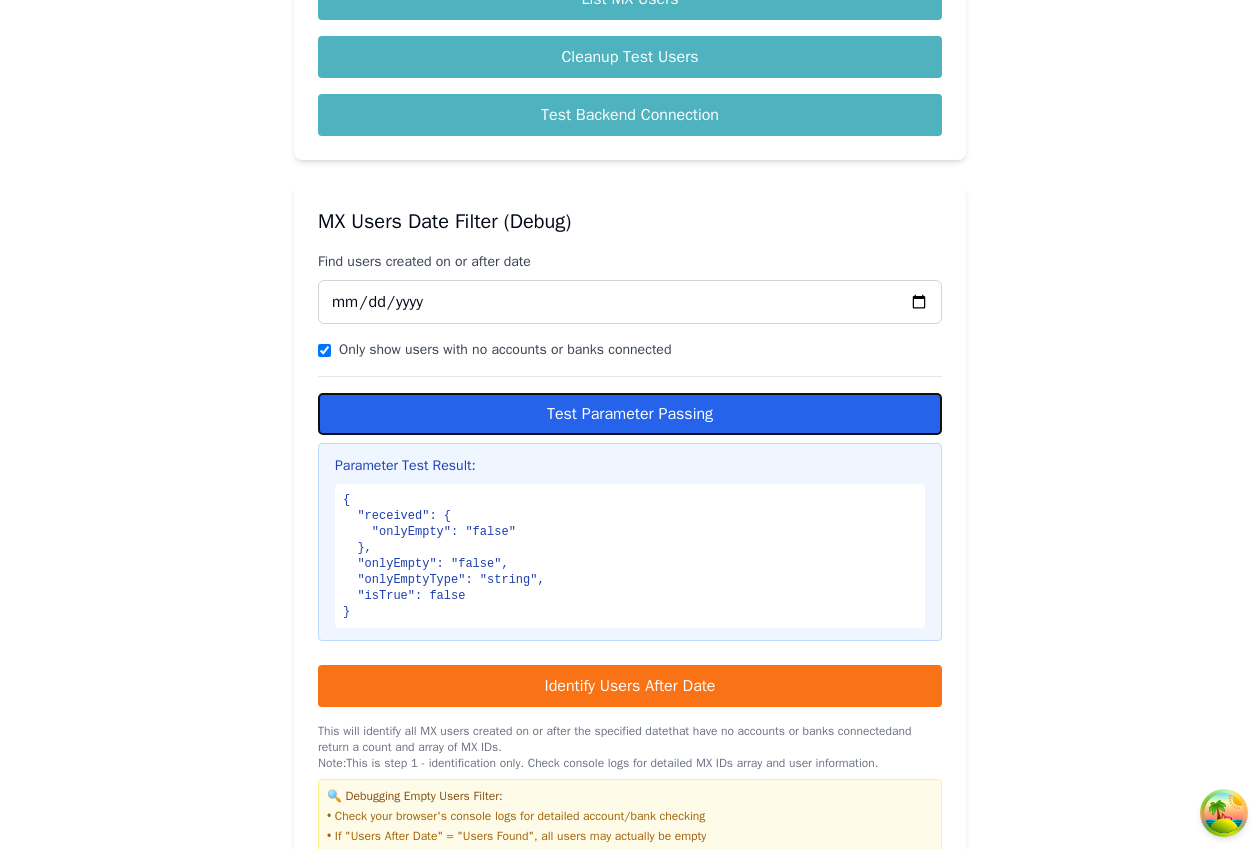 click on "Test Parameter Passing" at bounding box center [630, 414] 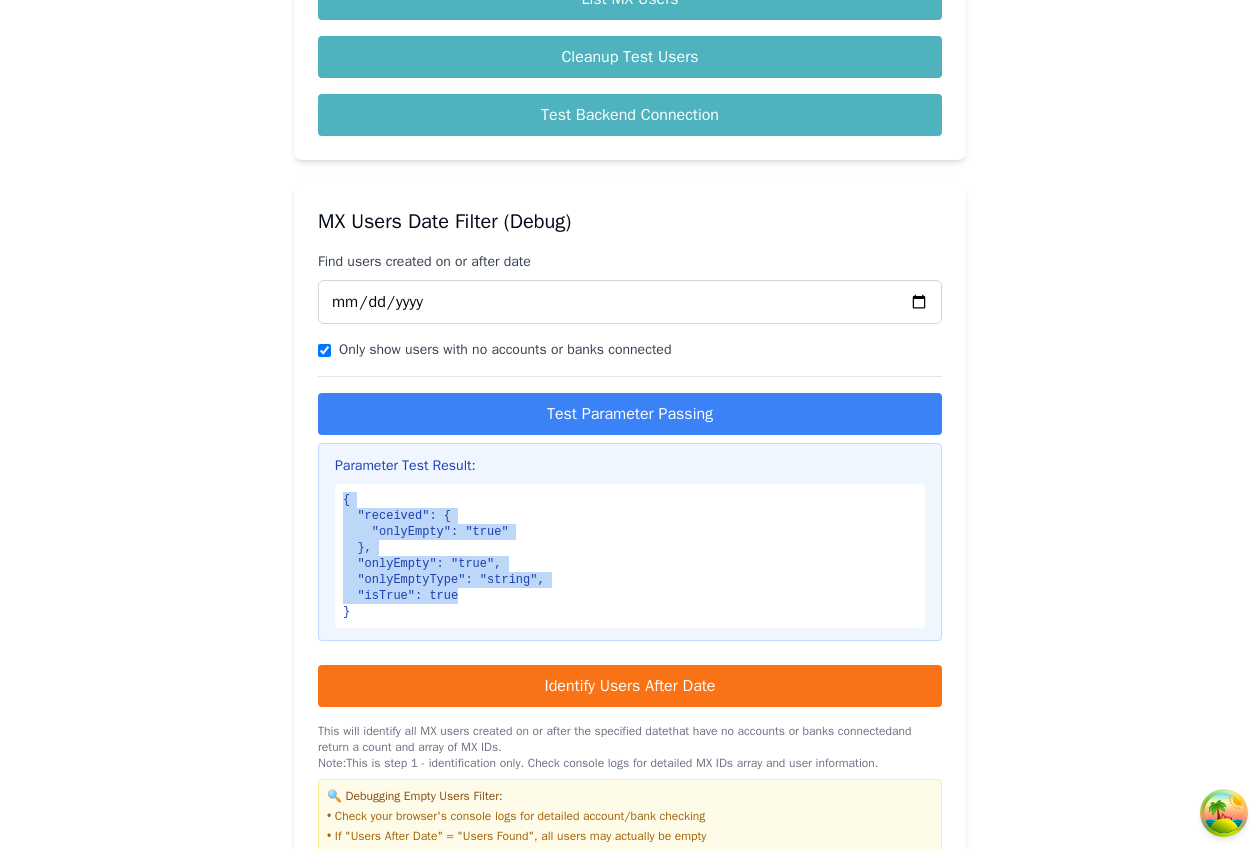 drag, startPoint x: 487, startPoint y: 629, endPoint x: 314, endPoint y: 522, distance: 203.41583 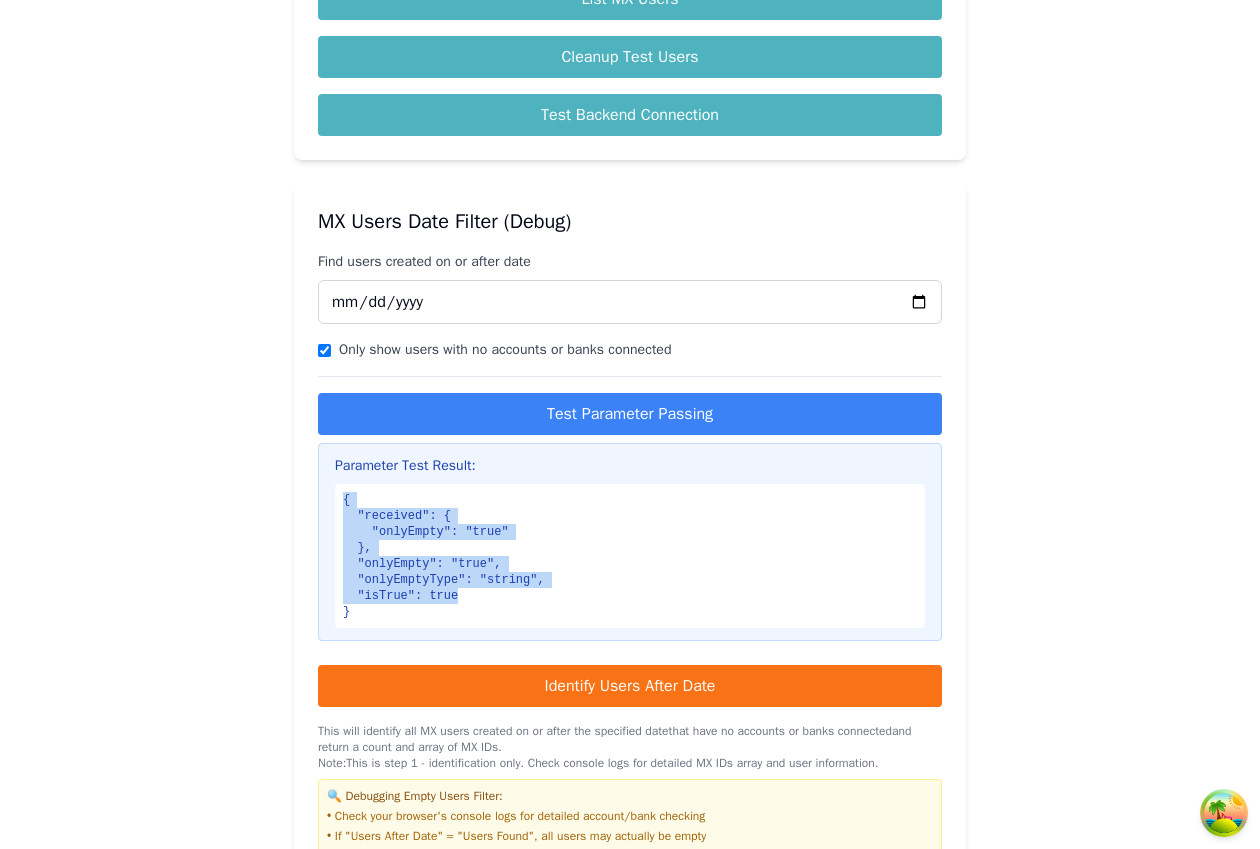 copy on "{
"received": {
"onlyEmpty": "true"
},
"onlyEmpty": "true",
"onlyEmptyType": "string",
"isTrue": true" 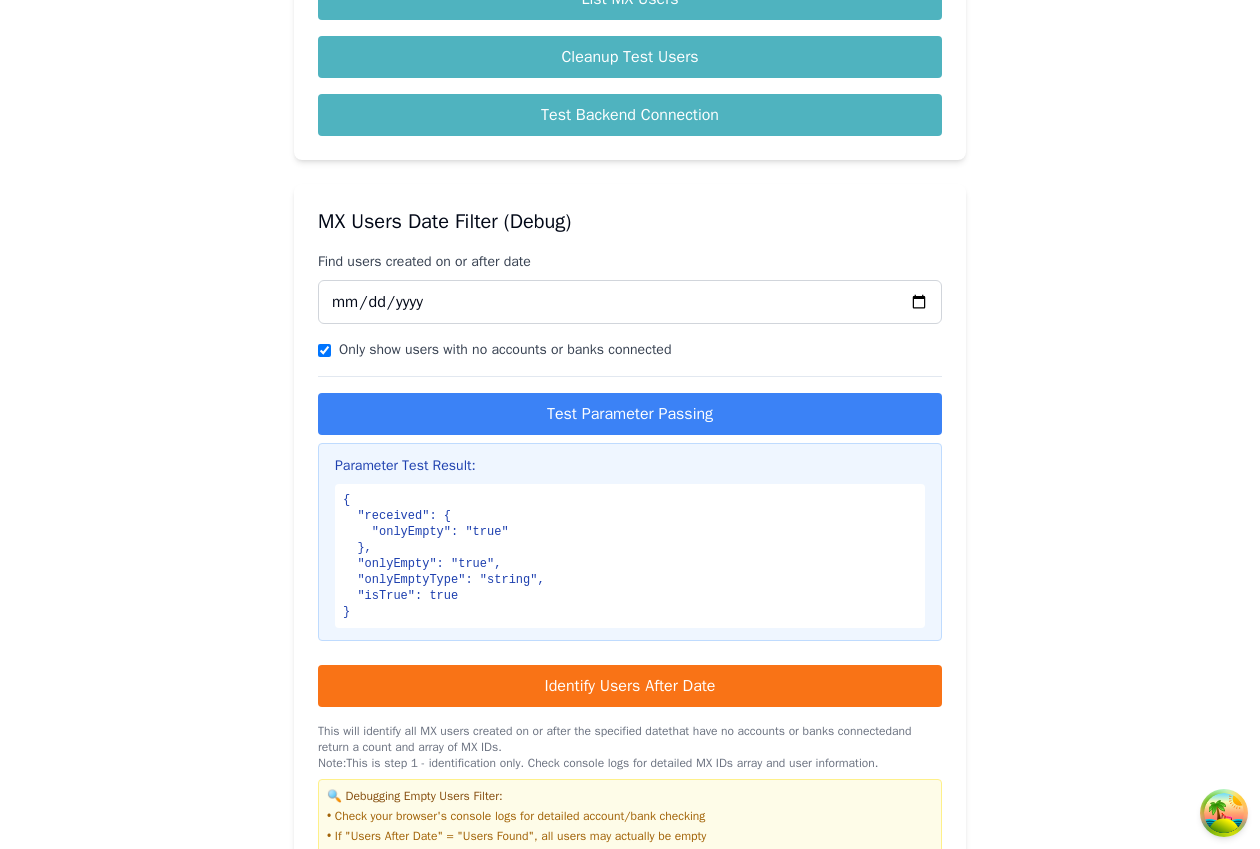 click on "Debug Tools RevenueCat Test Customer Customer Email Custom User ID (optional) If left blank, a user ID will be generated based on the email Duration (months) 12 Create Coworker And Grant Paid Access Create New Customer and Grant 1 Month Trial Create Coworker:  Creates a new coworker account with paid access. Create New Customer:  Creates a new customer with a 1-month trial subscription. Note: These operations match what happens in production for new signups and admin-created accounts. Import Testing Test Import for Current User This will check if the current user's email exists in the imports collection and attempt to import any found data. The function checks for calculator data and credit pull data from the backend imports API. Check console logs for detailed information about the import process. Redux State Log Redux State Refresh Transactions Current Transactions Count:  0 Slack Testing Send Test Slack Message Send Test Slack Message to #nt MX User Management Create MX User List MX Users 2025-06-24 Note:" at bounding box center (630, -162) 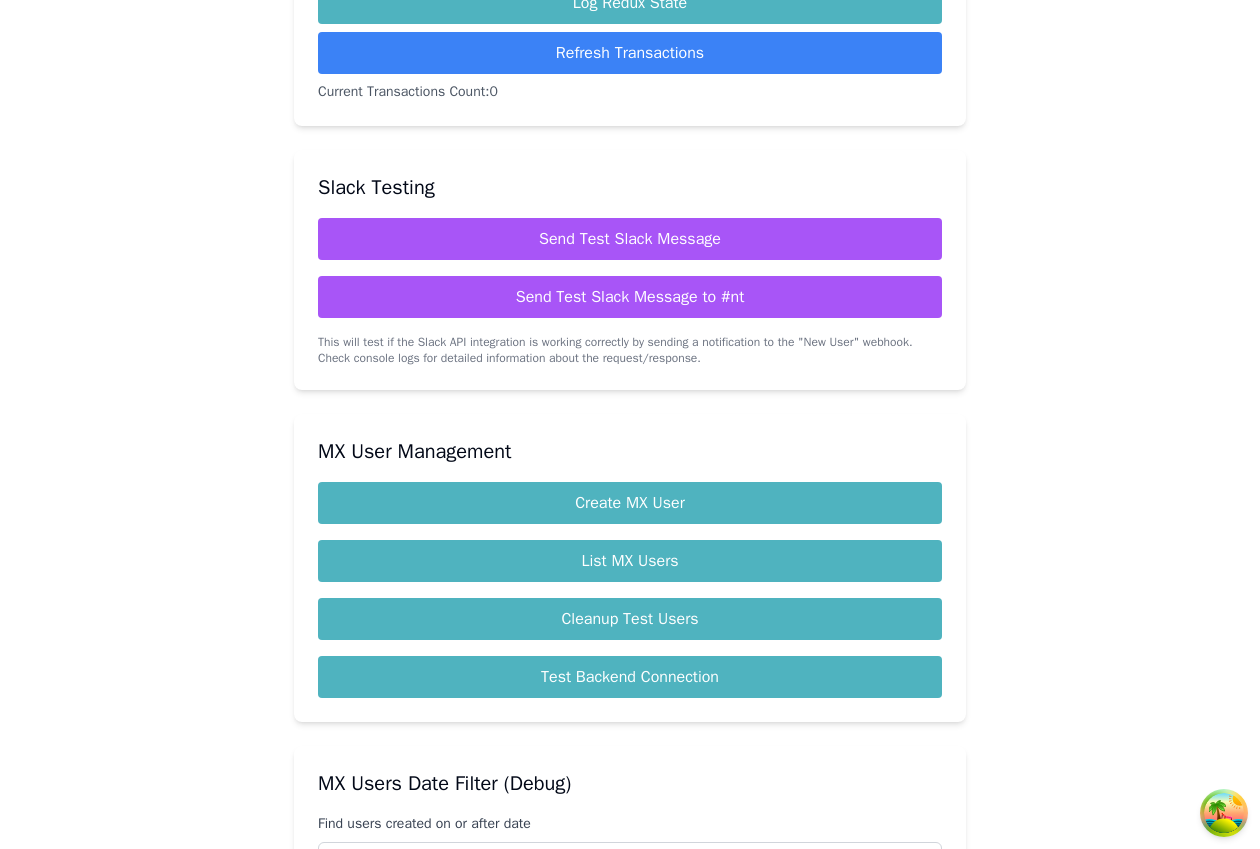 scroll, scrollTop: 1559, scrollLeft: 0, axis: vertical 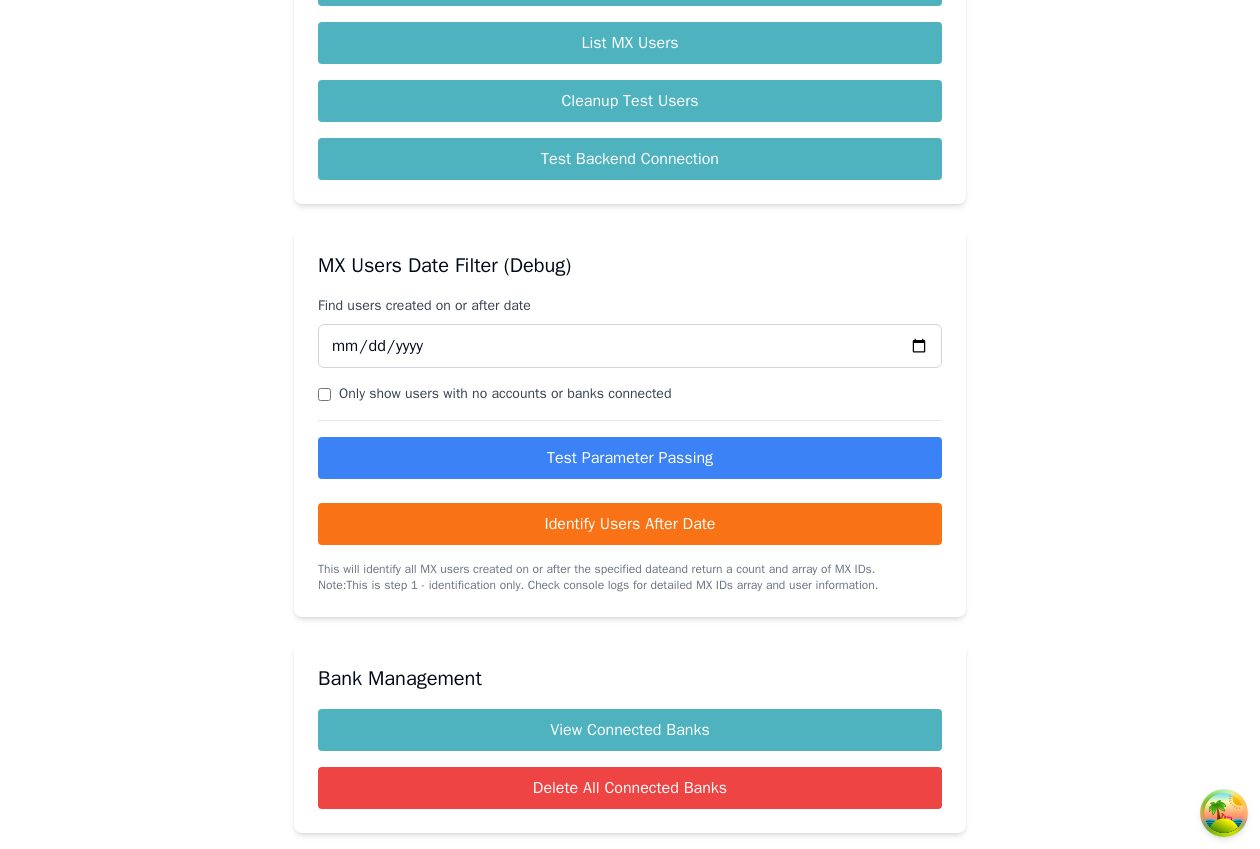 click on "Debug Tools RevenueCat Test Customer Customer Email Custom User ID (optional) If left blank, a user ID will be generated based on the email Duration (months) 12 Create Coworker And Grant Paid Access Create New Customer and Grant 1 Month Trial Create Coworker:  Creates a new coworker account with paid access. Create New Customer:  Creates a new customer with a 1-month trial subscription. Note: These operations match what happens in production for new signups and admin-created accounts. Import Testing Test Import for Current User This will check if the current user's email exists in the imports collection and attempt to import any found data. The function checks for calculator data and credit pull data from the backend imports API. Check console logs for detailed information about the import process. Redux State Log Redux State Refresh Transactions Current Transactions Count:  0 Slack Testing Send Test Slack Message Send Test Slack Message to #nt MX User Management Create MX User List MX Users 2025-06-24 Note:" at bounding box center (630, -310) 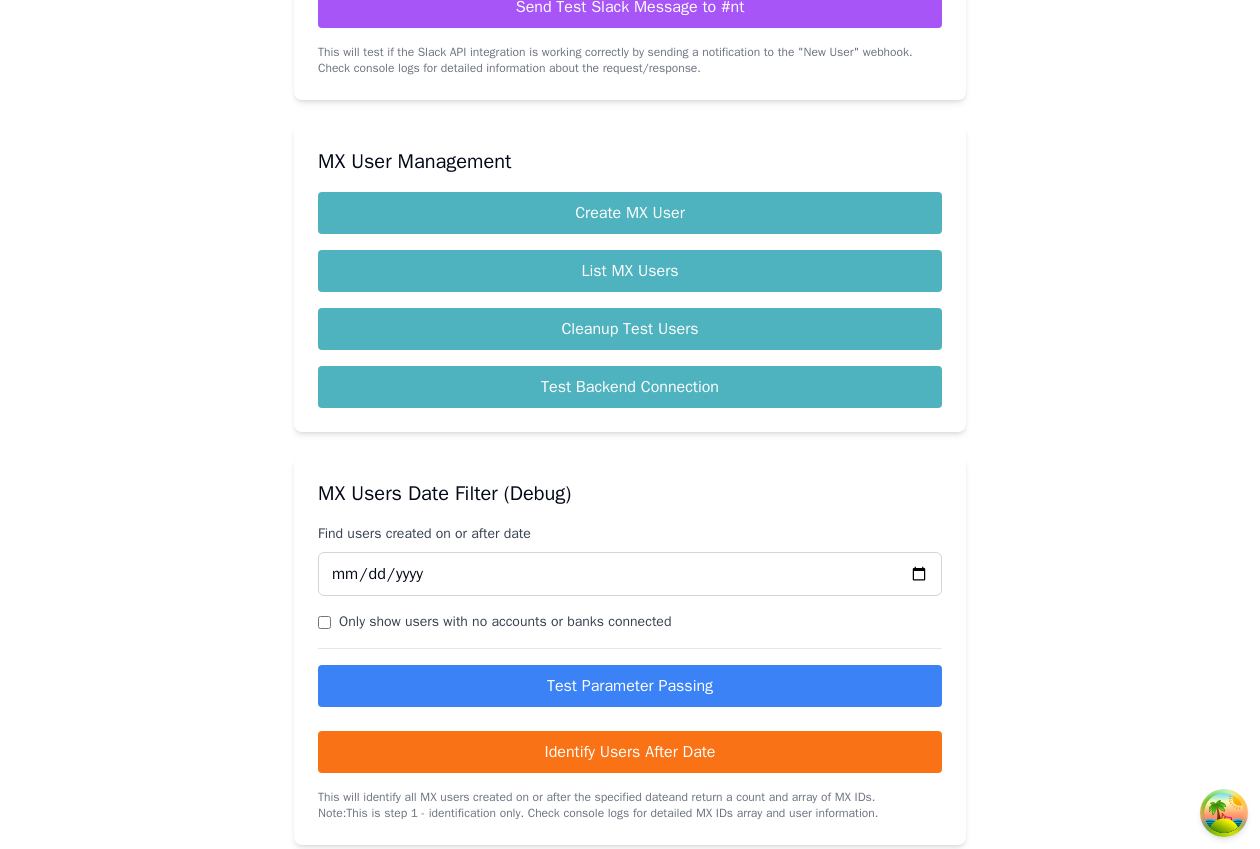 scroll, scrollTop: 1603, scrollLeft: 0, axis: vertical 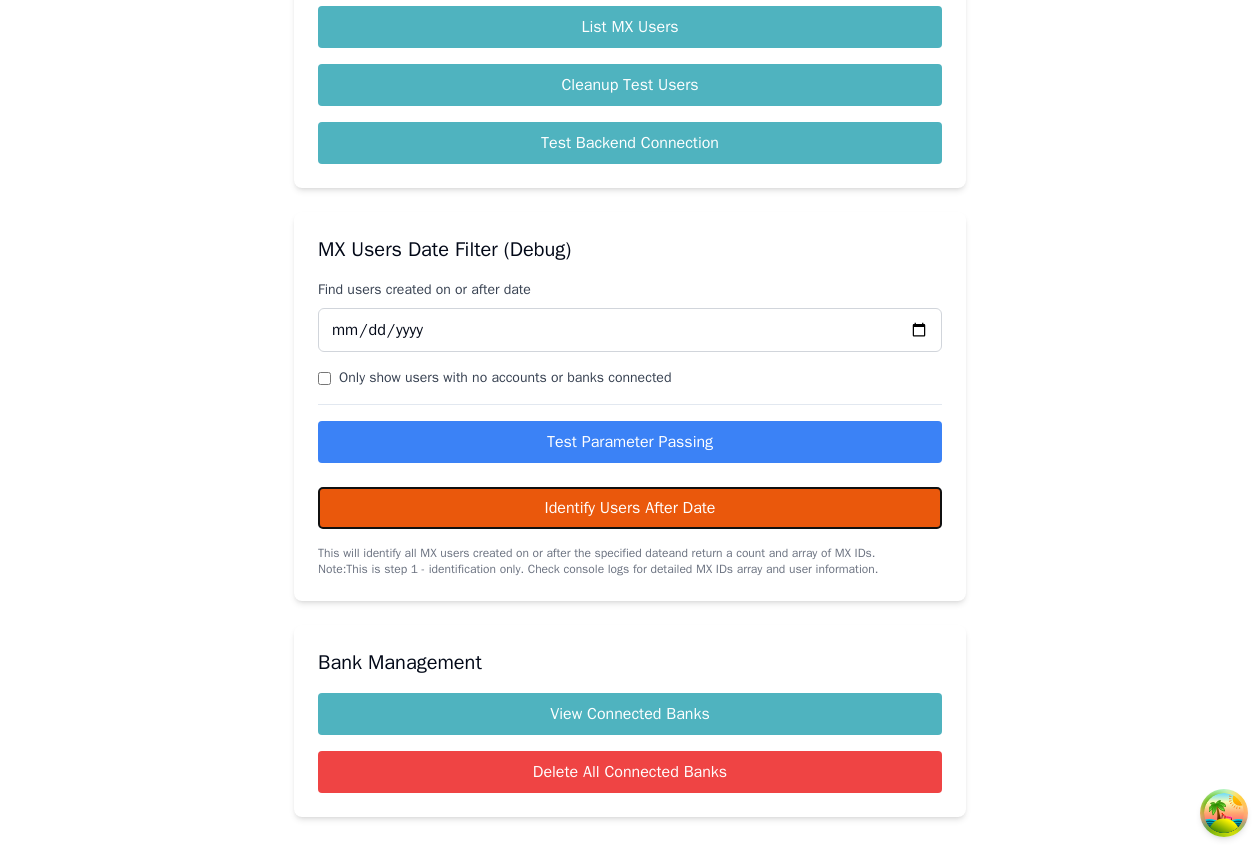 click on "Identify Users After Date" at bounding box center (630, 508) 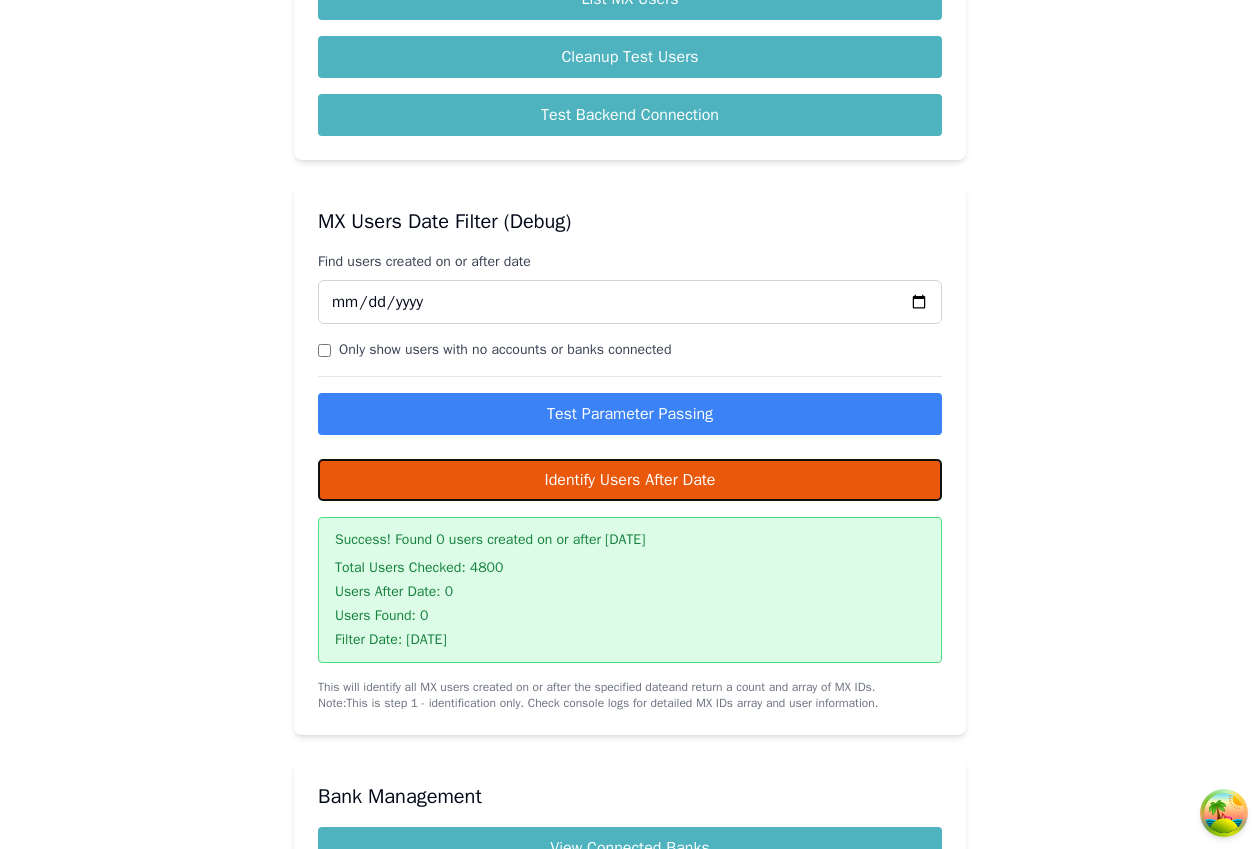 click on "Identify Users After Date" at bounding box center [630, 480] 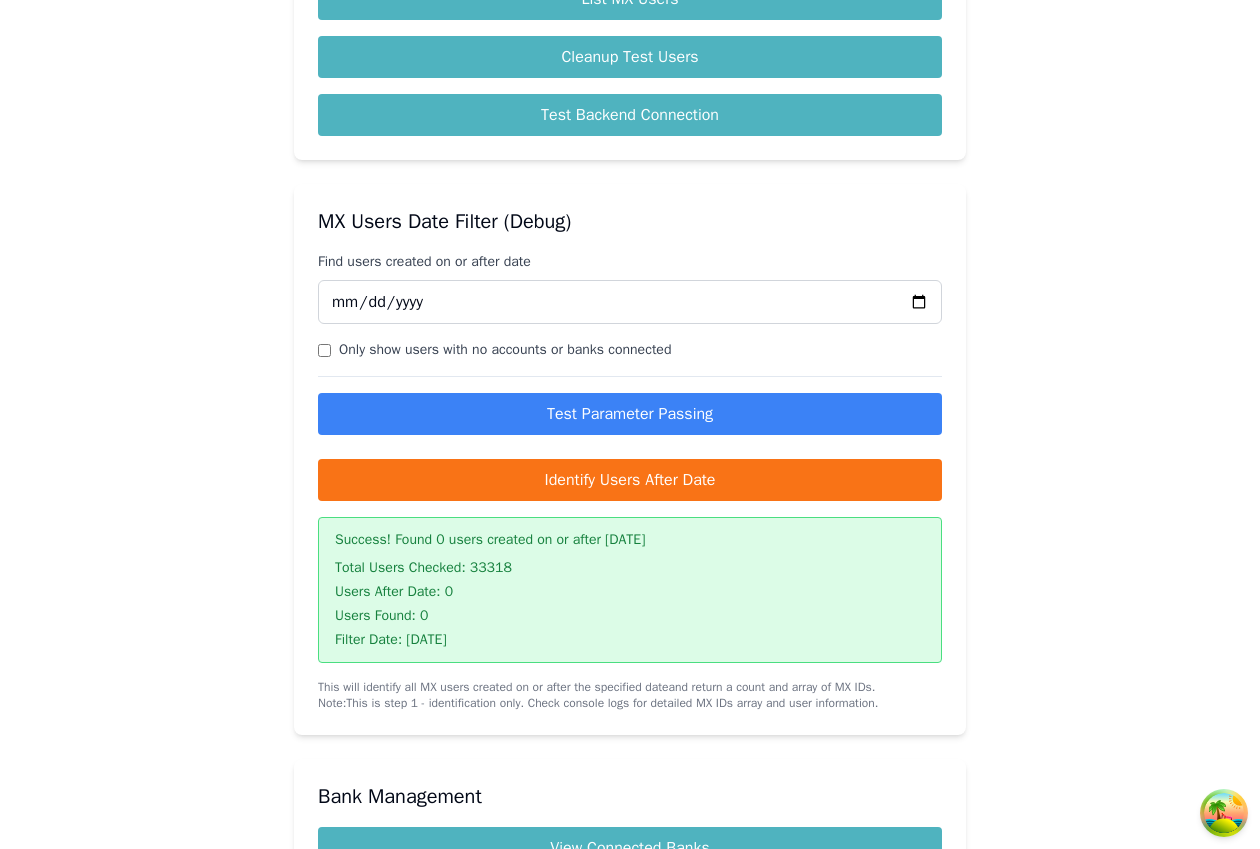 click on "Only show users with no accounts or banks connected" at bounding box center (324, 350) 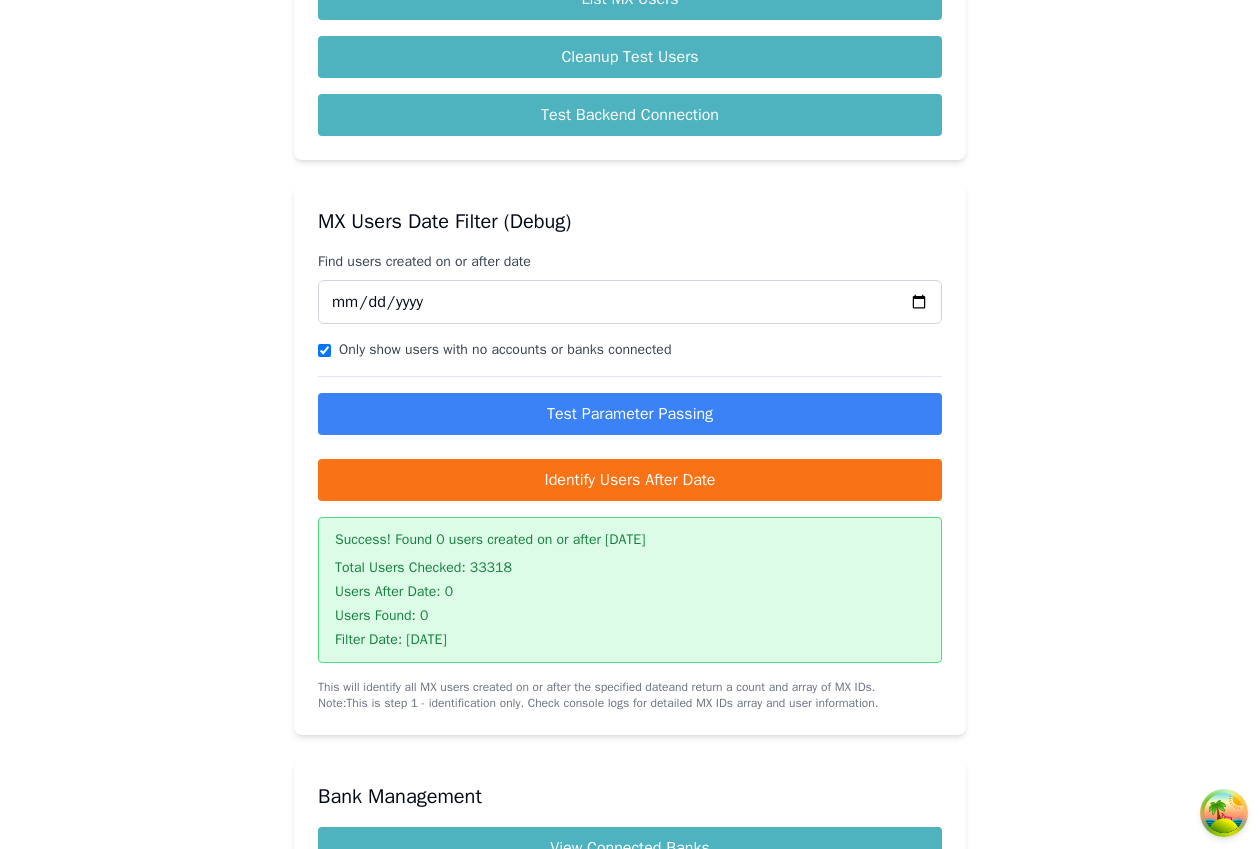 checkbox on "true" 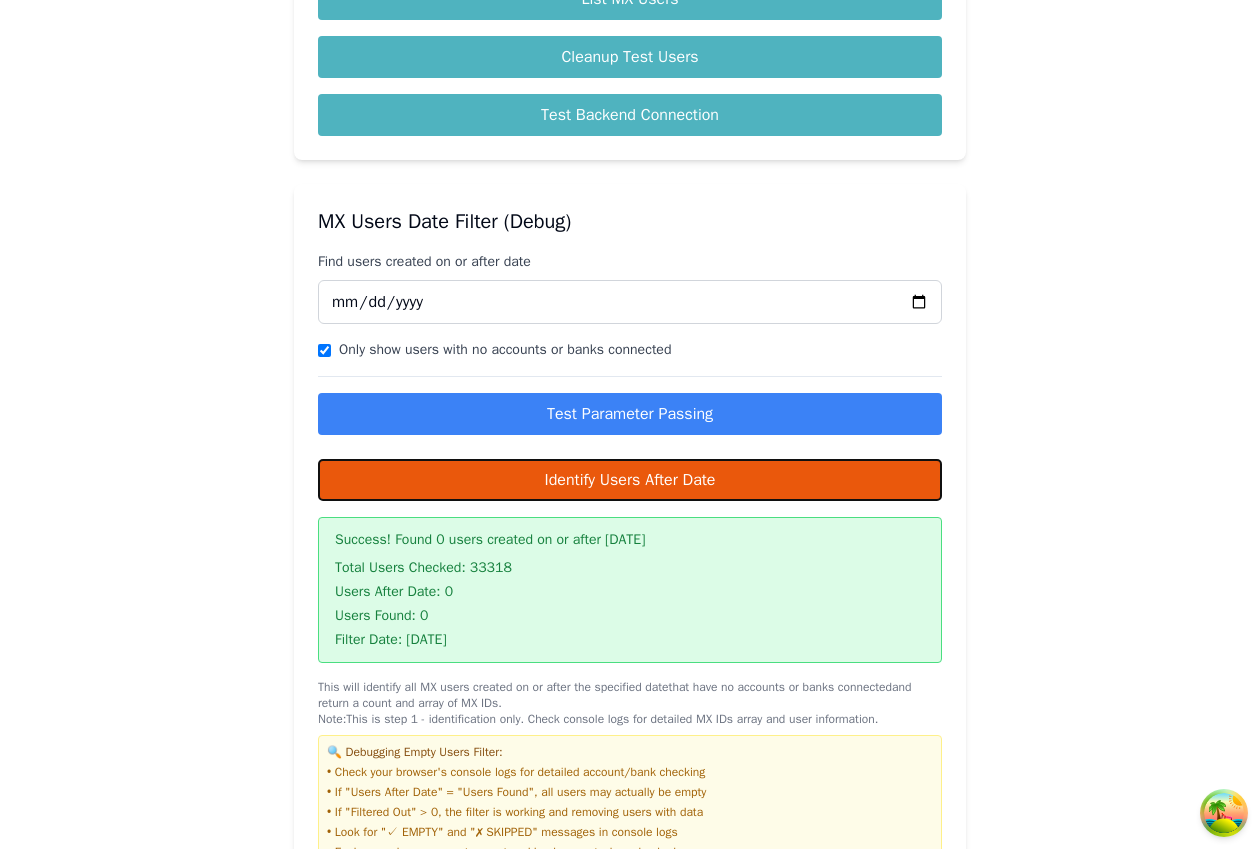 click on "Identify Users After Date" at bounding box center (630, 480) 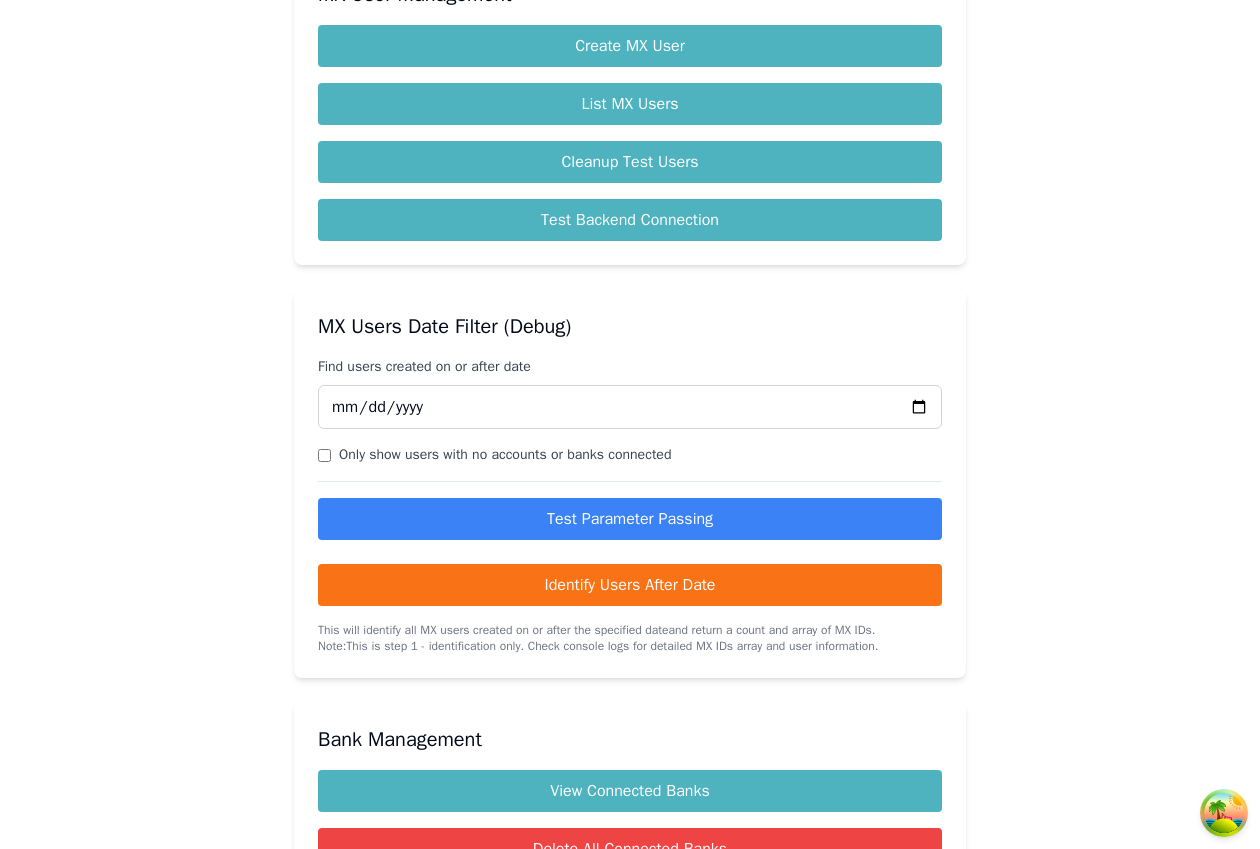 scroll, scrollTop: 1603, scrollLeft: 0, axis: vertical 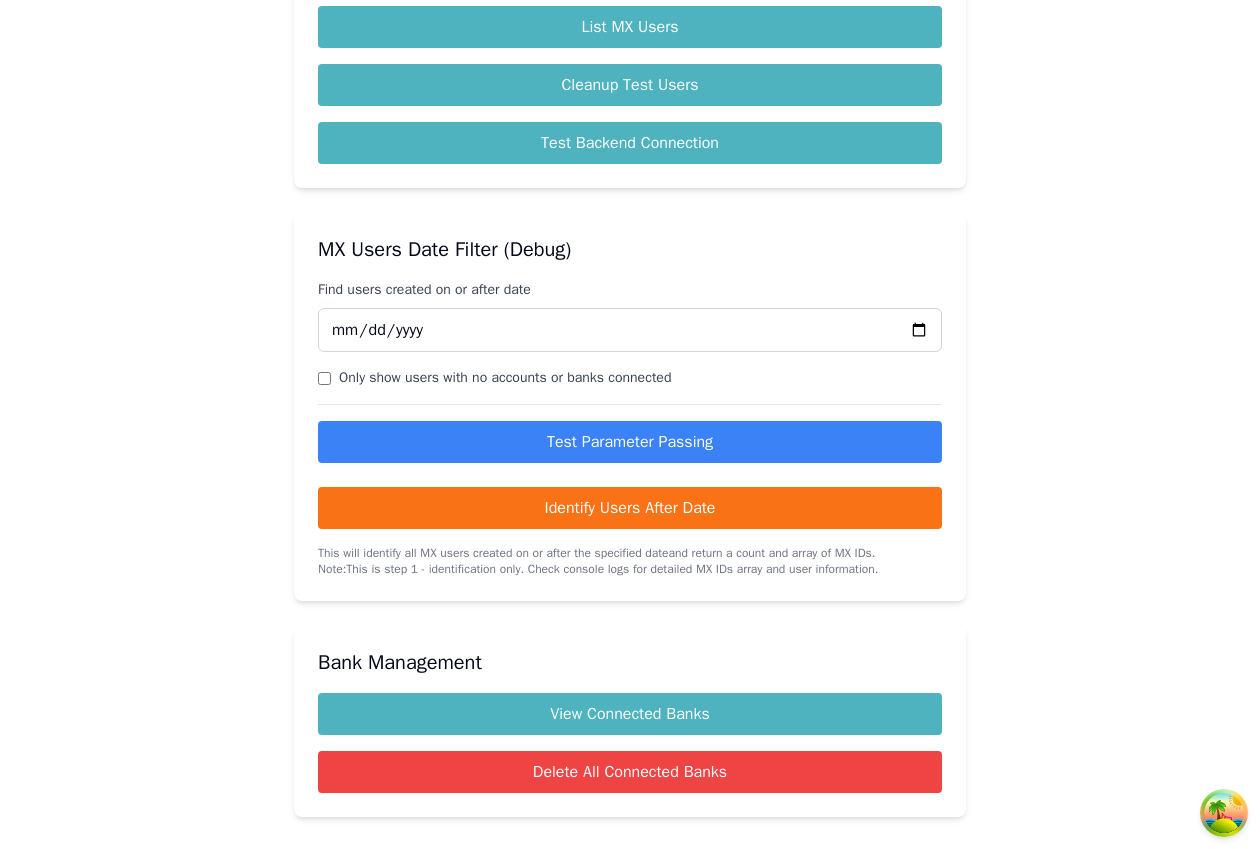 click on "Only show users with no accounts or banks connected" at bounding box center [324, 378] 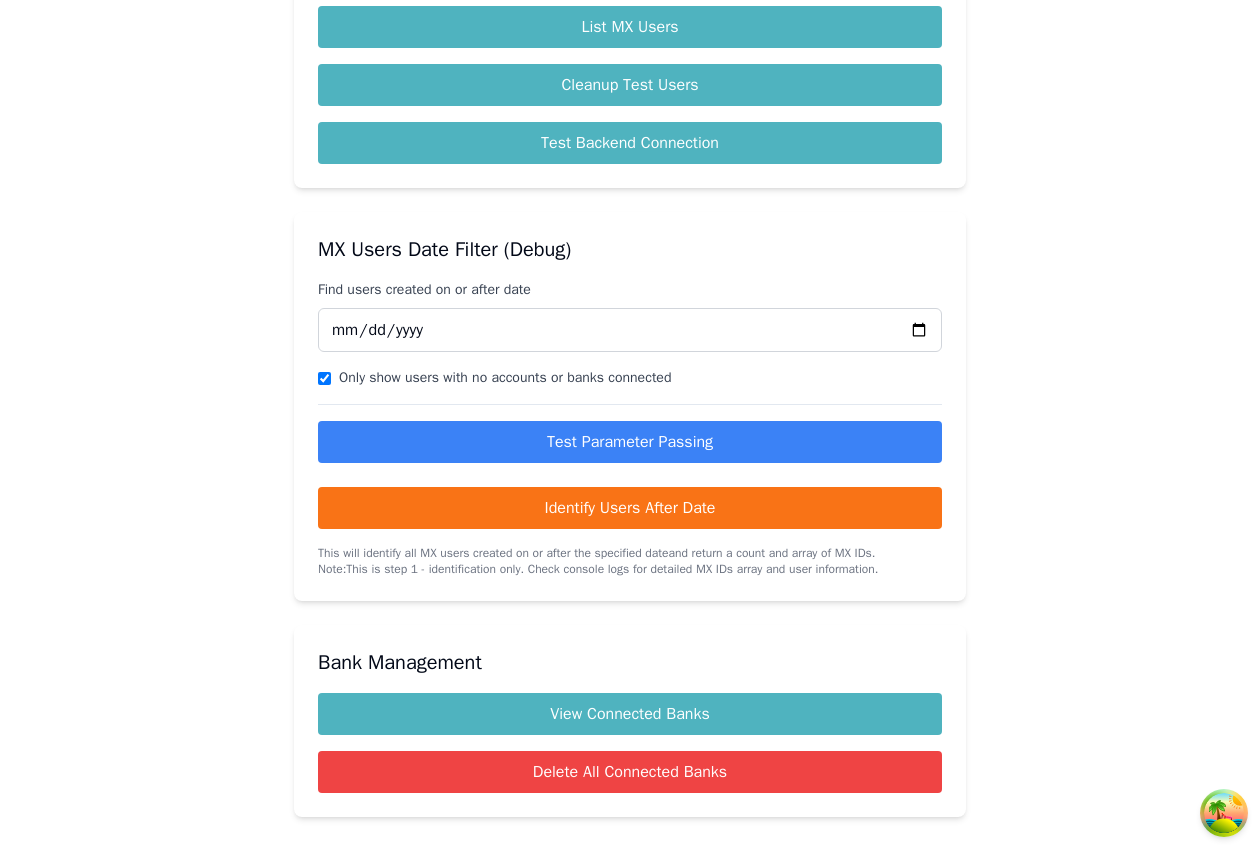 checkbox on "true" 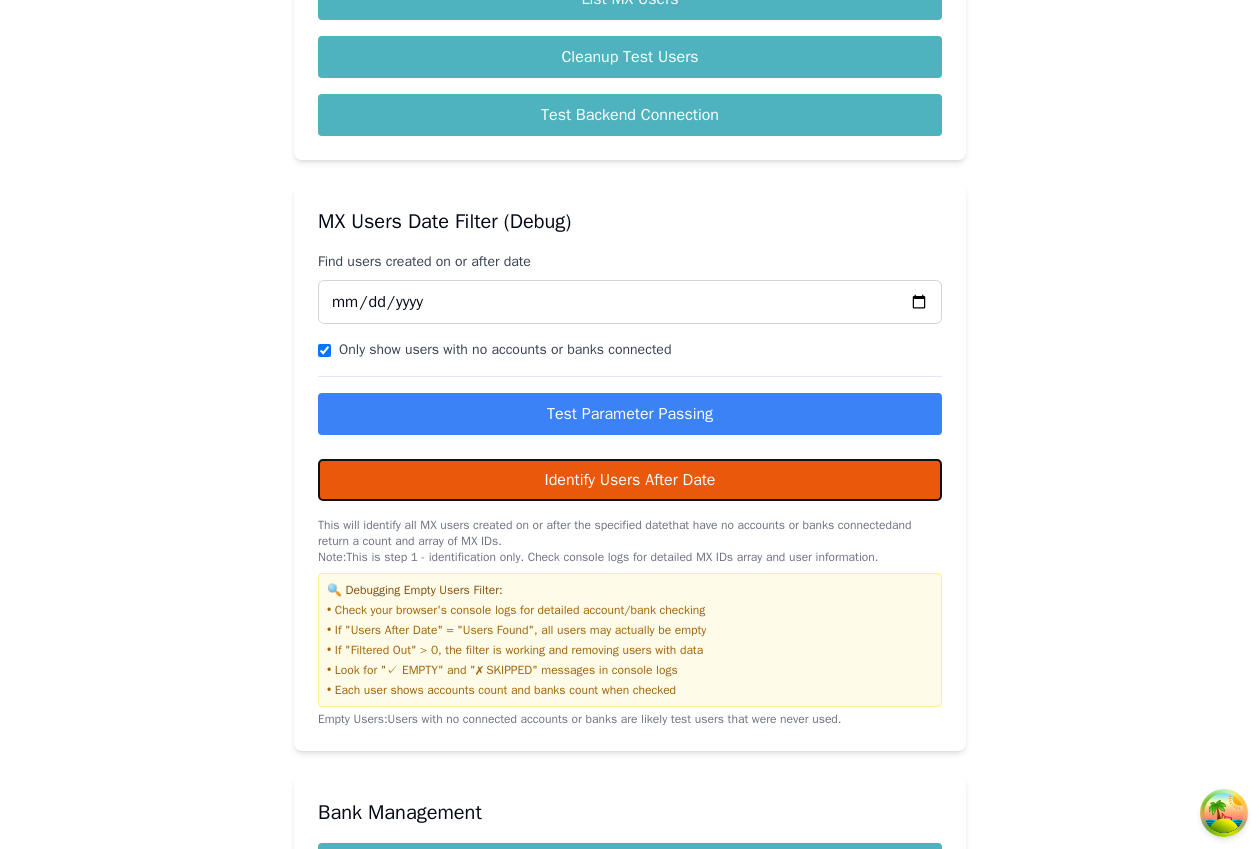 click on "Identify Users After Date" at bounding box center [630, 480] 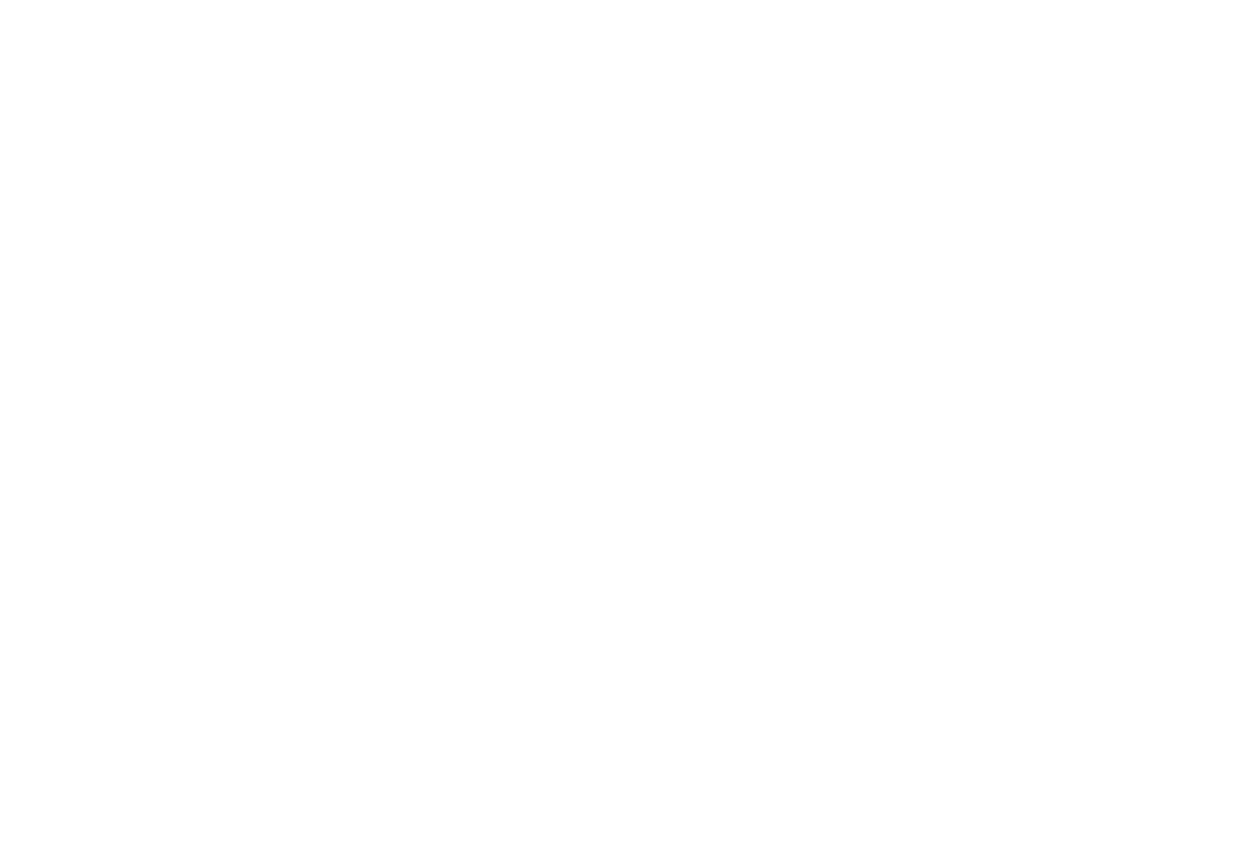 scroll, scrollTop: 0, scrollLeft: 0, axis: both 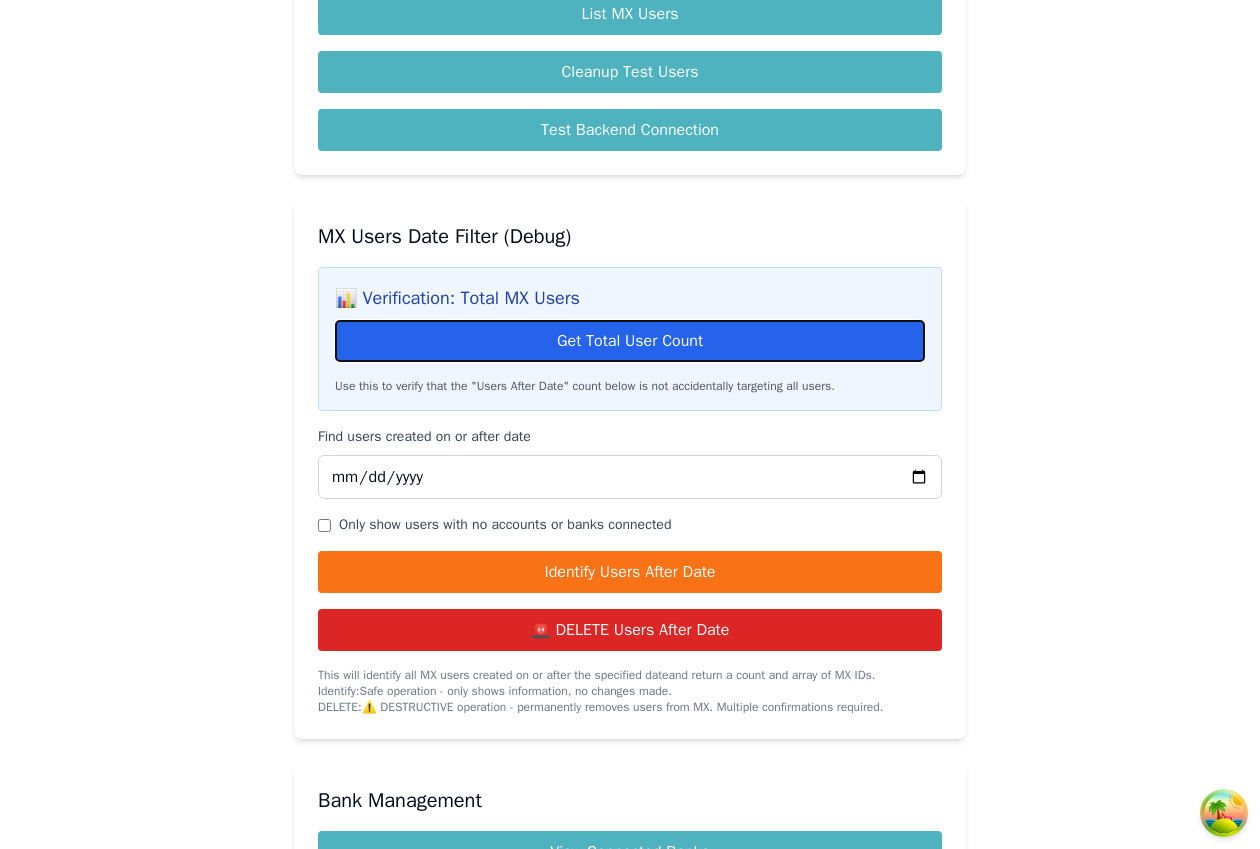click on "Get Total User Count" at bounding box center [630, 341] 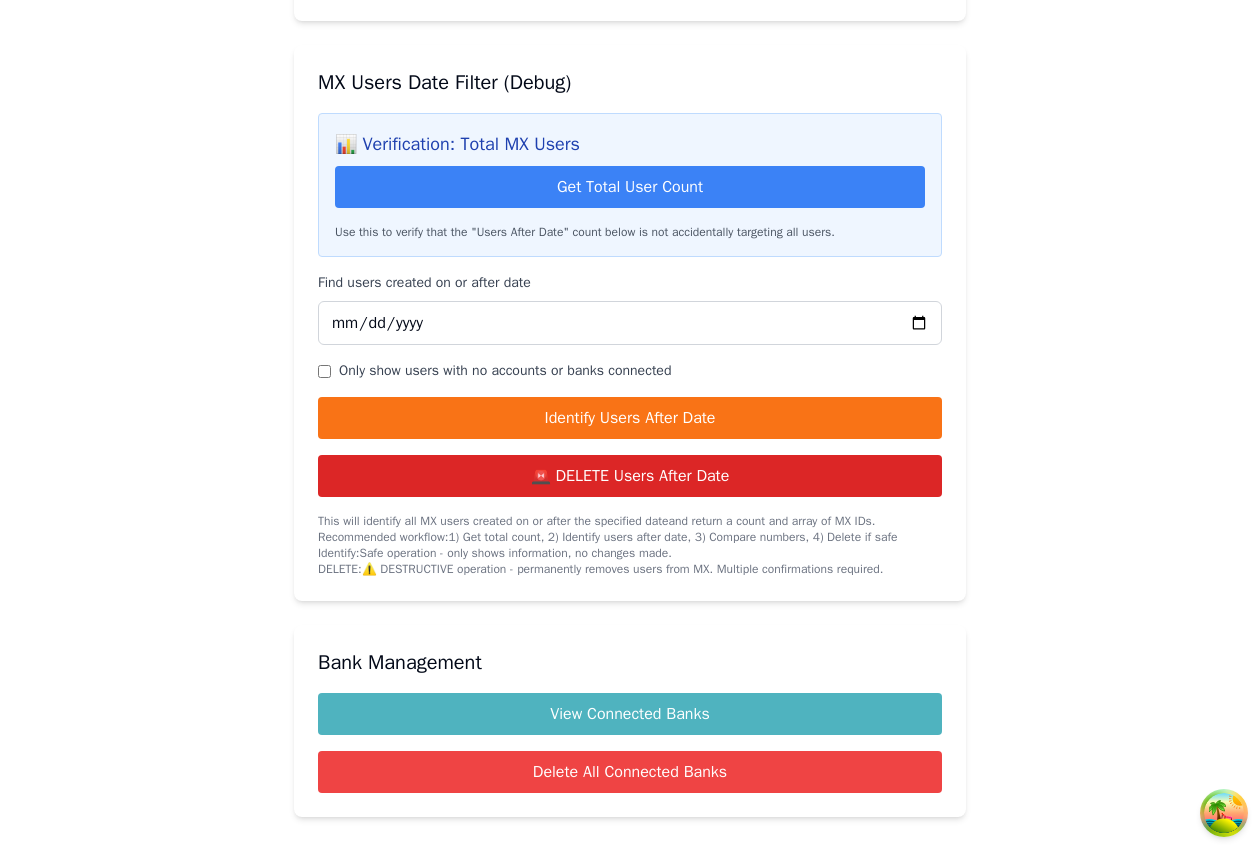 scroll, scrollTop: 1750, scrollLeft: 0, axis: vertical 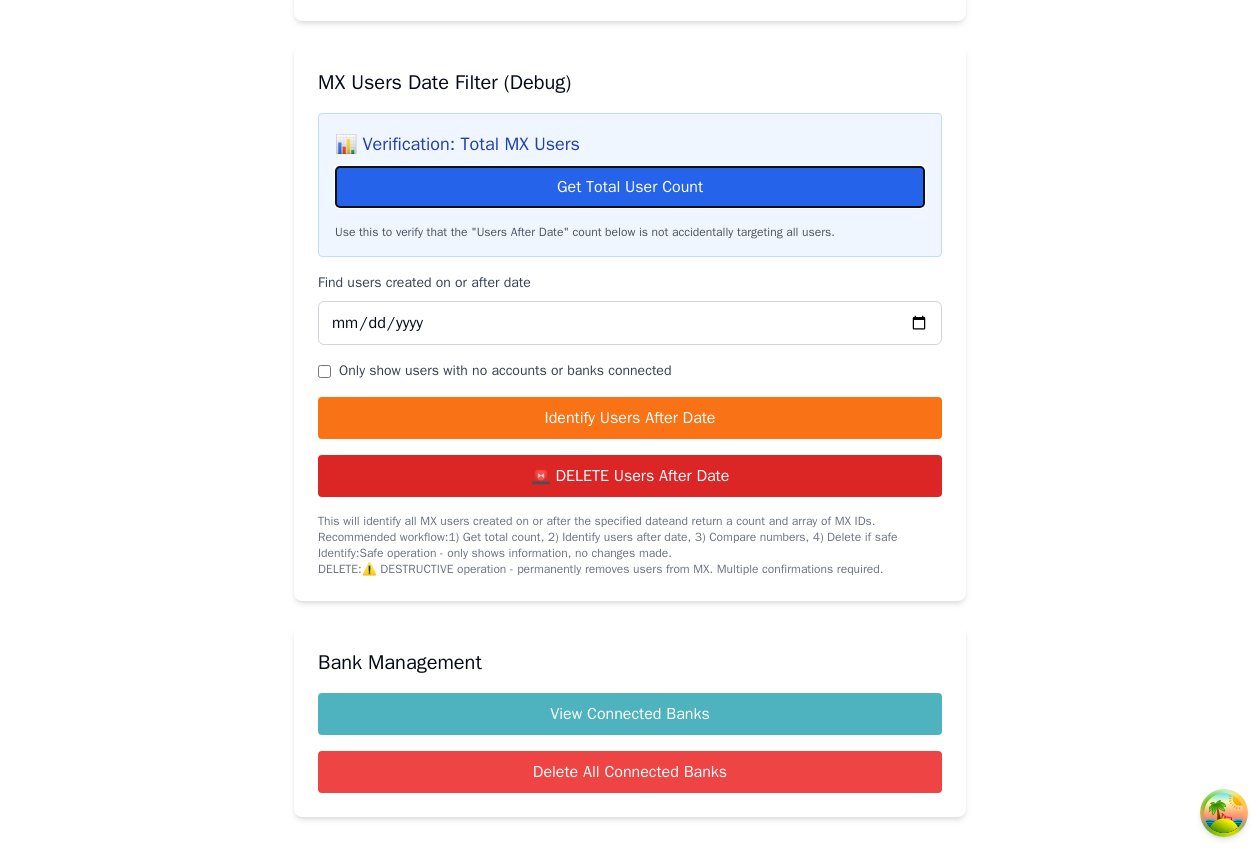 click on "Get Total User Count" at bounding box center [630, 187] 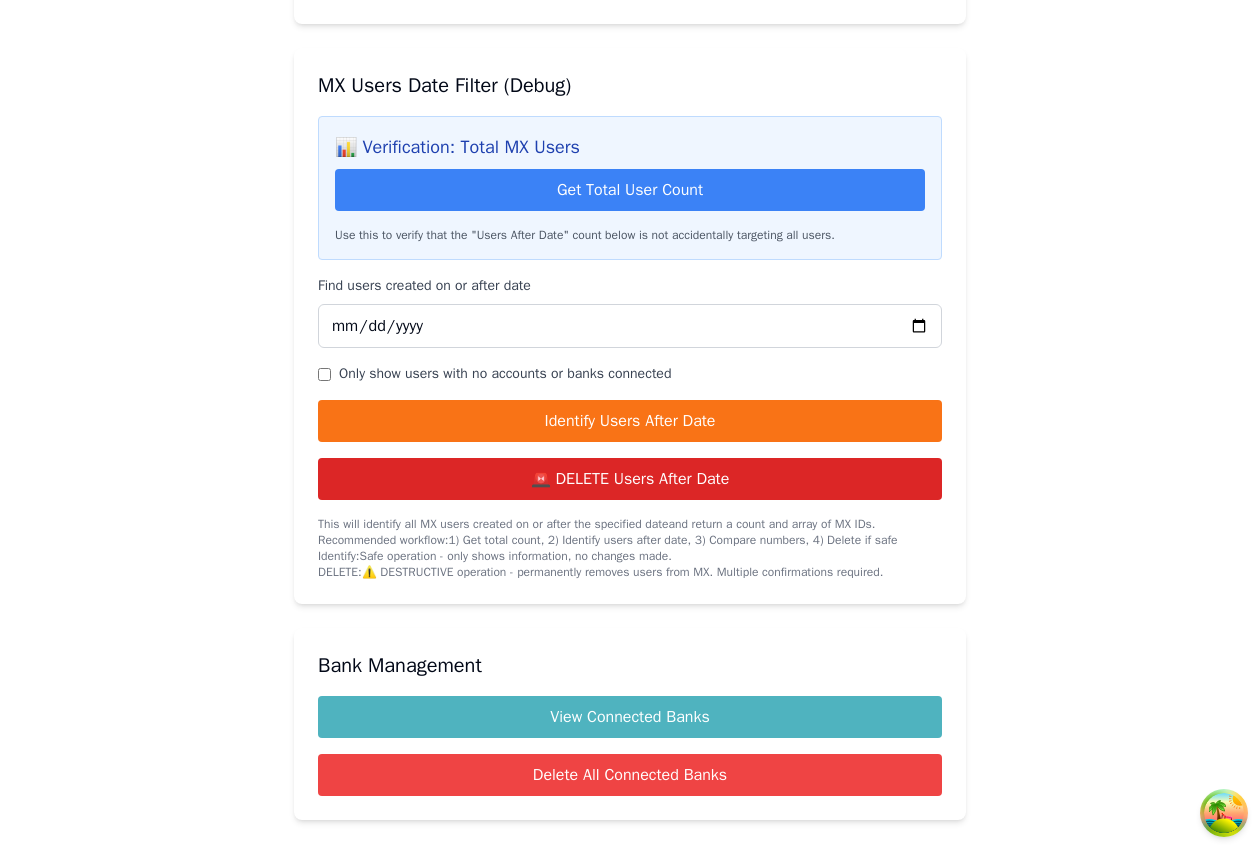 scroll, scrollTop: 1739, scrollLeft: 0, axis: vertical 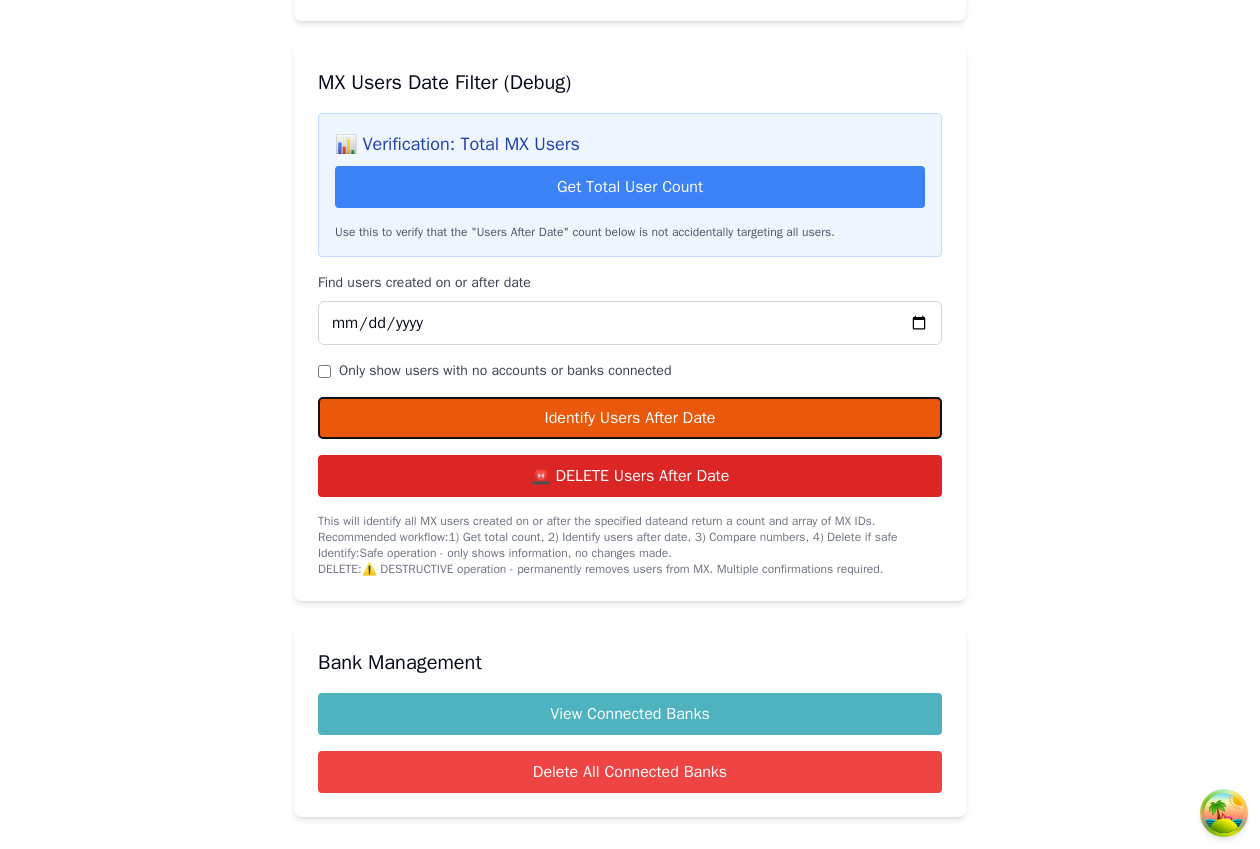 click on "Identify Users After Date" at bounding box center (630, 418) 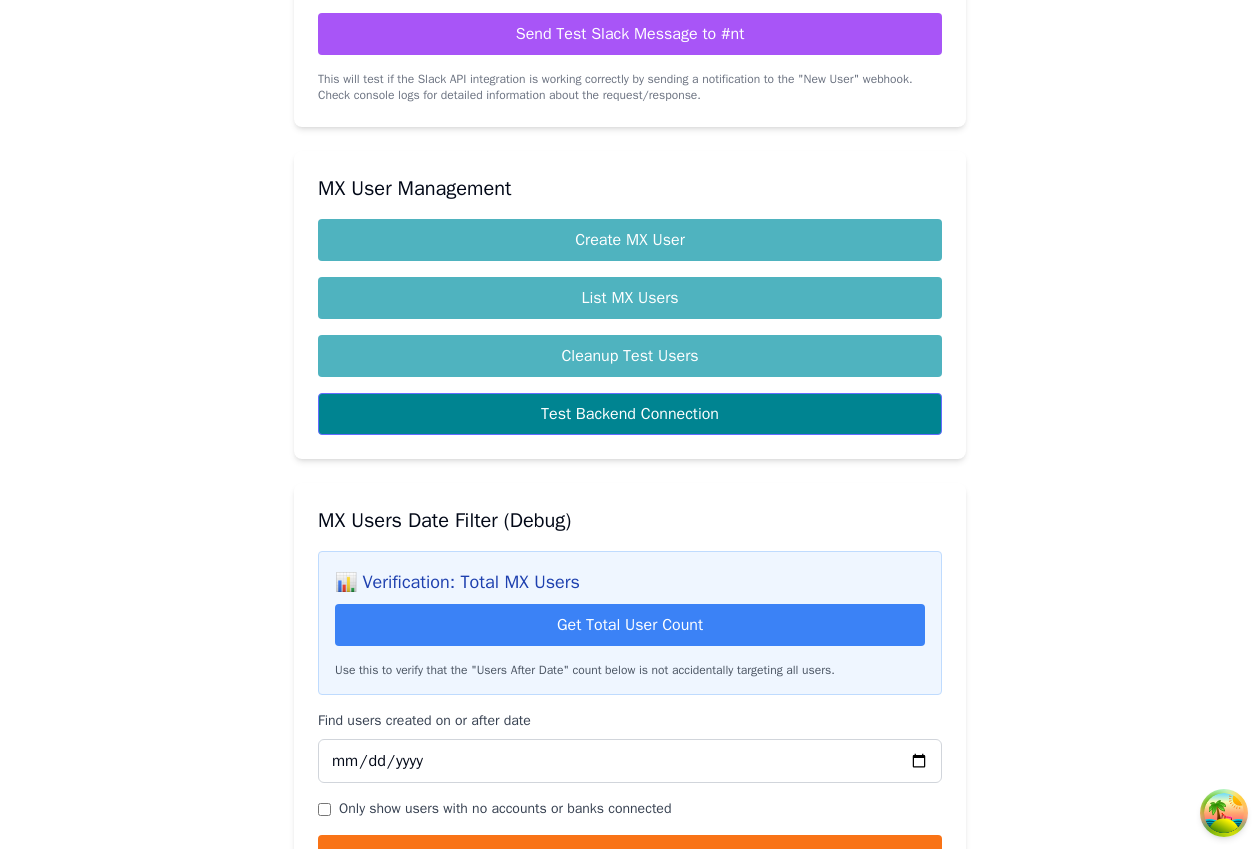 scroll, scrollTop: 1678, scrollLeft: 0, axis: vertical 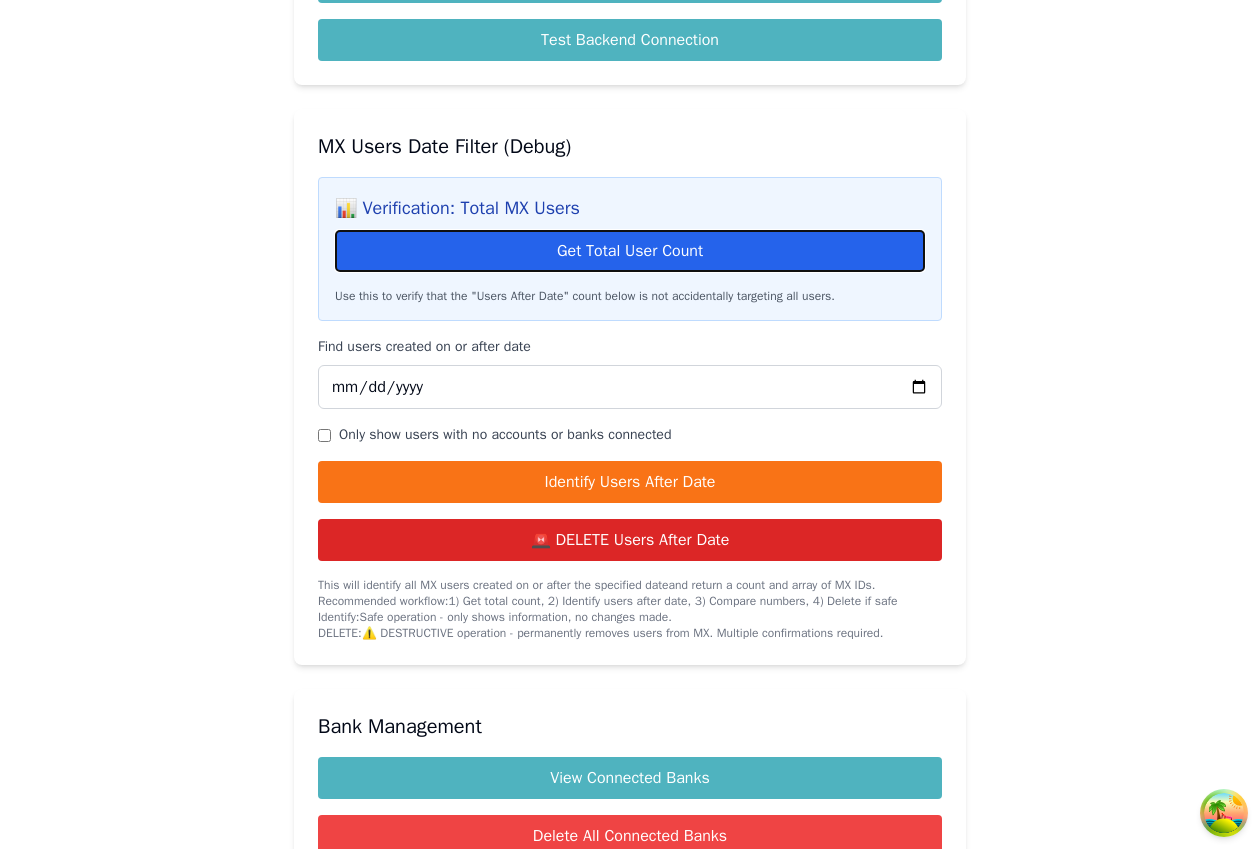 click on "Get Total User Count" at bounding box center [630, 251] 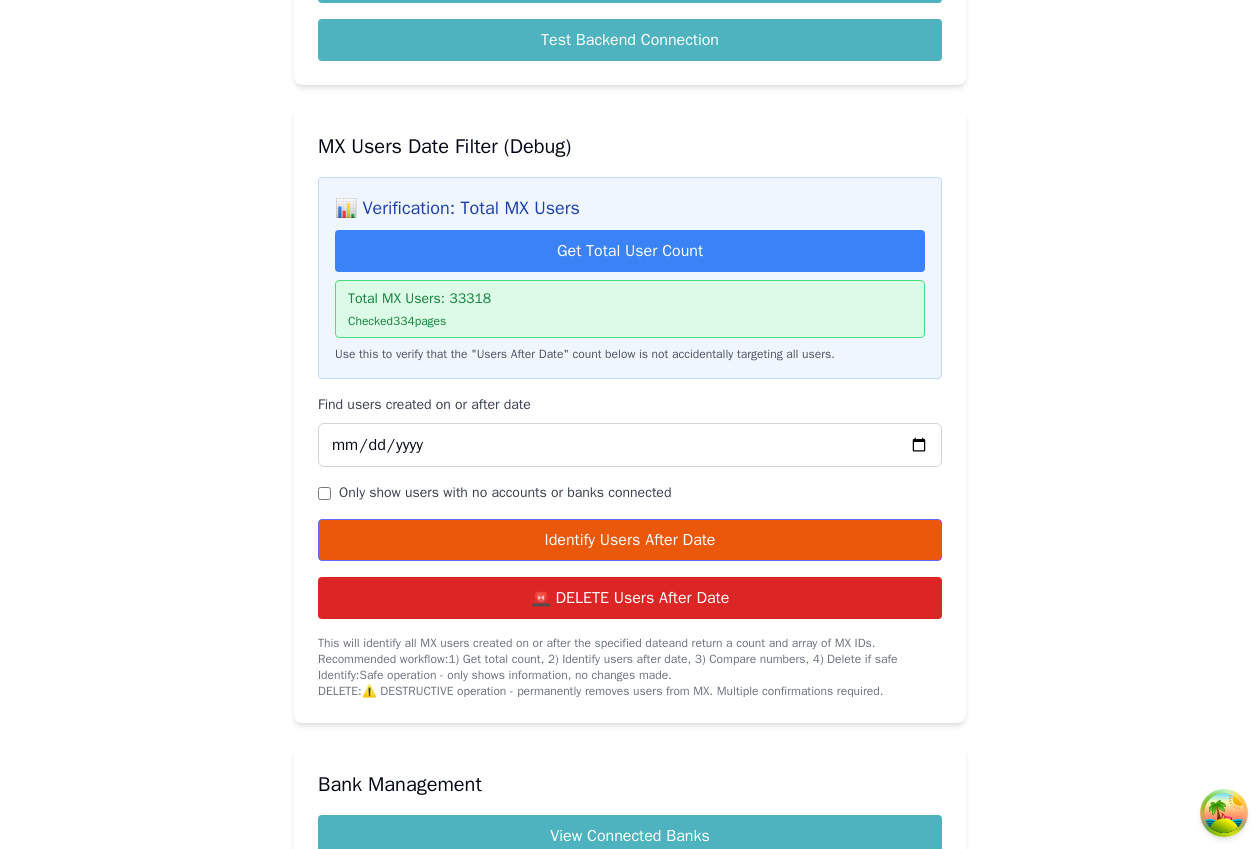 scroll, scrollTop: 1725, scrollLeft: 0, axis: vertical 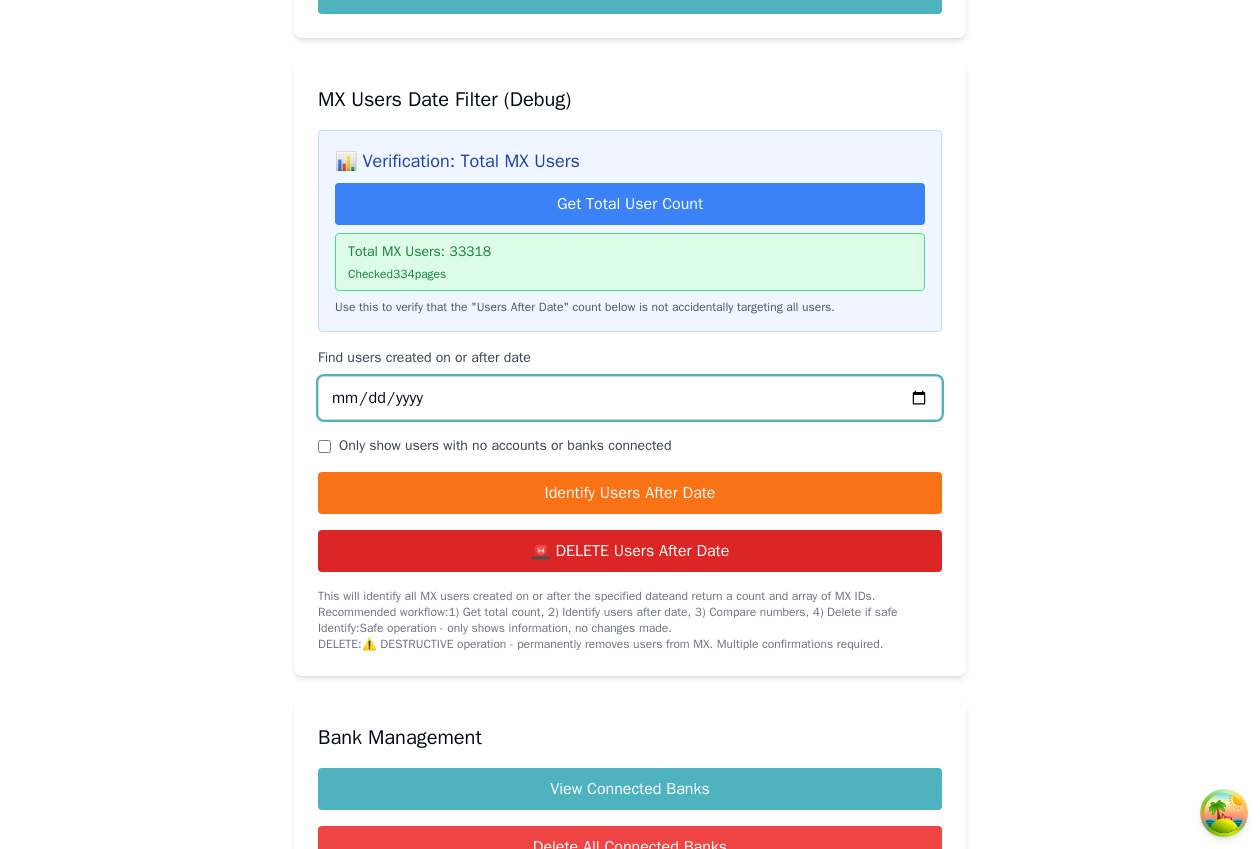 drag, startPoint x: 333, startPoint y: 428, endPoint x: 472, endPoint y: 436, distance: 139.23003 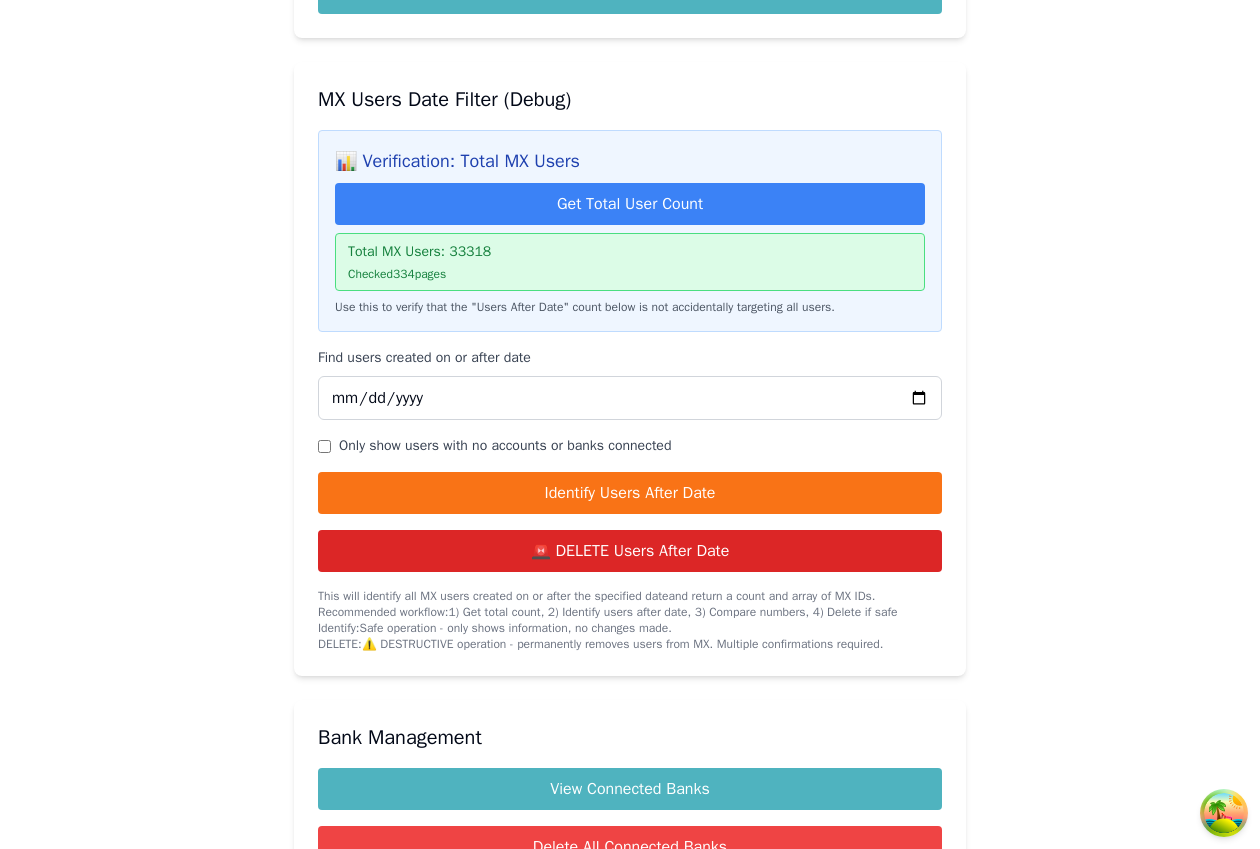 click on "MX Users Date Filter (Debug) 📊 Verification: Total MX Users Get Total User Count Total MX Users:   33318 Checked  334  pages Use this to verify that the "Users After Date" count below is not accidentally targeting all users. Find users created on or after date 2025-06-24 Only show users with no accounts or banks connected Identify Users After Date 🚨 DELETE Users After Date This will identify all MX users created on or after the specified date  and return a count and array of MX IDs. Recommended workflow:  1) Get total count, 2) Identify users after date, 3) Compare numbers, 4) Delete if safe Identify:  Safe operation - only shows information, no changes made. DELETE:  ⚠️ DESTRUCTIVE operation - permanently removes users from MX. Multiple confirmations required." at bounding box center (630, 369) 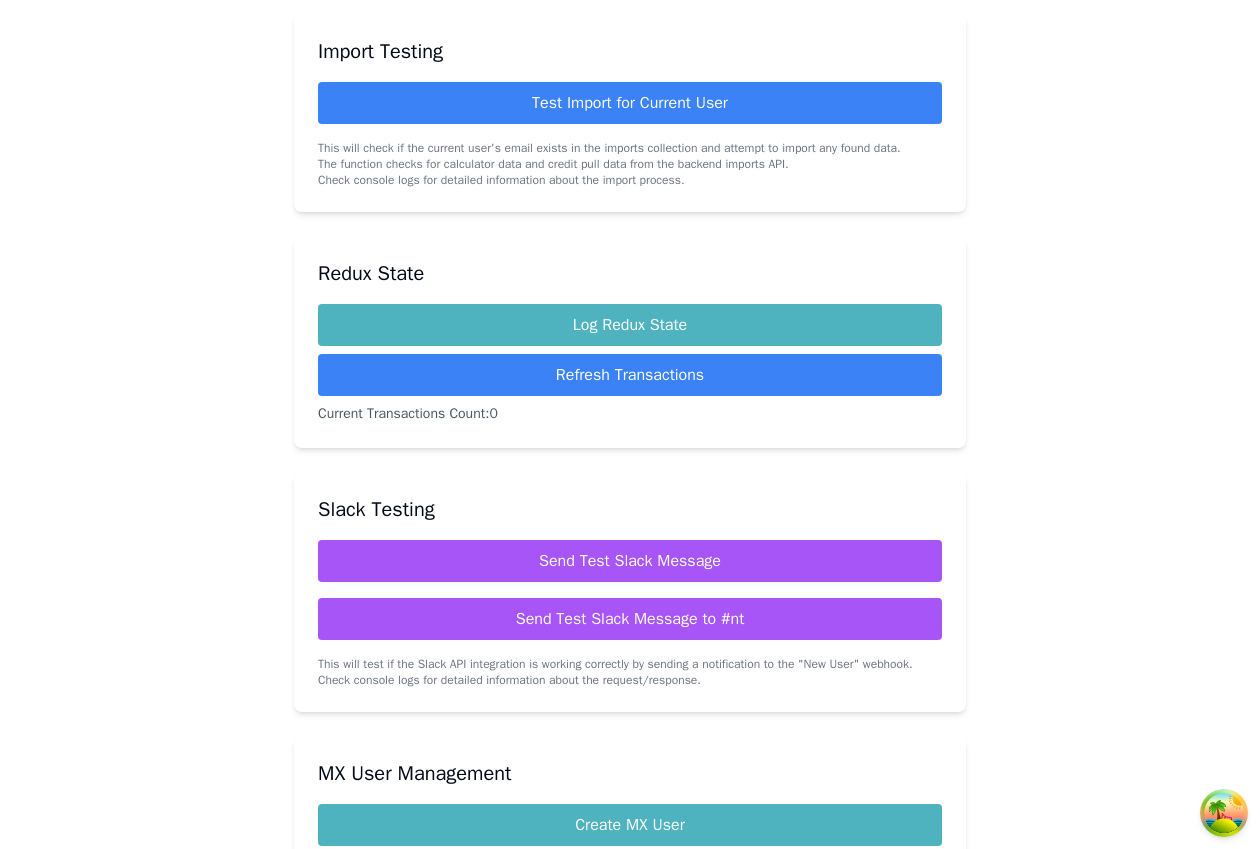 scroll, scrollTop: 717, scrollLeft: 0, axis: vertical 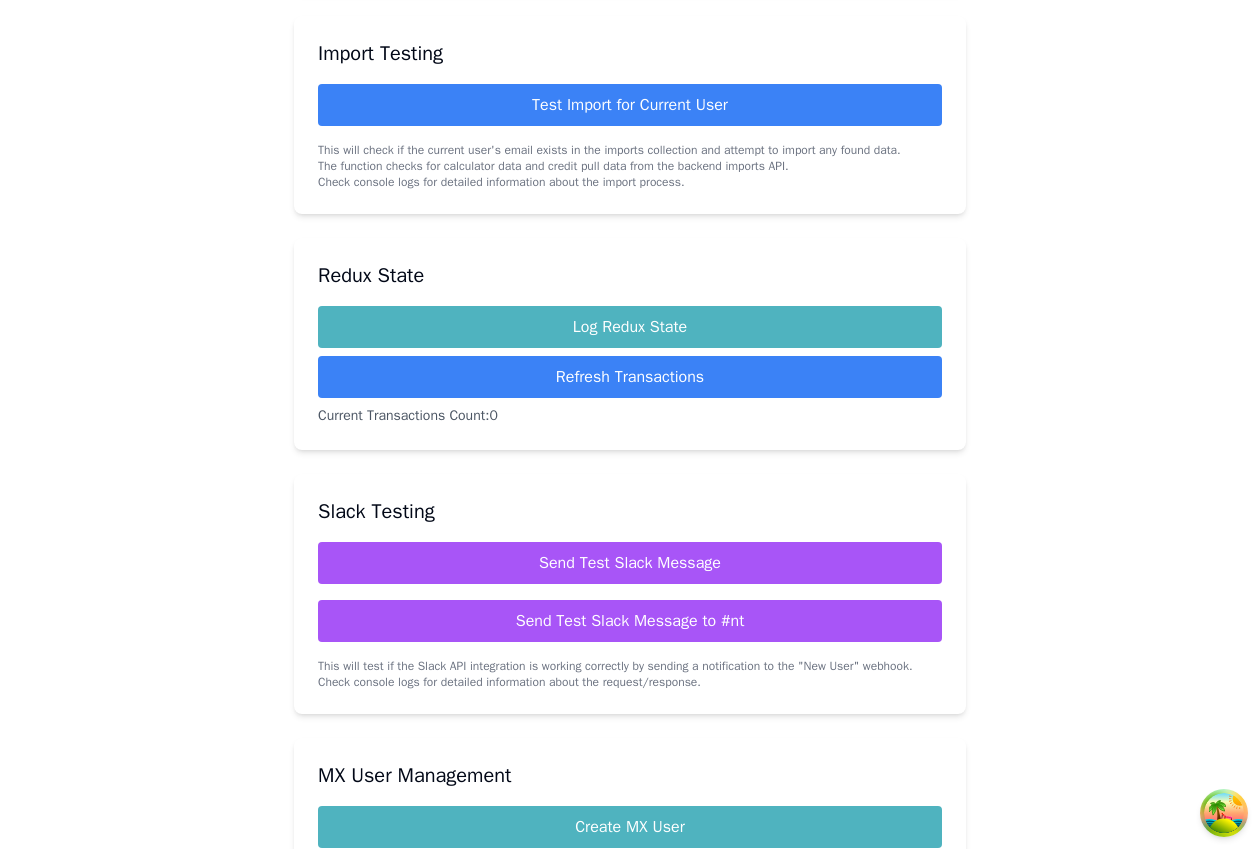 click on "Debug Tools RevenueCat Test Customer Customer Email Custom User ID (optional) If left blank, a user ID will be generated based on the email Duration (months) 12 Create Coworker And Grant Paid Access Create New Customer and Grant 1 Month Trial Create Coworker:  Creates a new coworker account with paid access. Create New Customer:  Creates a new customer with a 1-month trial subscription. Note: These operations match what happens in production for new signups and admin-created accounts. Import Testing Test Import for Current User This will check if the current user's email exists in the imports collection and attempt to import any found data. The function checks for calculator data and credit pull data from the backend imports API. Check console logs for detailed information about the import process. Redux State Log Redux State Refresh Transactions Current Transactions Count:  0 Slack Testing Send Test Slack Message Send Test Slack Message to #nt MX User Management Create MX User List MX Users Bank Management" at bounding box center [630, 326] 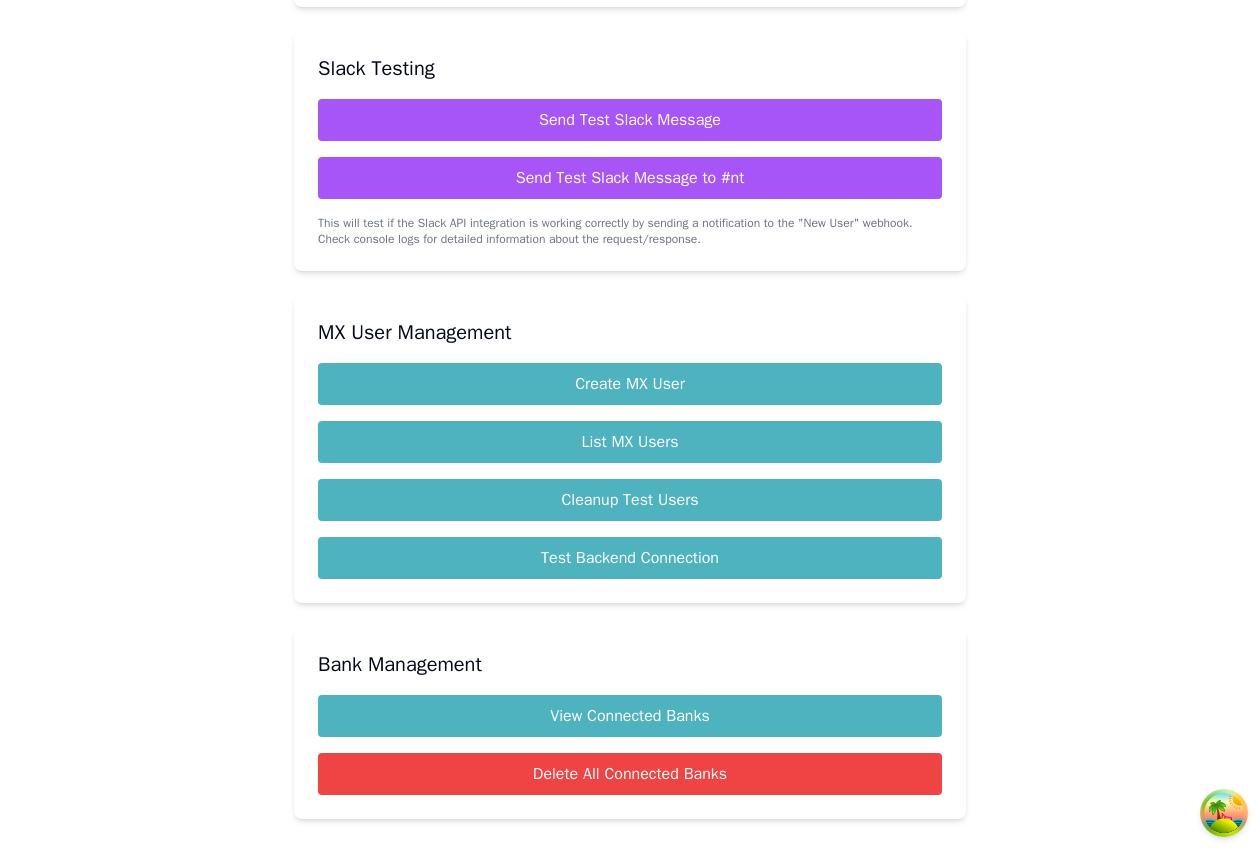 scroll, scrollTop: 1190, scrollLeft: 0, axis: vertical 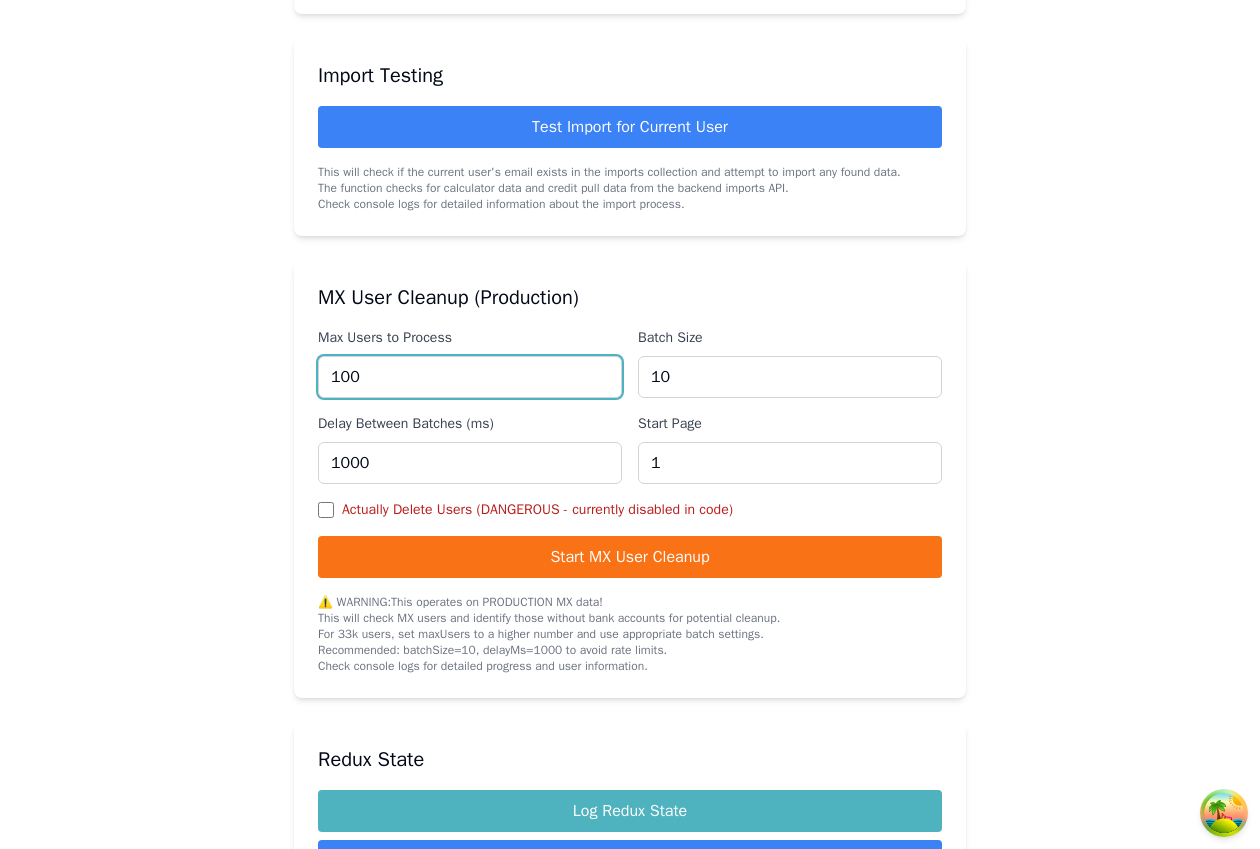 drag, startPoint x: 370, startPoint y: 397, endPoint x: 301, endPoint y: 382, distance: 70.61161 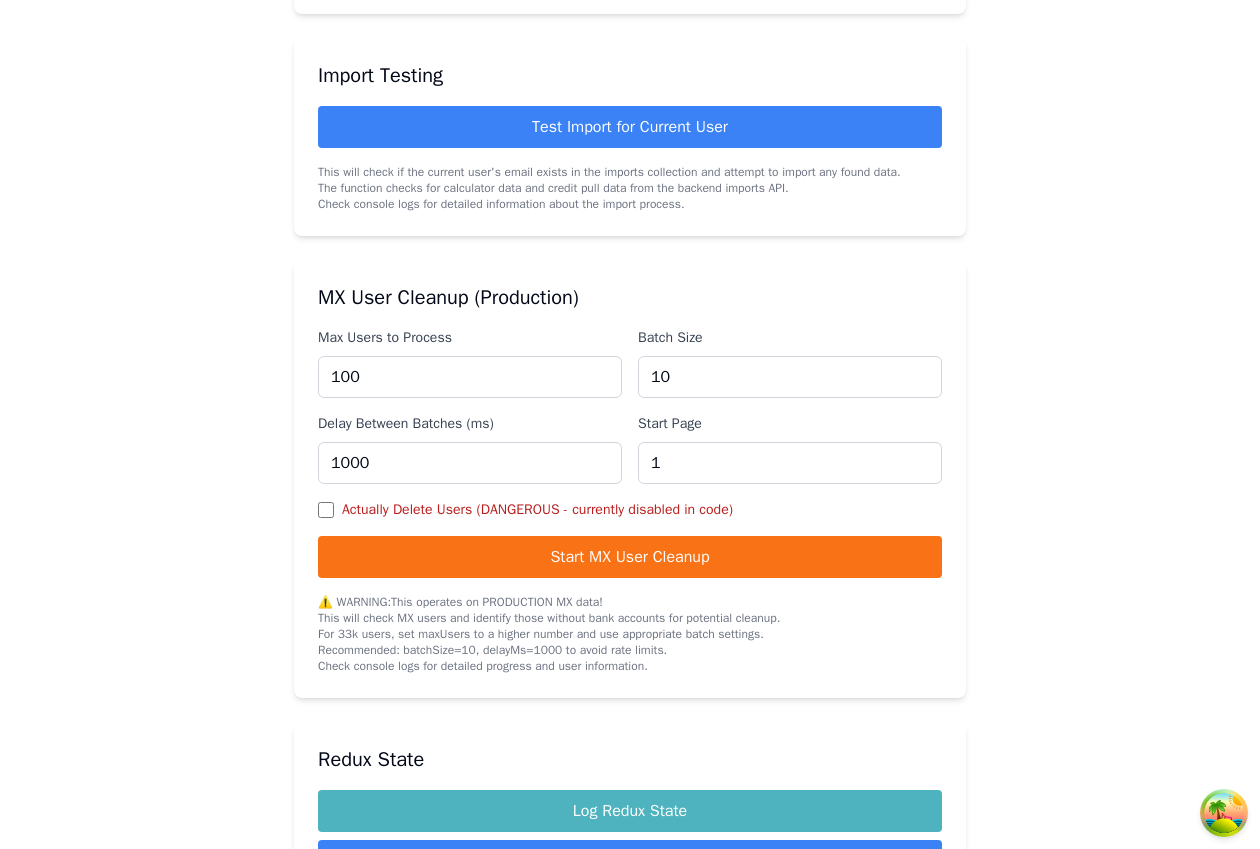 click on "MX User Cleanup (Production)" at bounding box center (630, 298) 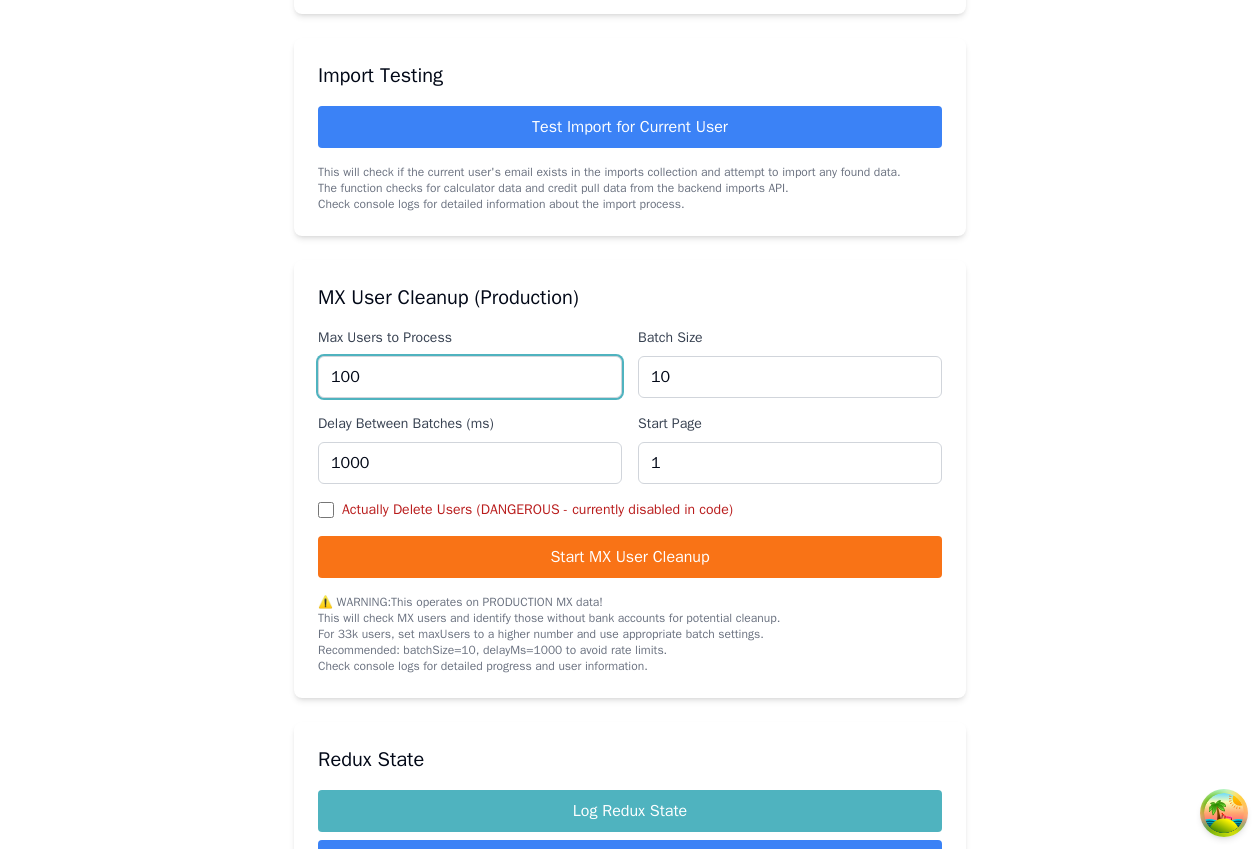 drag, startPoint x: 377, startPoint y: 394, endPoint x: 340, endPoint y: 385, distance: 38.078865 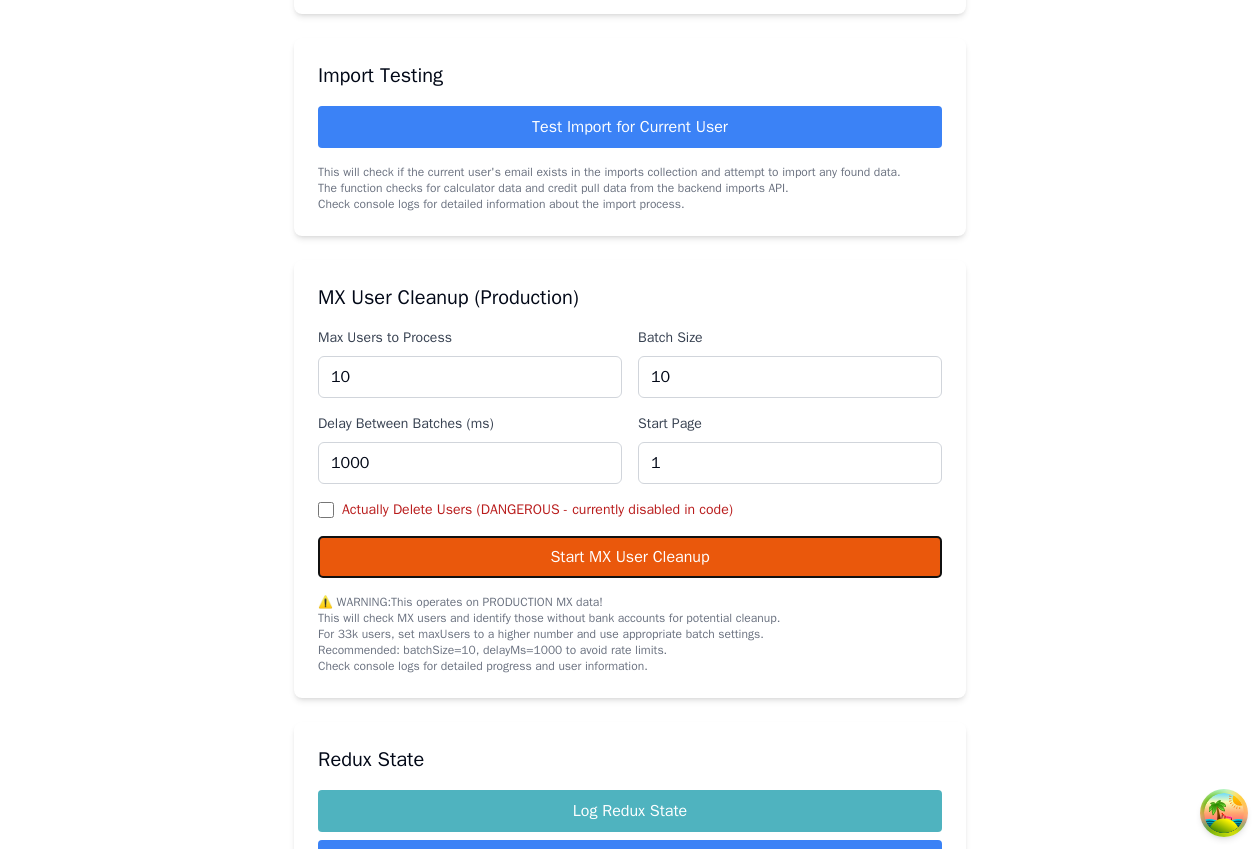 click on "Start MX User Cleanup" at bounding box center (630, 557) 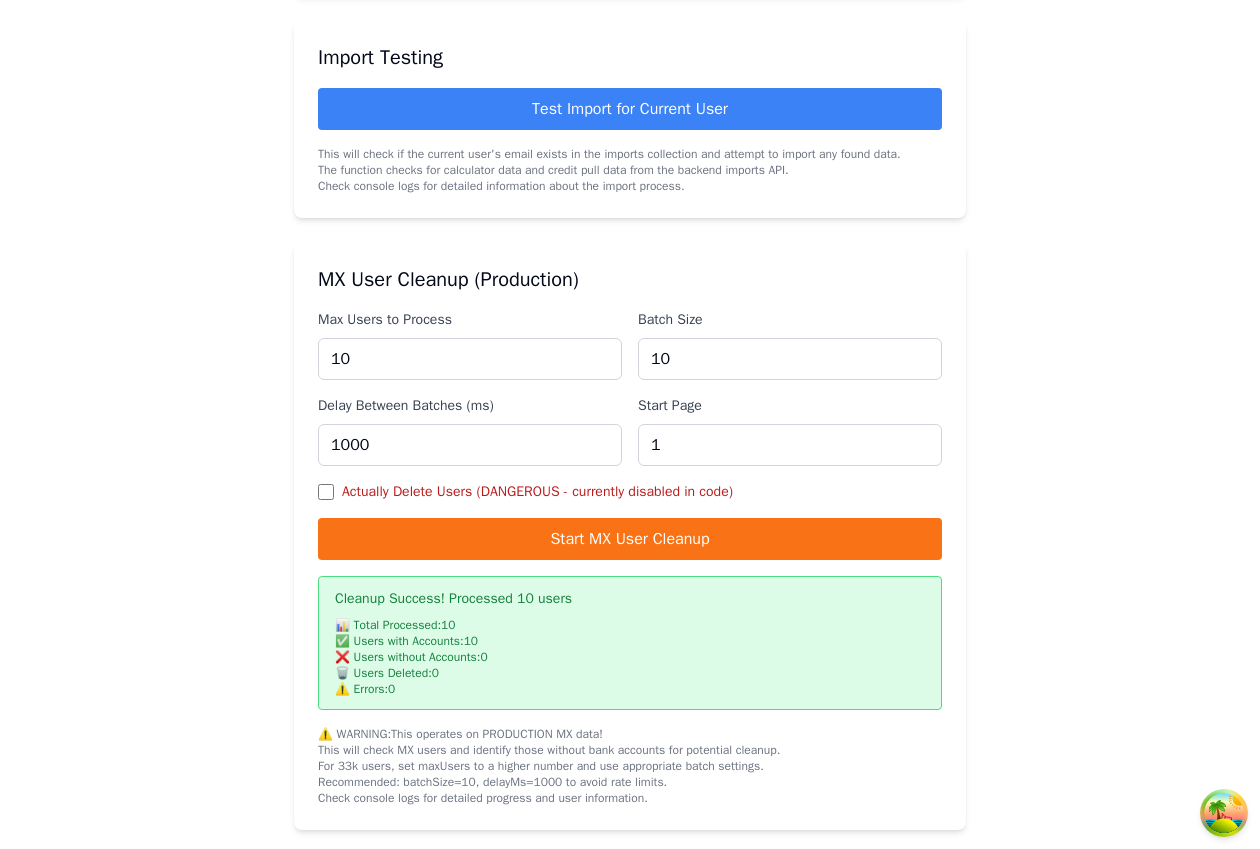 scroll, scrollTop: 779, scrollLeft: 0, axis: vertical 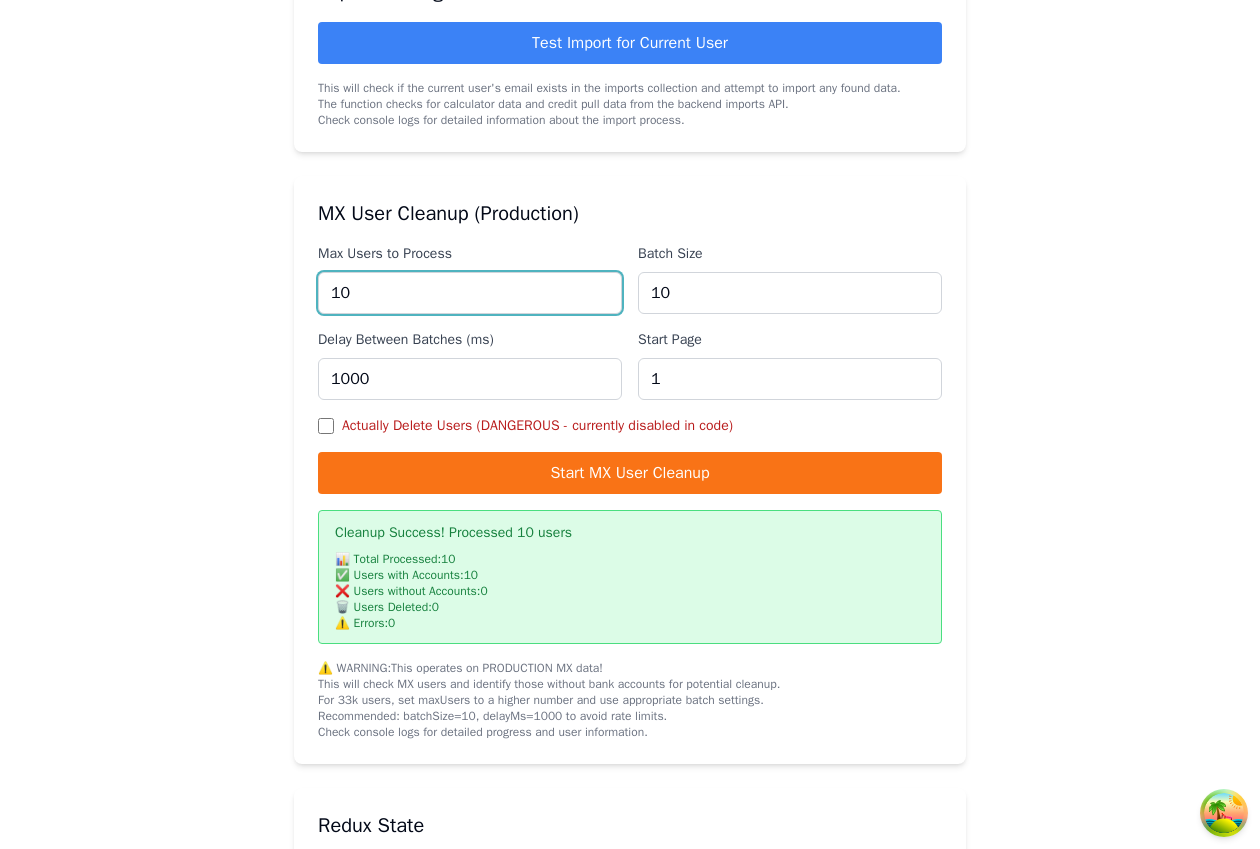 click on "10" at bounding box center [470, 293] 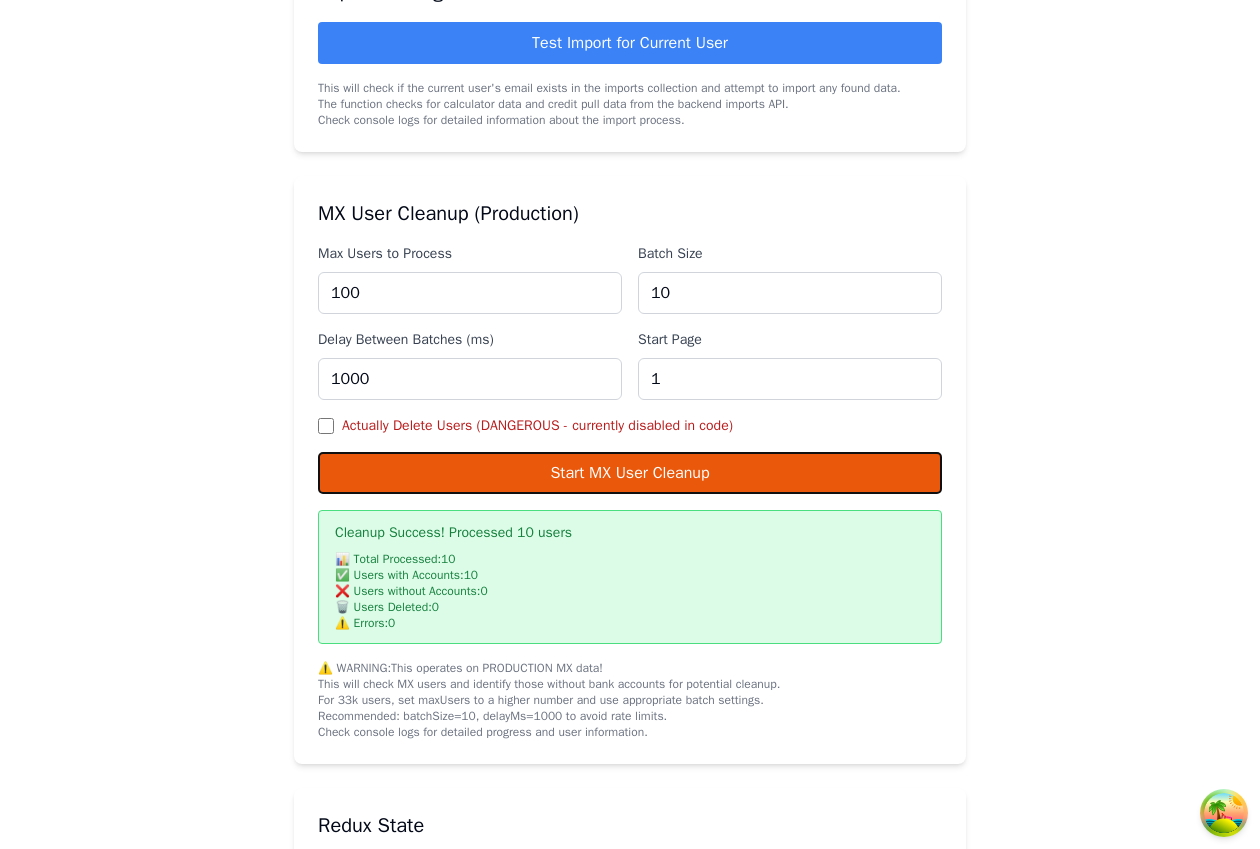 click on "Start MX User Cleanup" at bounding box center [630, 473] 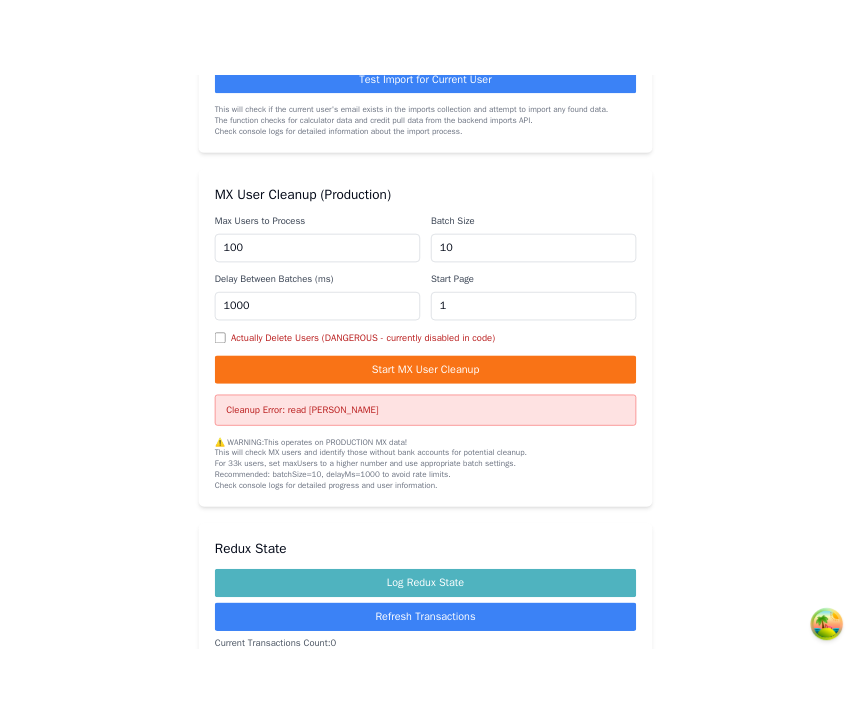 scroll, scrollTop: 827, scrollLeft: 0, axis: vertical 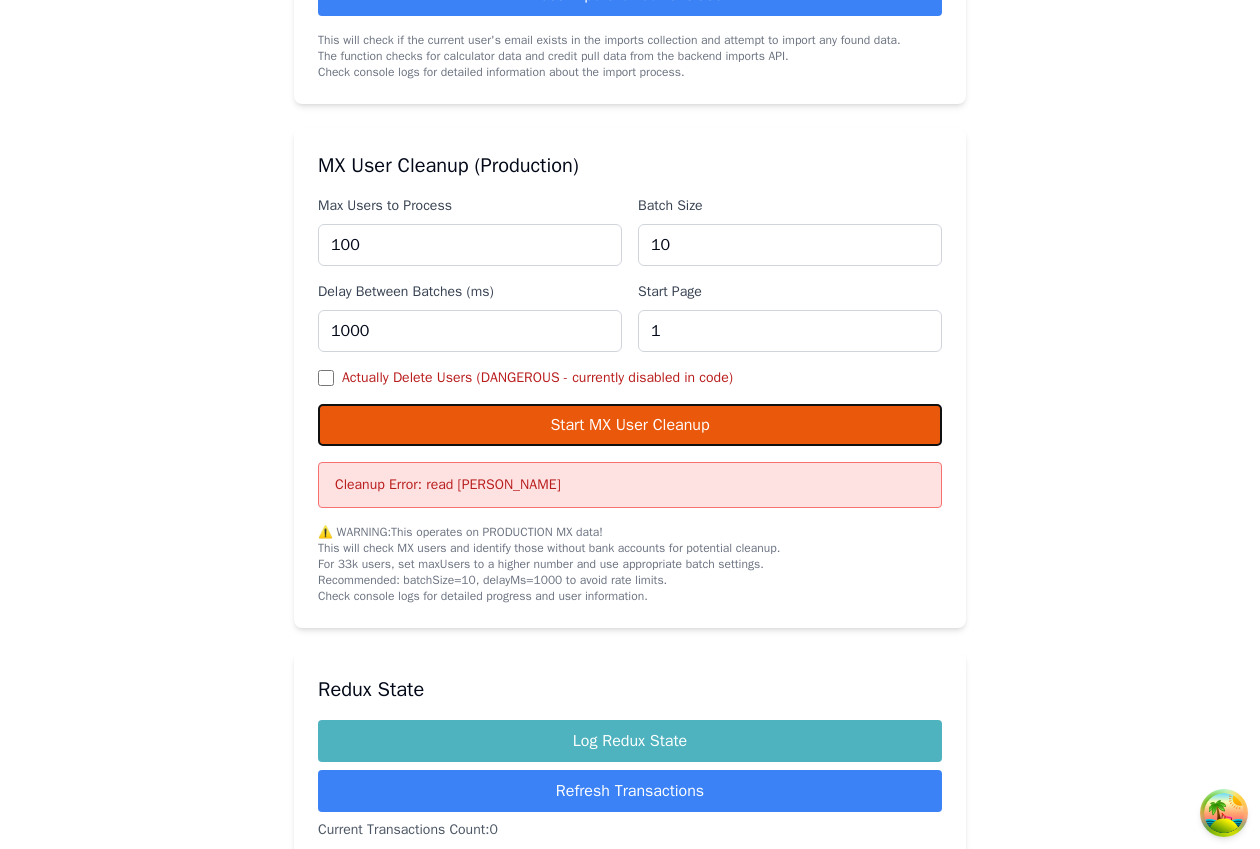 click on "Start MX User Cleanup" at bounding box center (630, 425) 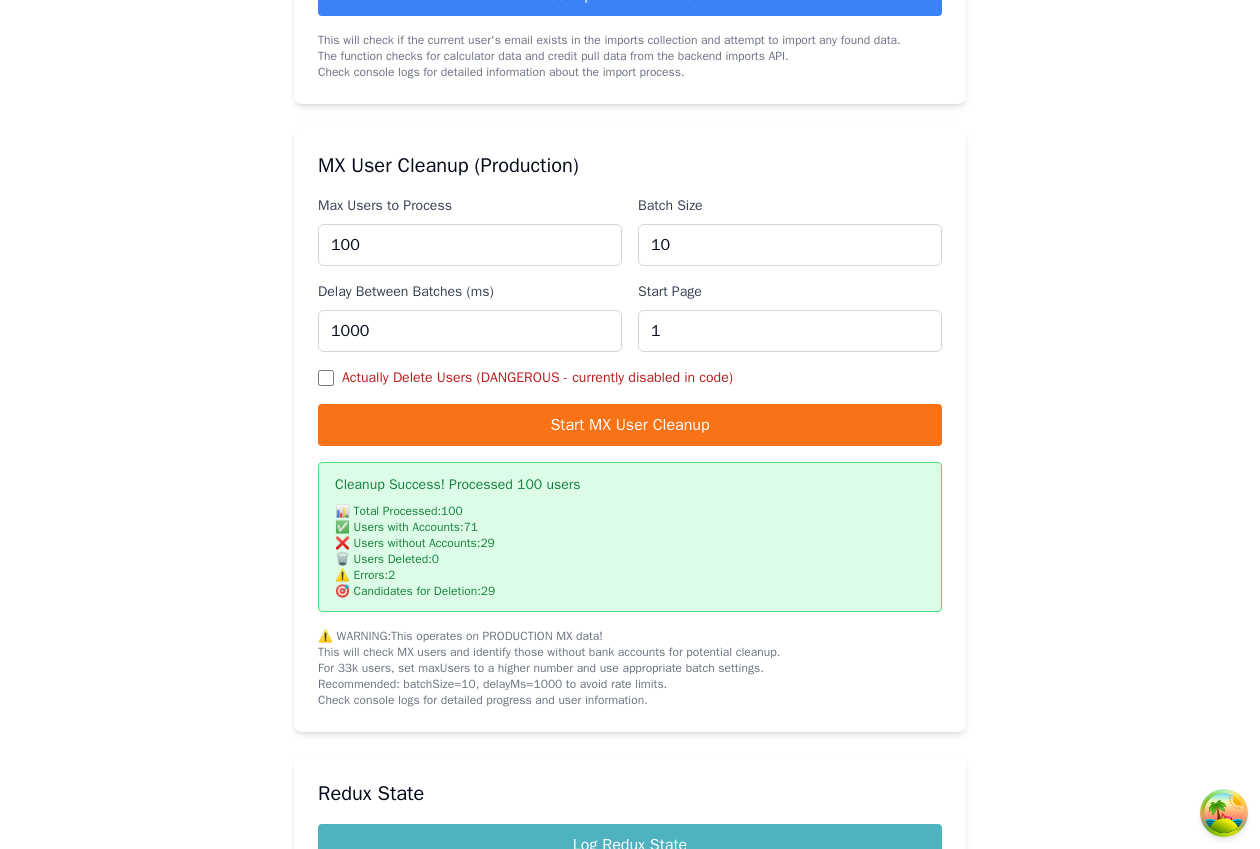 drag, startPoint x: 353, startPoint y: 523, endPoint x: 498, endPoint y: 532, distance: 145.27904 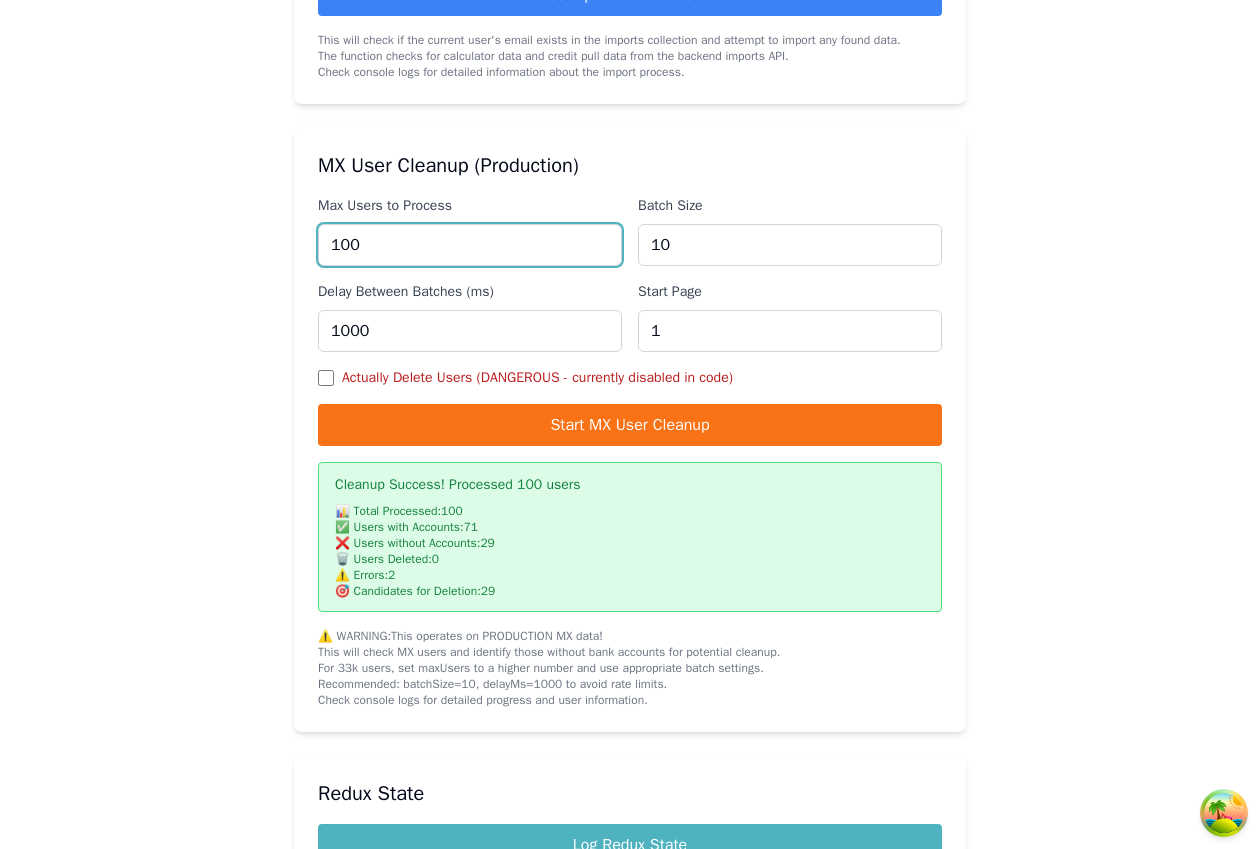 drag, startPoint x: 411, startPoint y: 256, endPoint x: 351, endPoint y: 251, distance: 60.207973 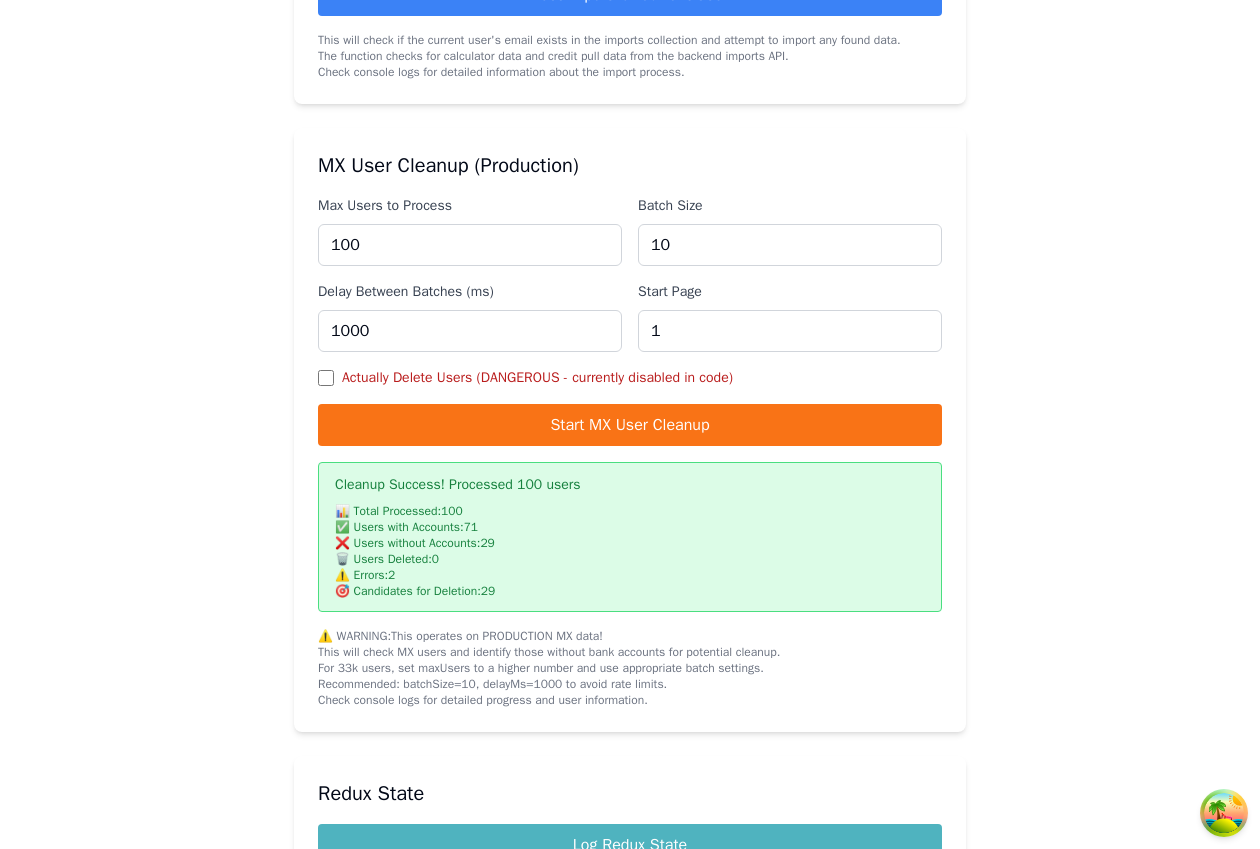 click on "MX User Cleanup (Production) Max Users to Process 100 Batch Size 10 Delay Between Batches (ms) 1000 Start Page 1 Actually Delete Users (DANGEROUS - currently disabled in code) Start MX User Cleanup Cleanup Success!   Processed 100 users 📊 Total Processed:  100 ✅ Users with Accounts:  71 ❌ Users without Accounts:  29 🗑️ Users Deleted:  0 ⚠️ Errors:  2 🎯 Candidates for Deletion:  29 ⚠️ WARNING:  This operates on PRODUCTION MX data! This will check MX users and identify those without bank accounts for potential cleanup. For 33k users, set maxUsers to a higher number and use appropriate batch settings. Recommended: batchSize=10, delayMs=1000 to avoid rate limits. Check console logs for detailed progress and user information." at bounding box center [630, 430] 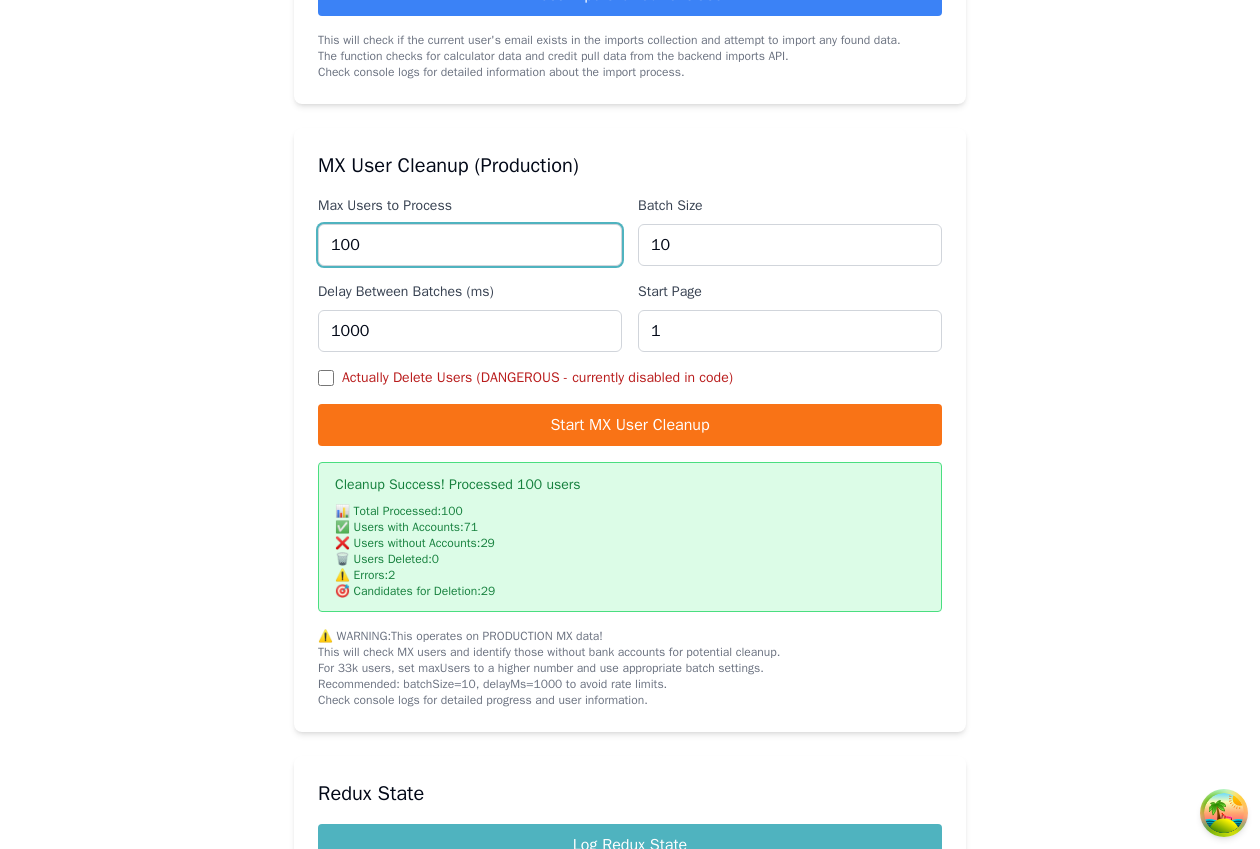 drag, startPoint x: 423, startPoint y: 254, endPoint x: 344, endPoint y: 246, distance: 79.40403 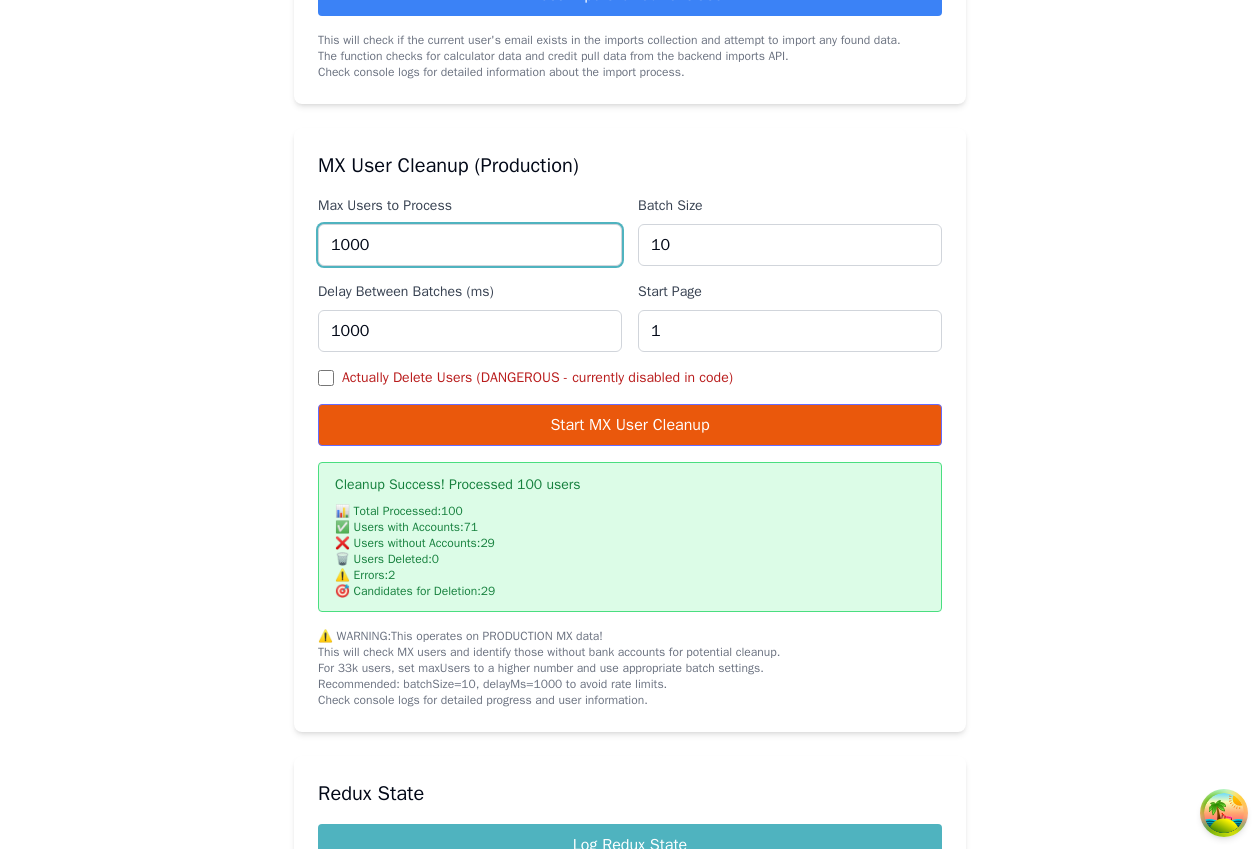 type on "1000" 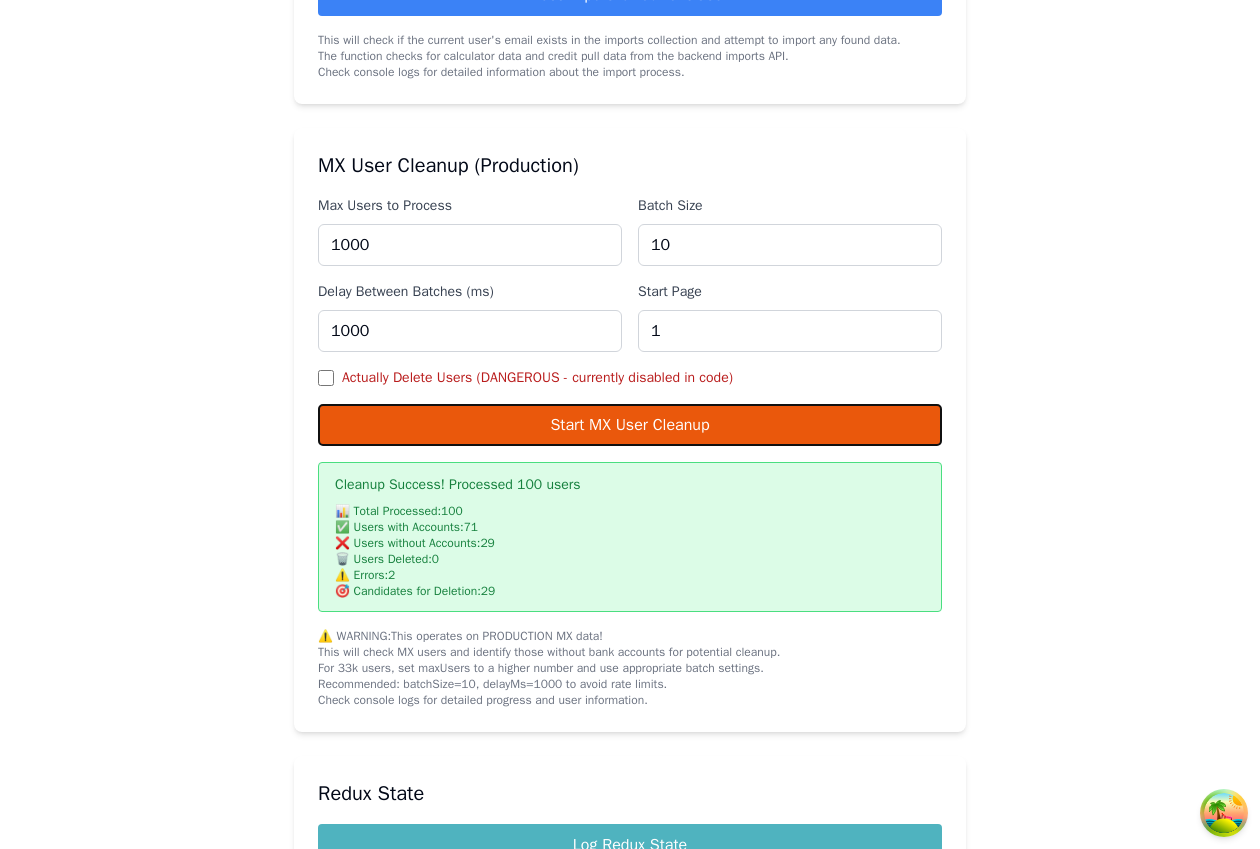 click on "Start MX User Cleanup" at bounding box center (630, 425) 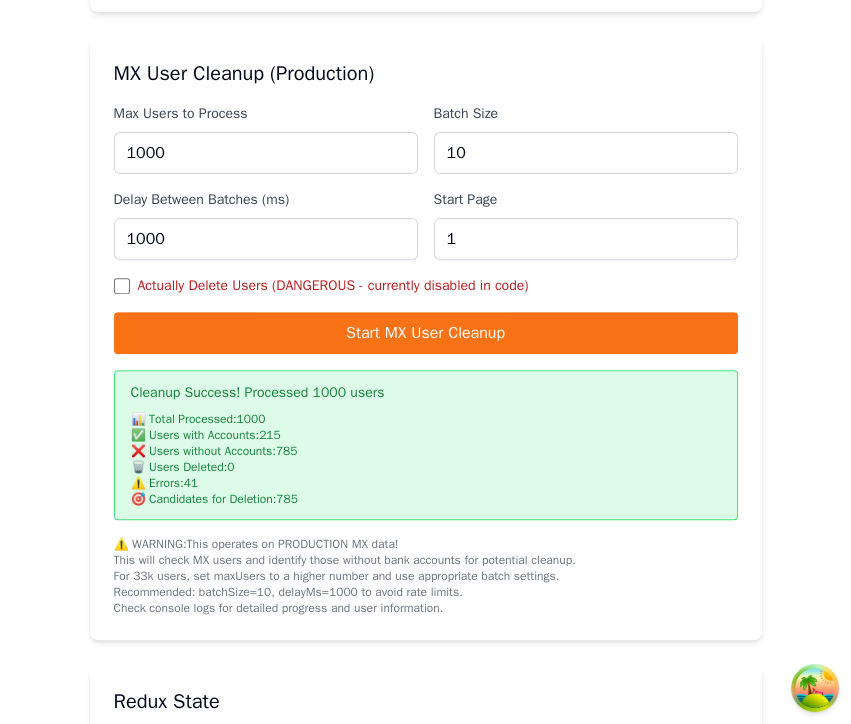 scroll, scrollTop: 920, scrollLeft: 0, axis: vertical 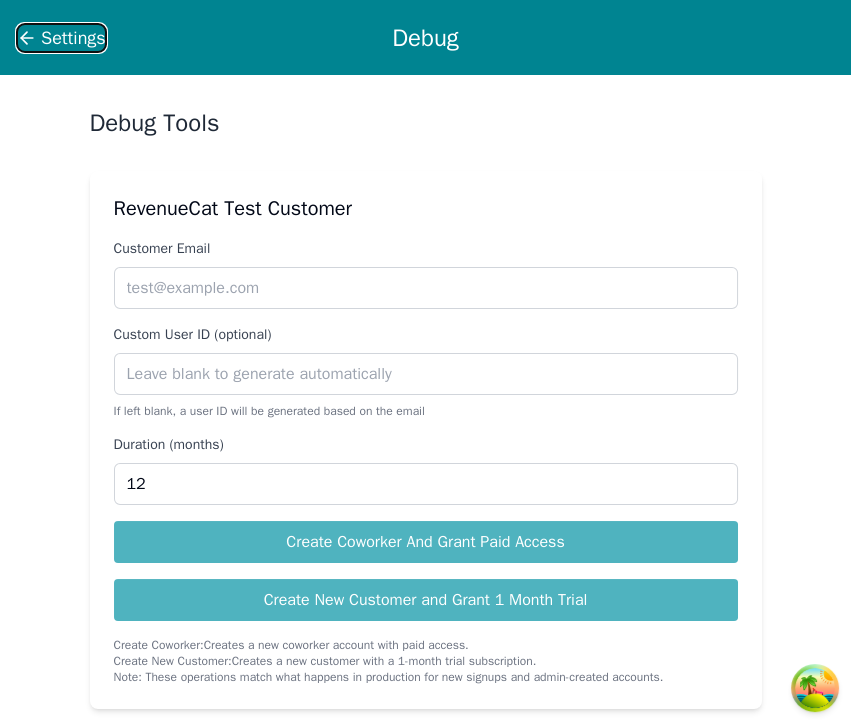 click 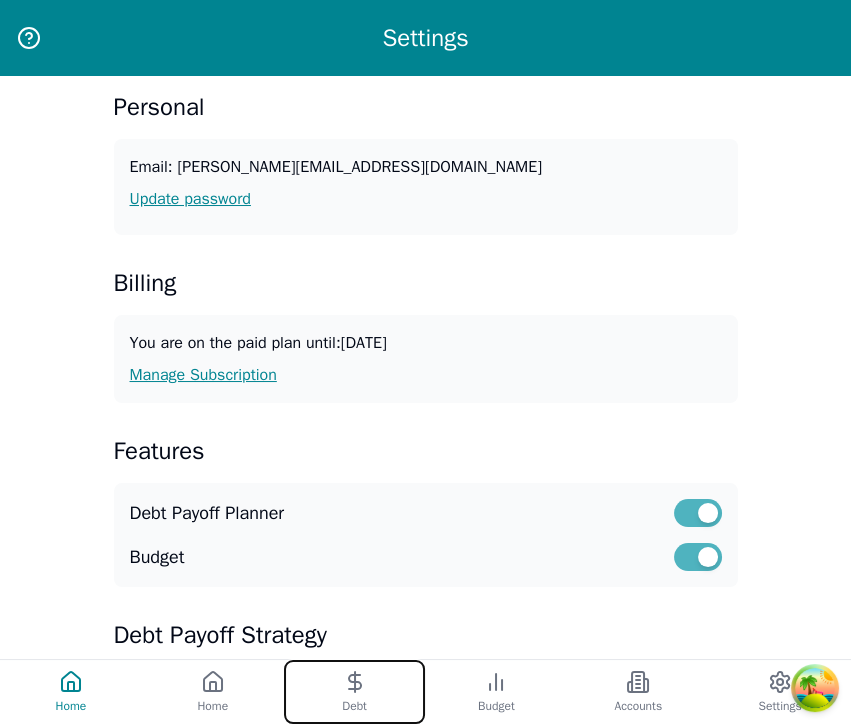 click on "Debt" at bounding box center [355, 692] 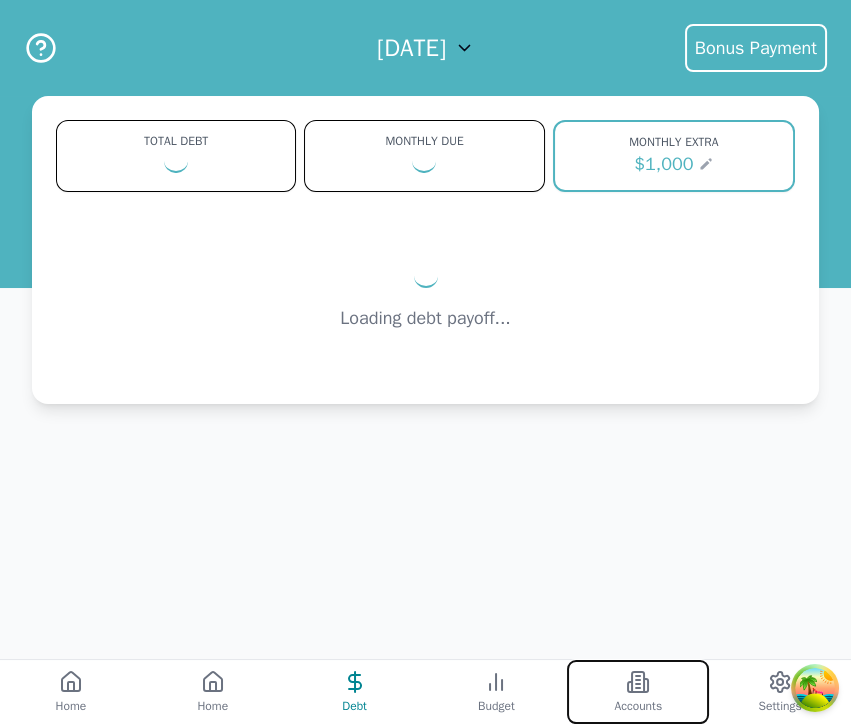click on "Accounts" at bounding box center [638, 692] 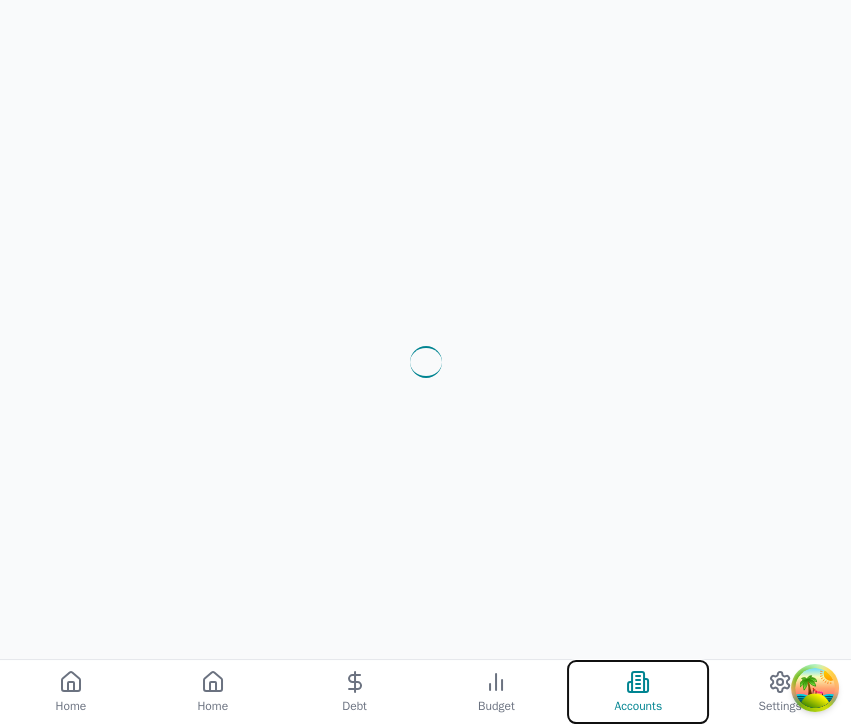 type 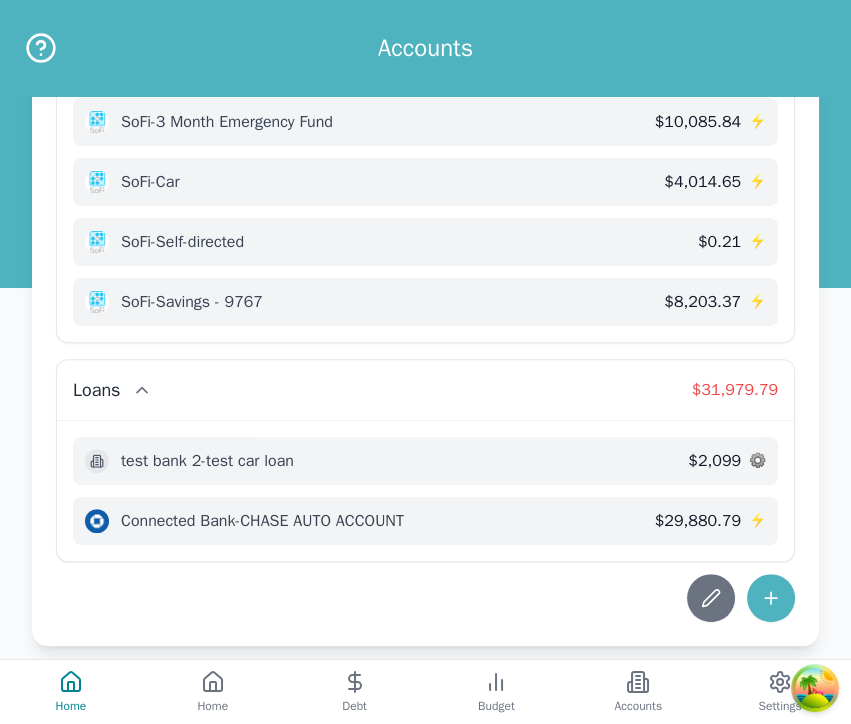 scroll, scrollTop: 861, scrollLeft: 0, axis: vertical 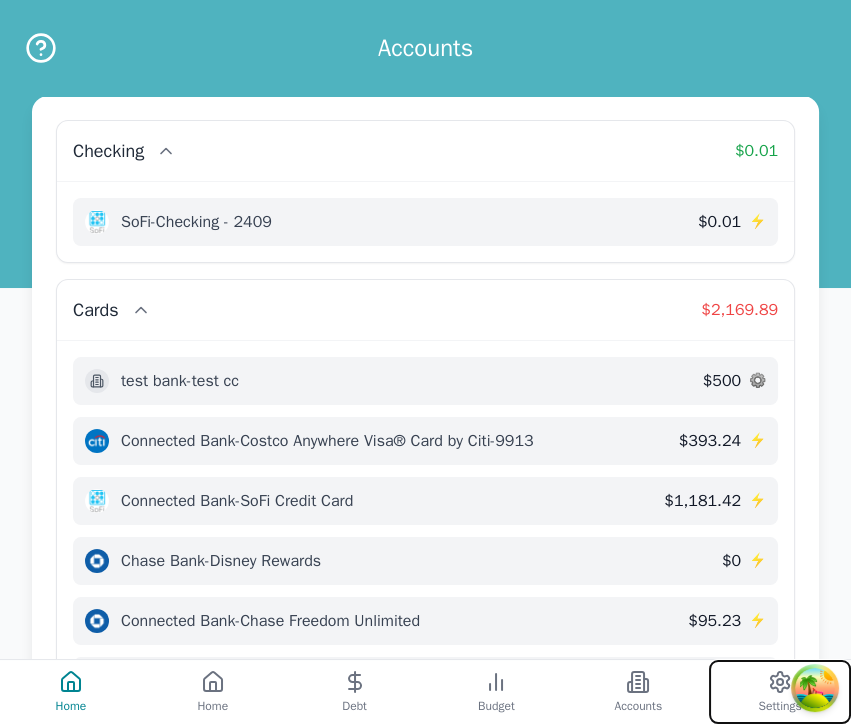 click on "Settings" at bounding box center [780, 692] 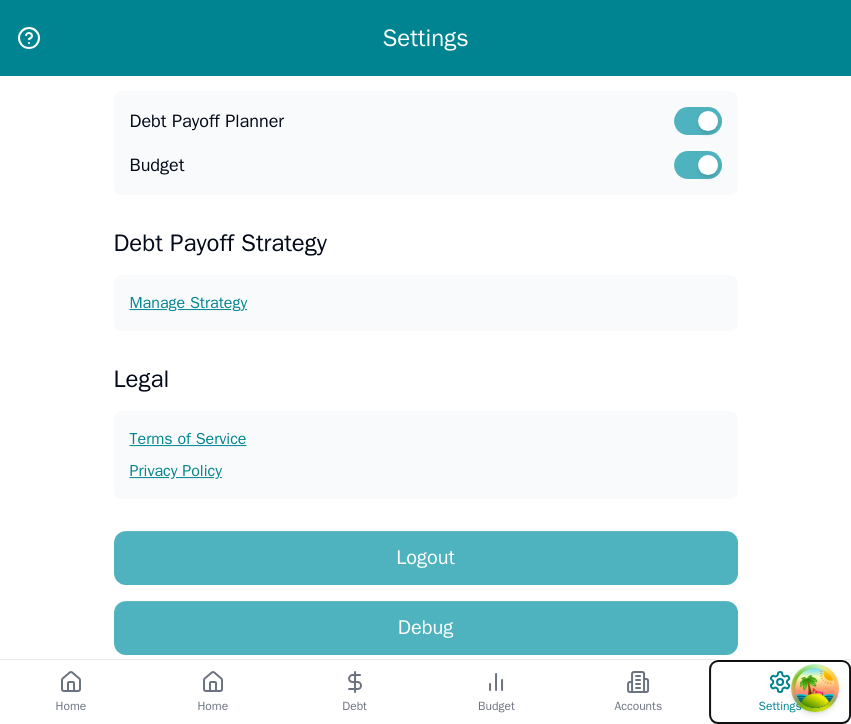 scroll, scrollTop: 461, scrollLeft: 0, axis: vertical 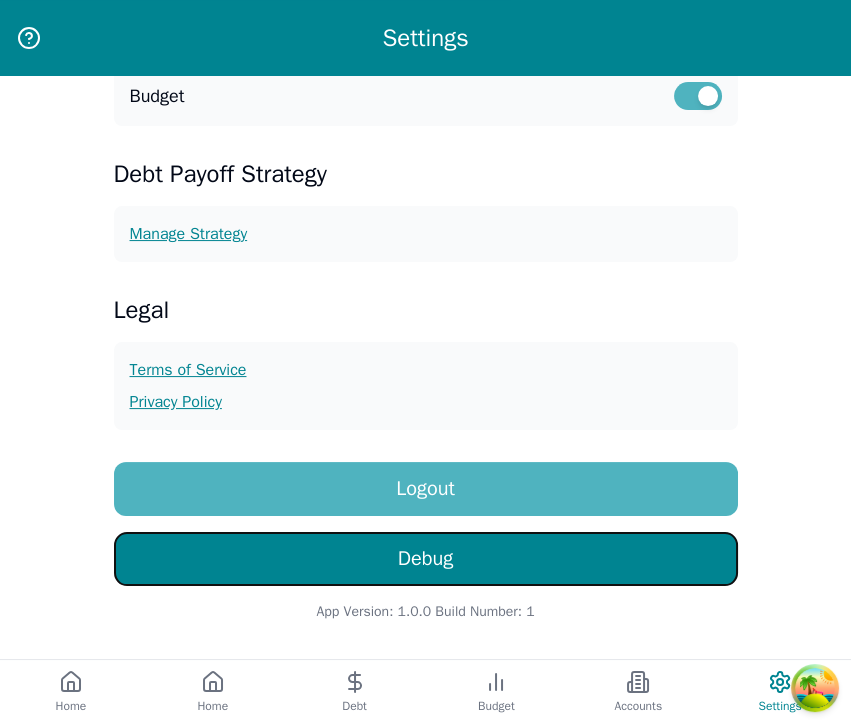 click on "Debug" at bounding box center (426, 559) 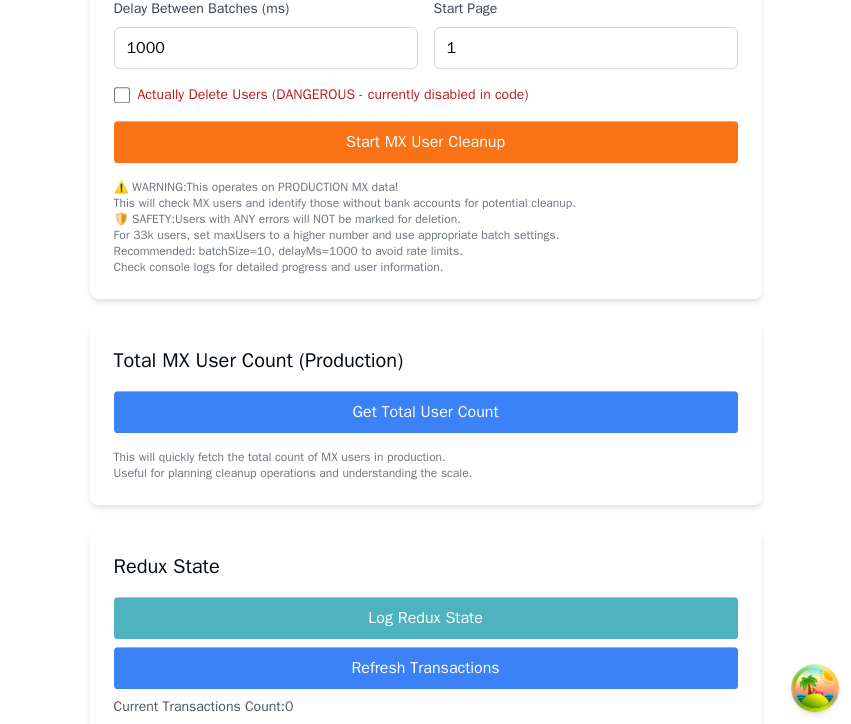 scroll, scrollTop: 1015, scrollLeft: 0, axis: vertical 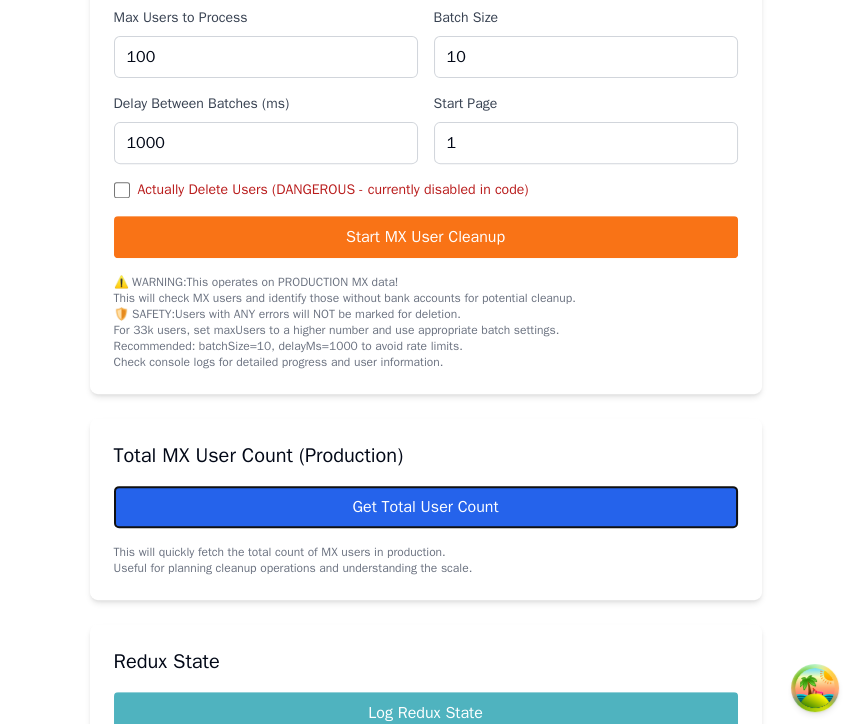 click on "Get Total User Count" at bounding box center [426, 507] 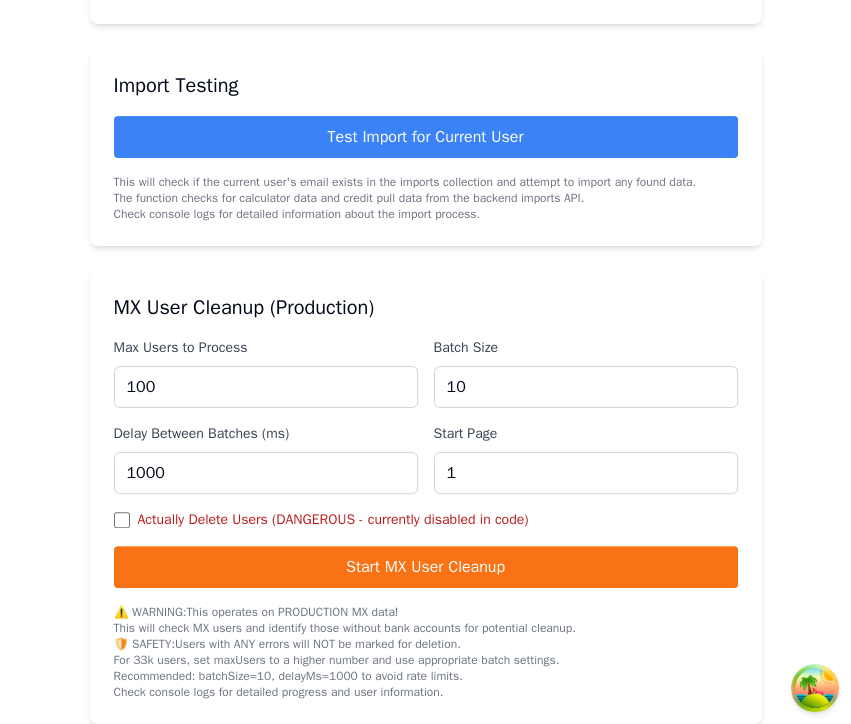 scroll, scrollTop: 662, scrollLeft: 0, axis: vertical 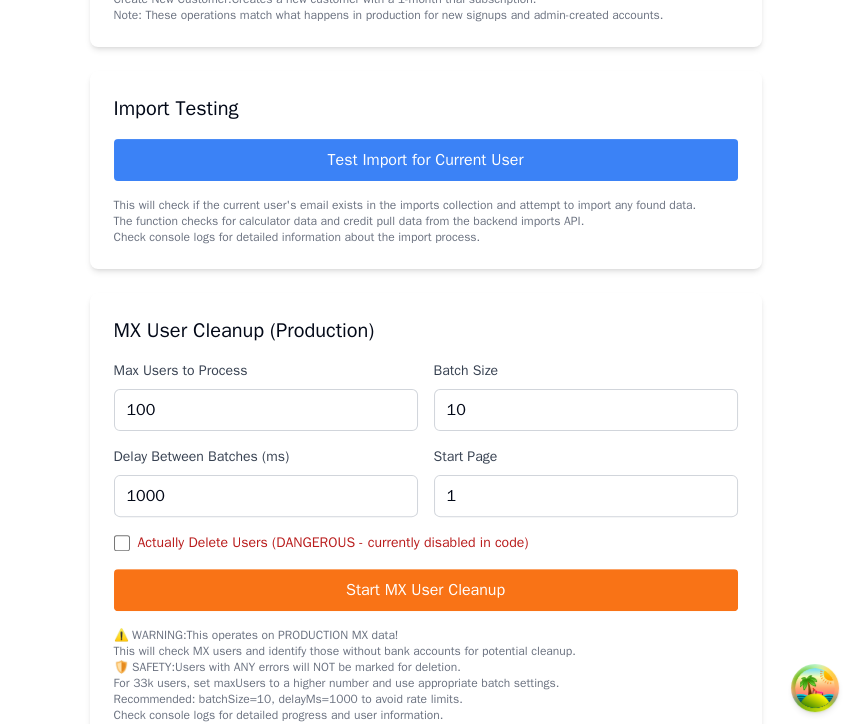 click on "Debug Tools RevenueCat Test Customer Customer Email Custom User ID (optional) If left blank, a user ID will be generated based on the email Duration (months) 12 Create Coworker And Grant Paid Access Create New Customer and Grant 1 Month Trial Create Coworker:  Creates a new coworker account with paid access. Create New Customer:  Creates a new customer with a 1-month trial subscription. Note: These operations match what happens in production for new signups and admin-created accounts. Import Testing Test Import for Current User This will check if the current user's email exists in the imports collection and attempt to import any found data. The function checks for calculator data and credit pull data from the backend imports API. Check console logs for detailed information about the import process. MX User Cleanup (Production) Max Users to Process 100 Batch Size 10 Delay Between Batches (ms) 1000 Start Page 1 Actually Delete Users (DANGEROUS - currently disabled in code) Start MX User Cleanup ⚠️ WARNING:" at bounding box center [425, 764] 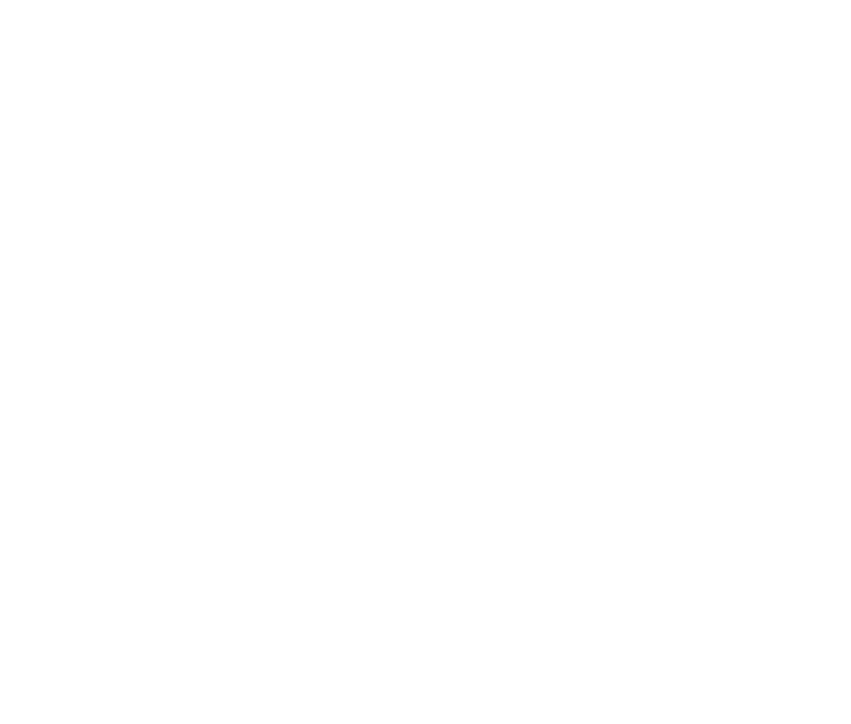 scroll, scrollTop: 0, scrollLeft: 0, axis: both 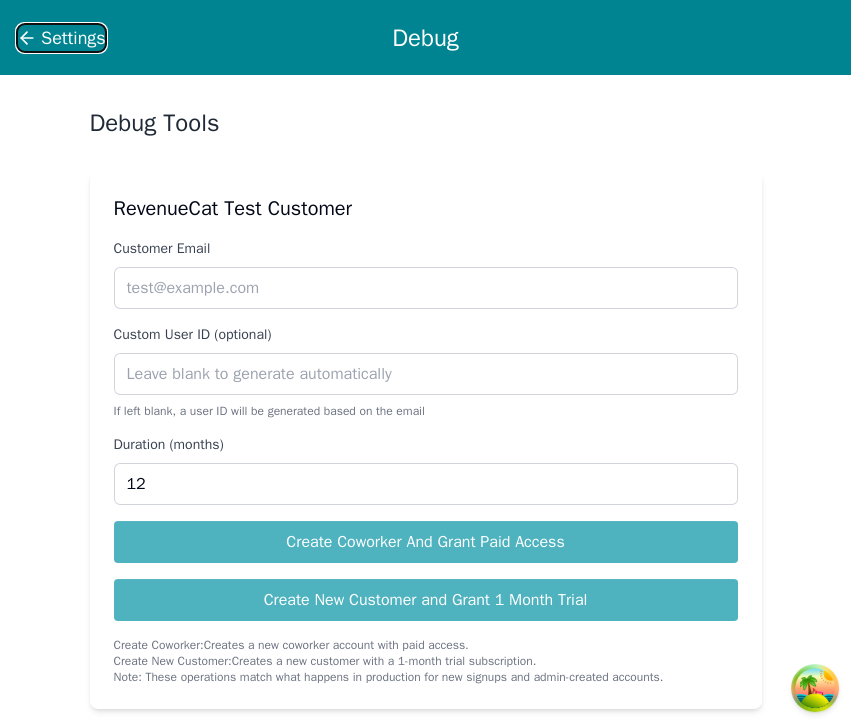 click on "Settings" at bounding box center [61, 38] 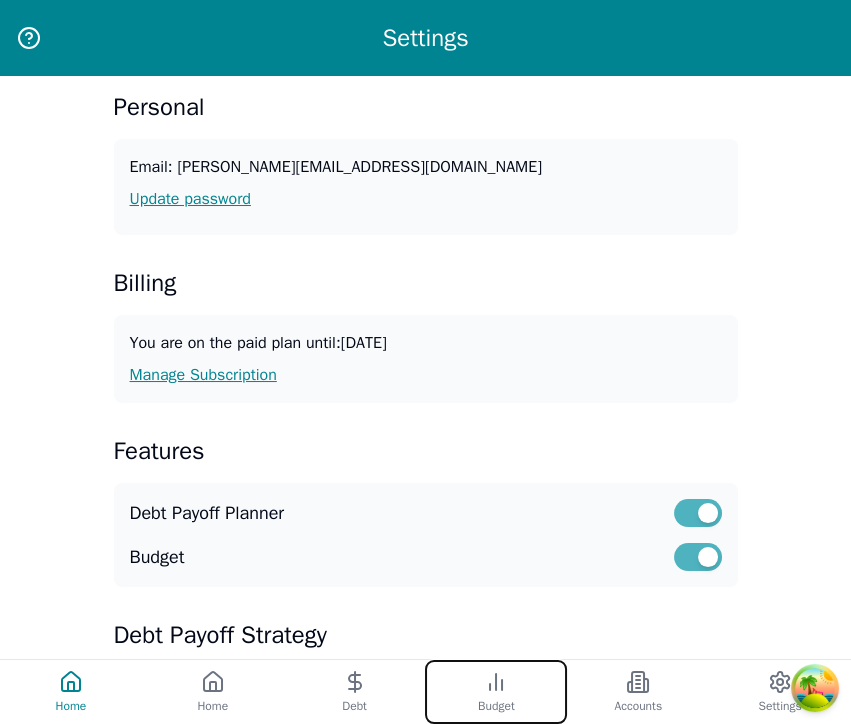 click on "Budget" at bounding box center [496, 706] 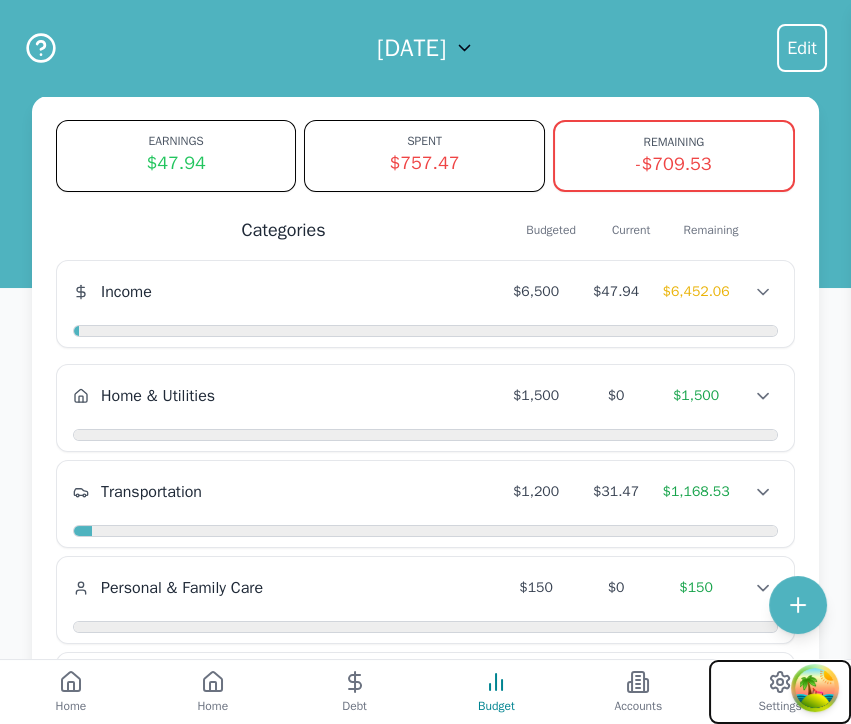 click on "Settings" at bounding box center (780, 692) 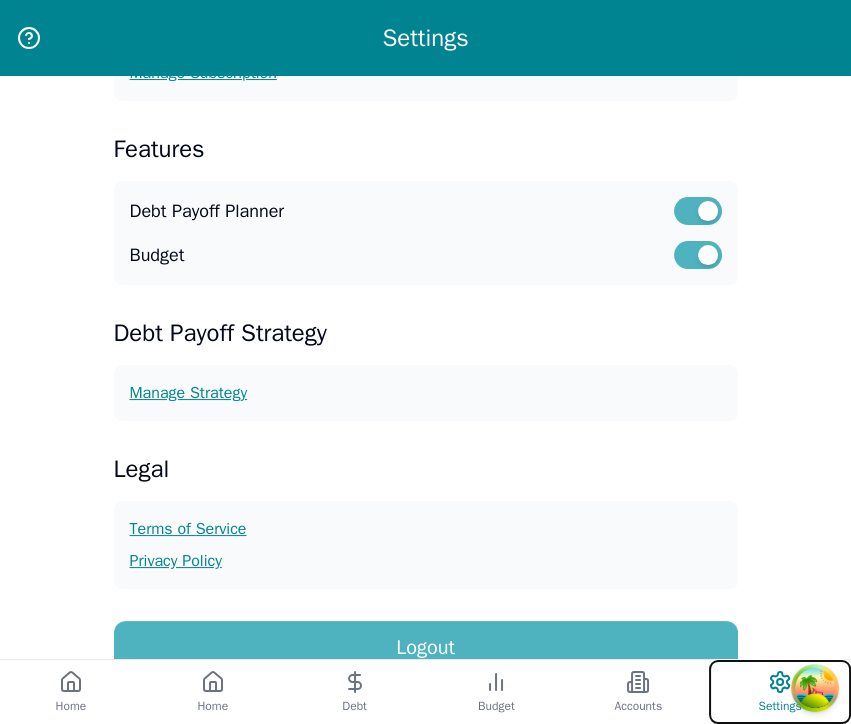 scroll, scrollTop: 461, scrollLeft: 0, axis: vertical 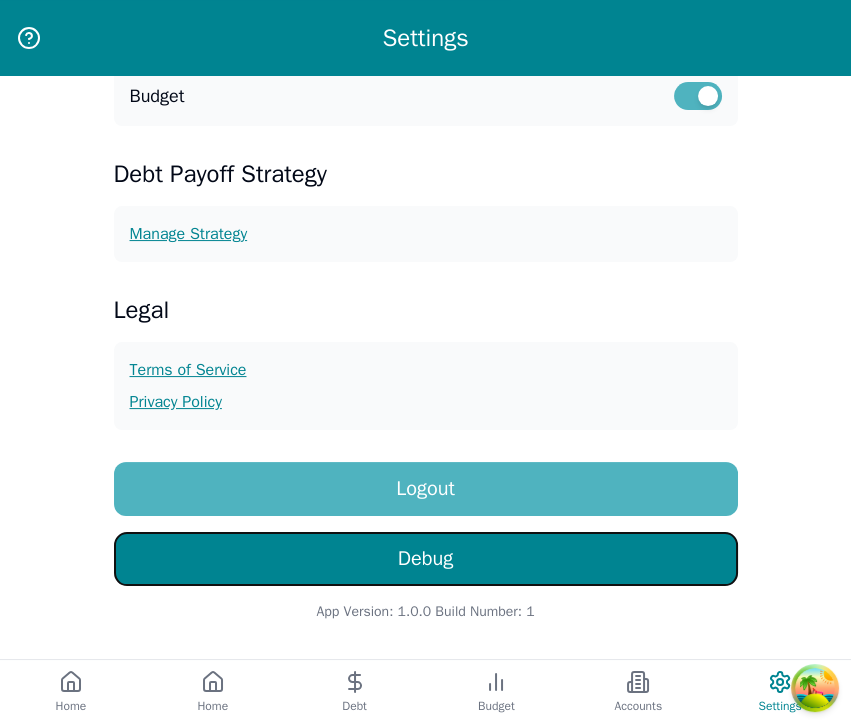 click on "Debug" at bounding box center (426, 559) 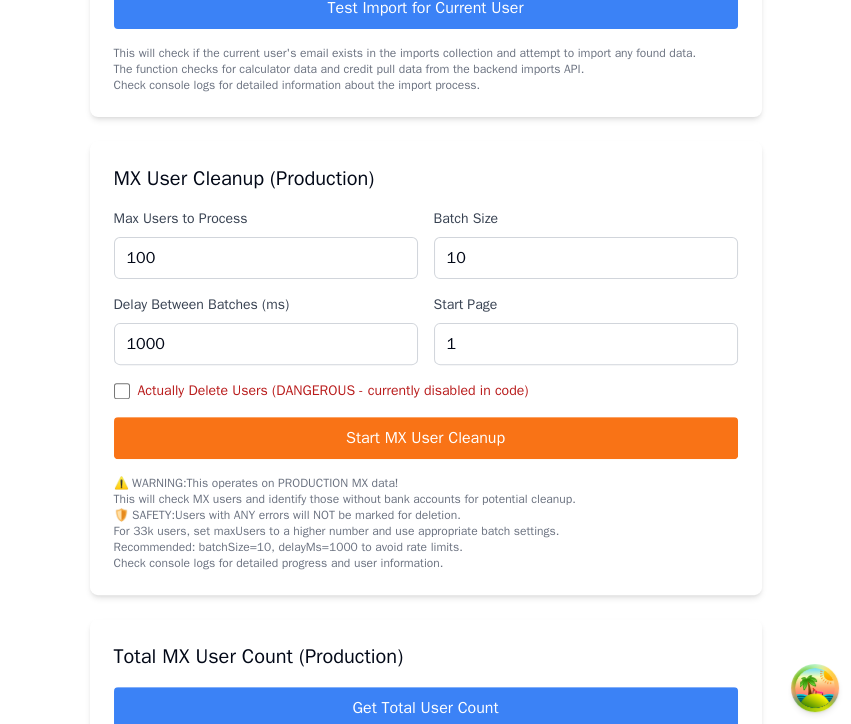 scroll, scrollTop: 815, scrollLeft: 0, axis: vertical 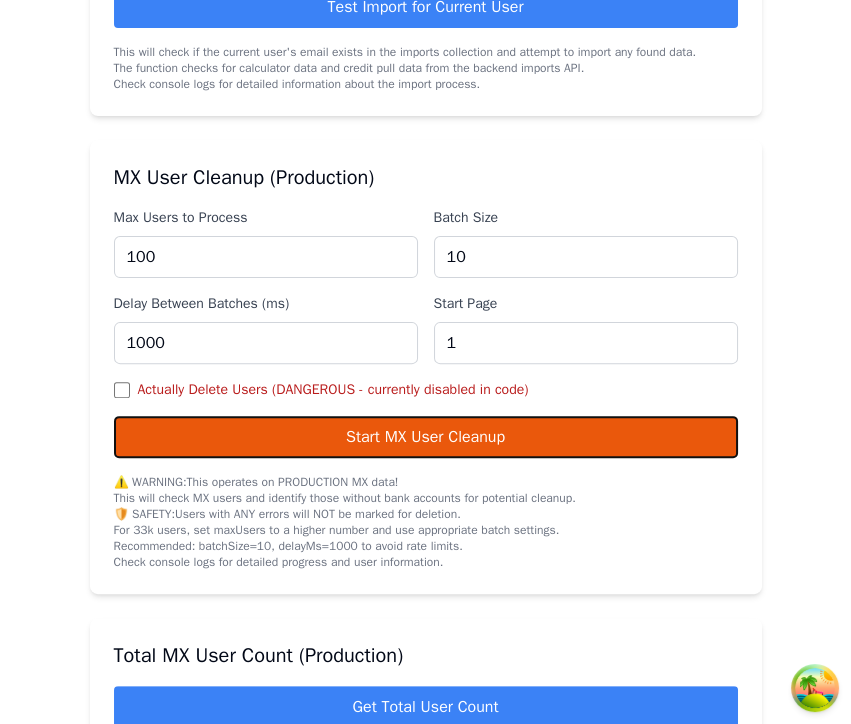 click on "Start MX User Cleanup" at bounding box center [426, 437] 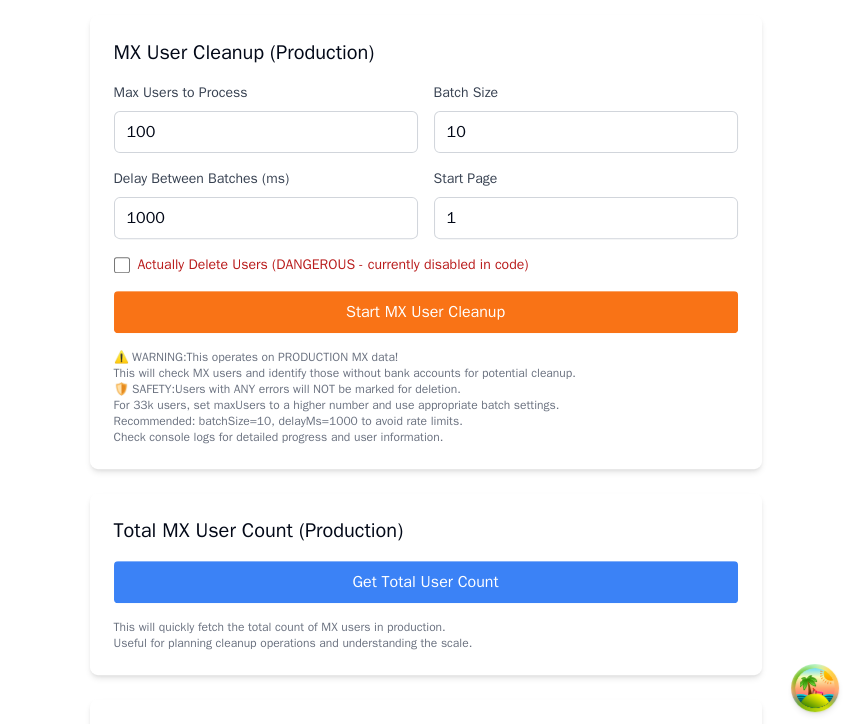 scroll, scrollTop: 945, scrollLeft: 0, axis: vertical 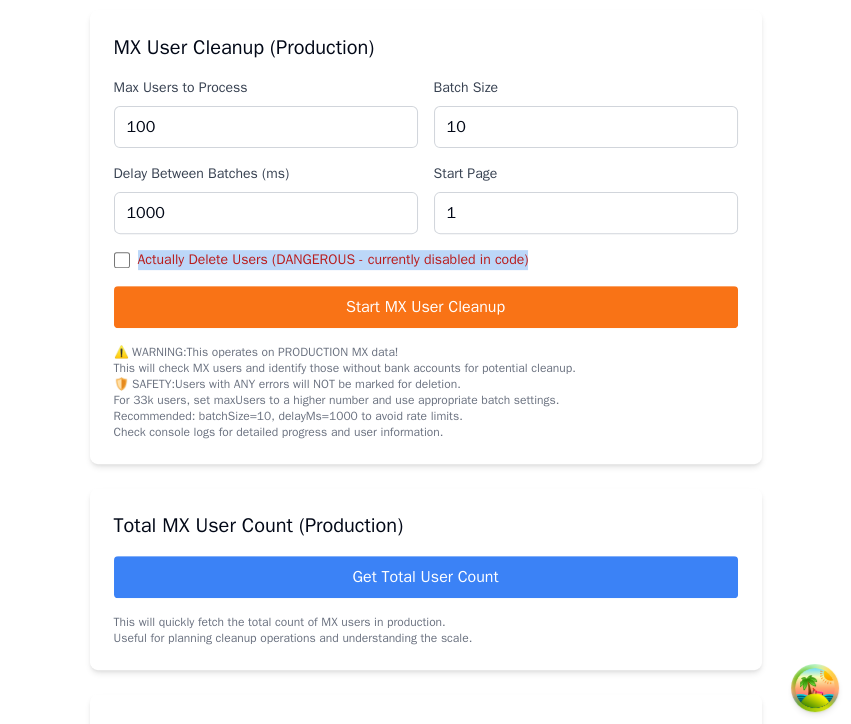 drag, startPoint x: 138, startPoint y: 274, endPoint x: 576, endPoint y: 273, distance: 438.00113 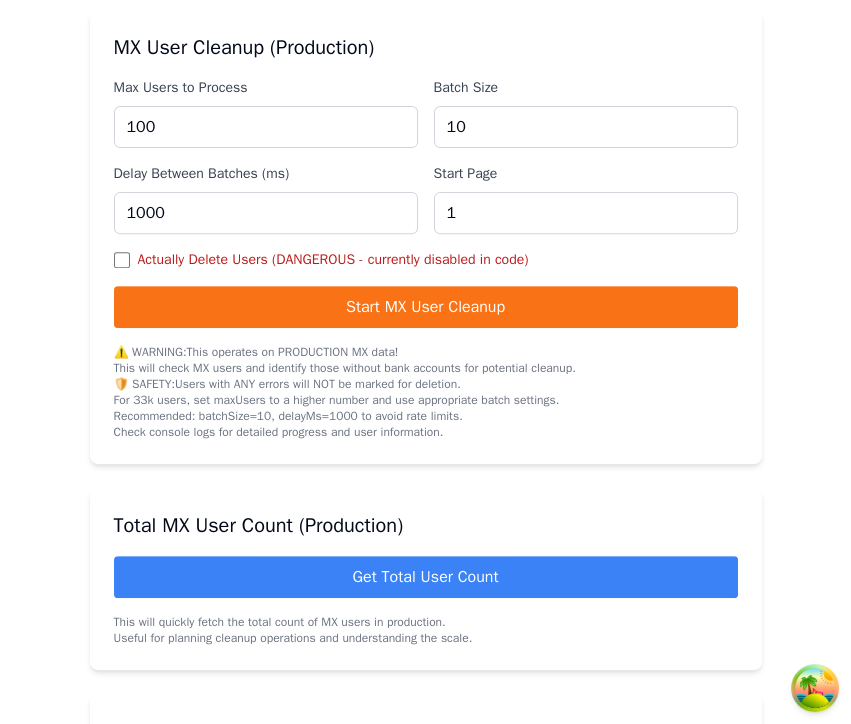 click on "For 33k users, set maxUsers to a higher number and use appropriate batch settings." at bounding box center [426, 400] 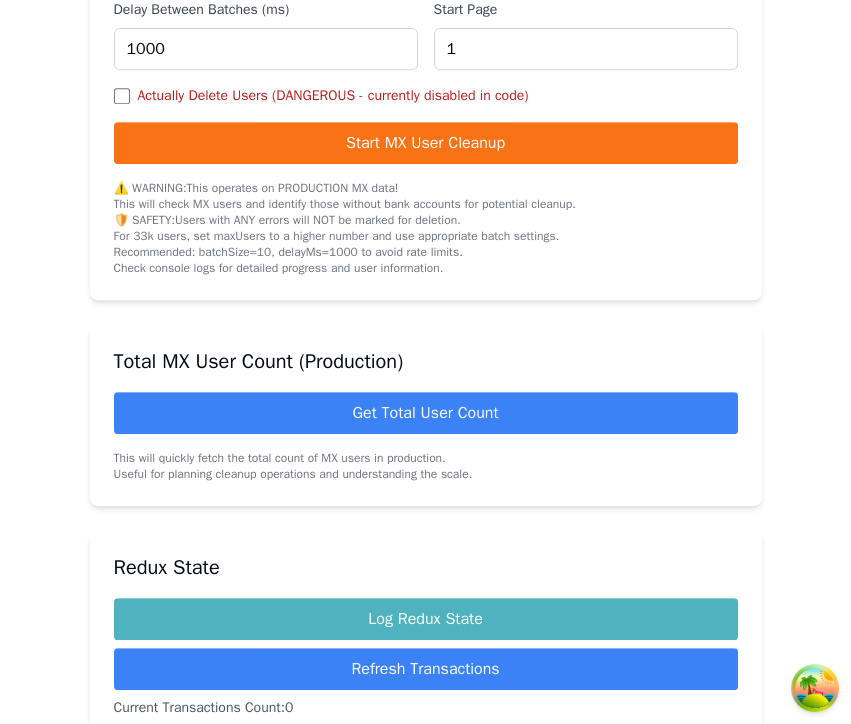 click on "Total MX User Count (Production) Get Total User Count This will quickly fetch the total count of MX users in production. Useful for planning cleanup operations and understanding the scale." at bounding box center (426, 415) 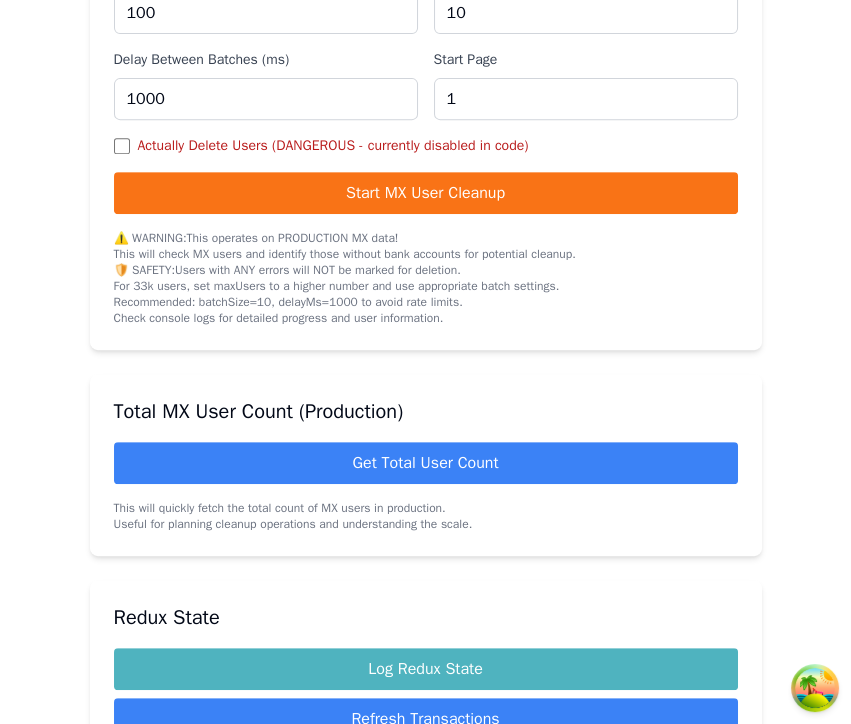 scroll, scrollTop: 1047, scrollLeft: 0, axis: vertical 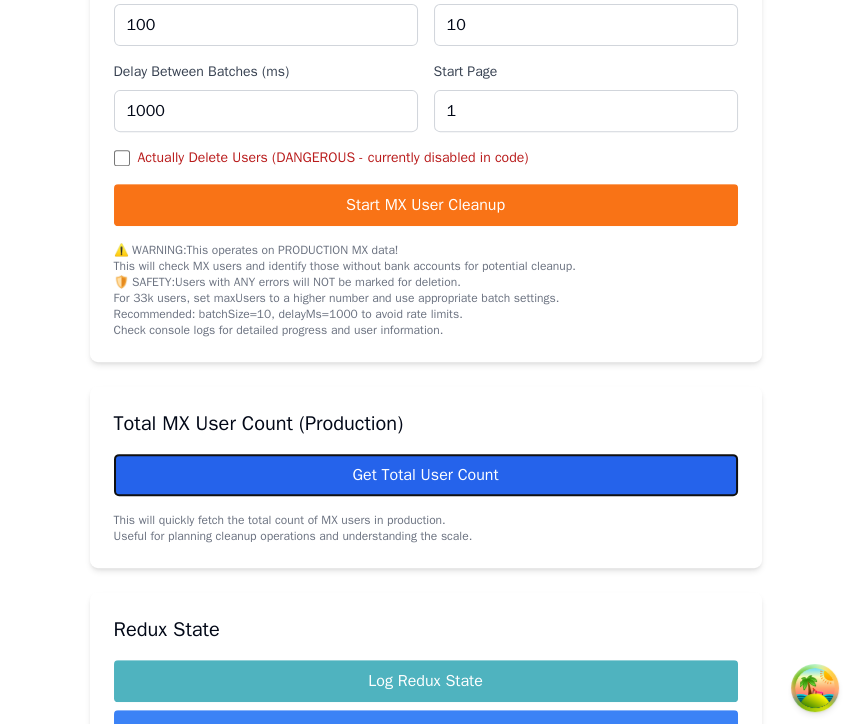 click on "Get Total User Count" at bounding box center (426, 475) 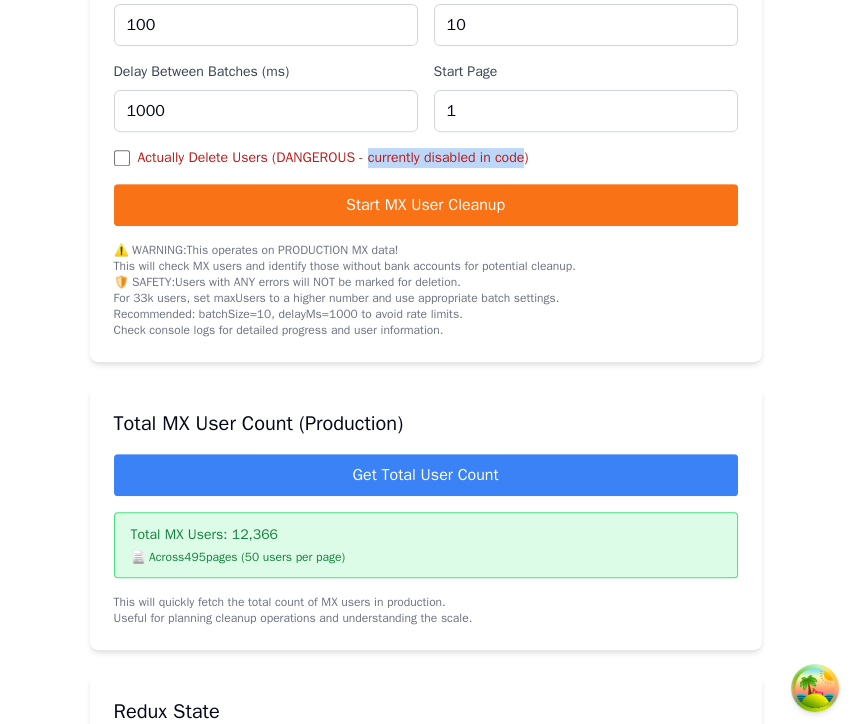 drag, startPoint x: 389, startPoint y: 165, endPoint x: 560, endPoint y: 171, distance: 171.10522 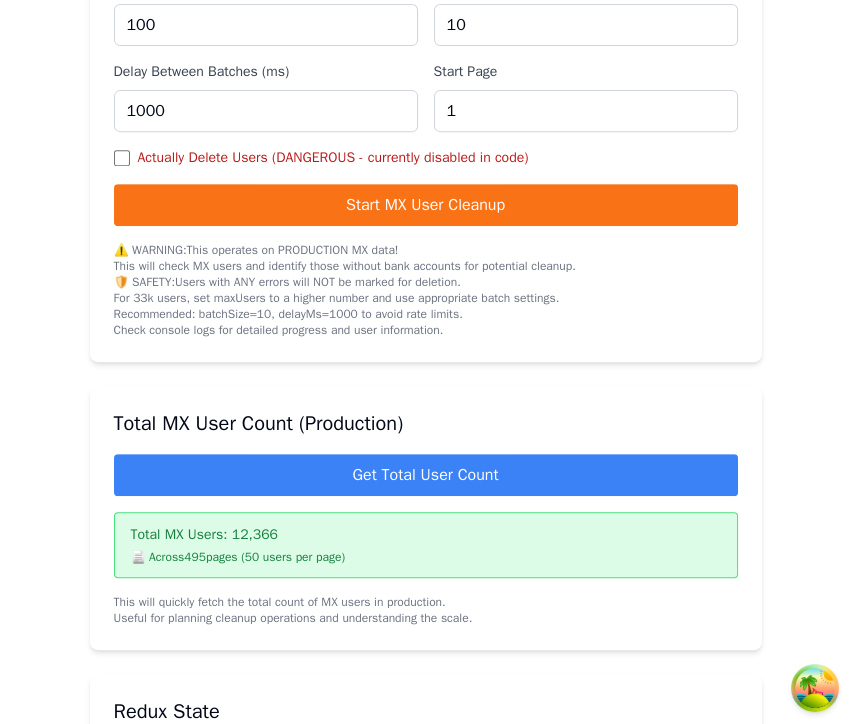 click on "⚠️ WARNING:  This operates on PRODUCTION MX data!" at bounding box center (426, 250) 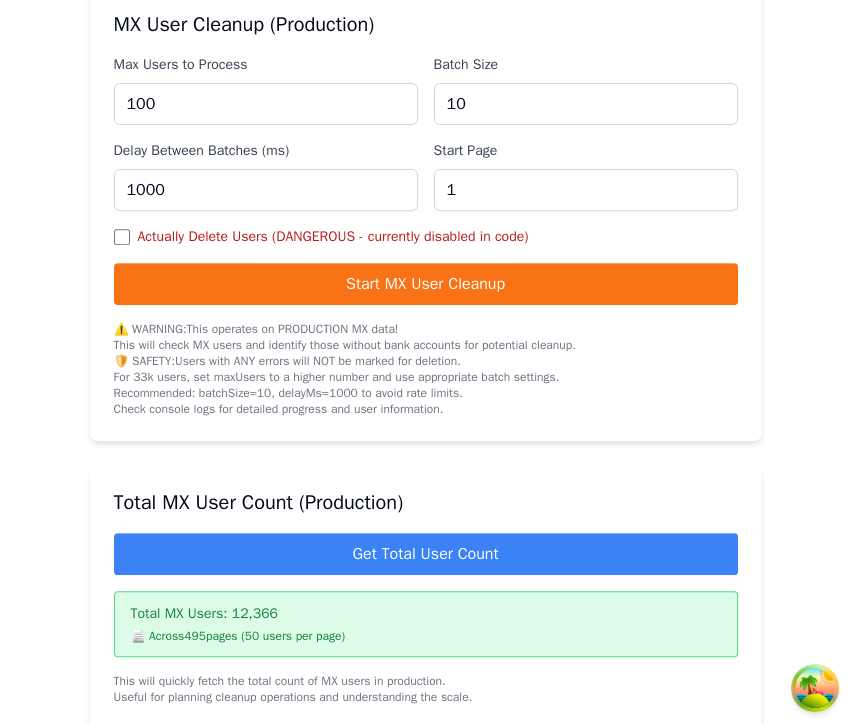 scroll, scrollTop: 924, scrollLeft: 0, axis: vertical 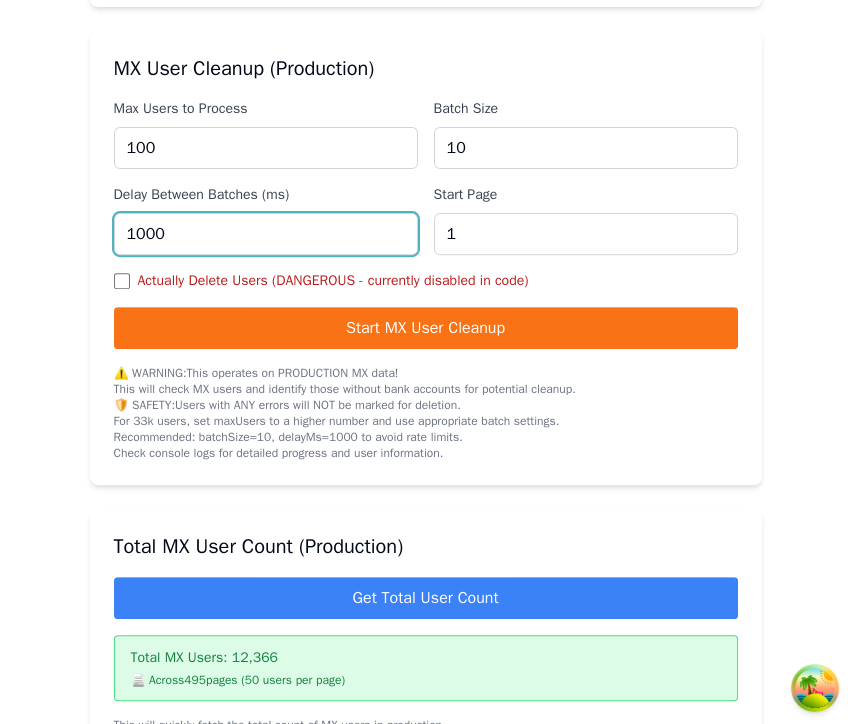 drag, startPoint x: 192, startPoint y: 254, endPoint x: 134, endPoint y: 251, distance: 58.077534 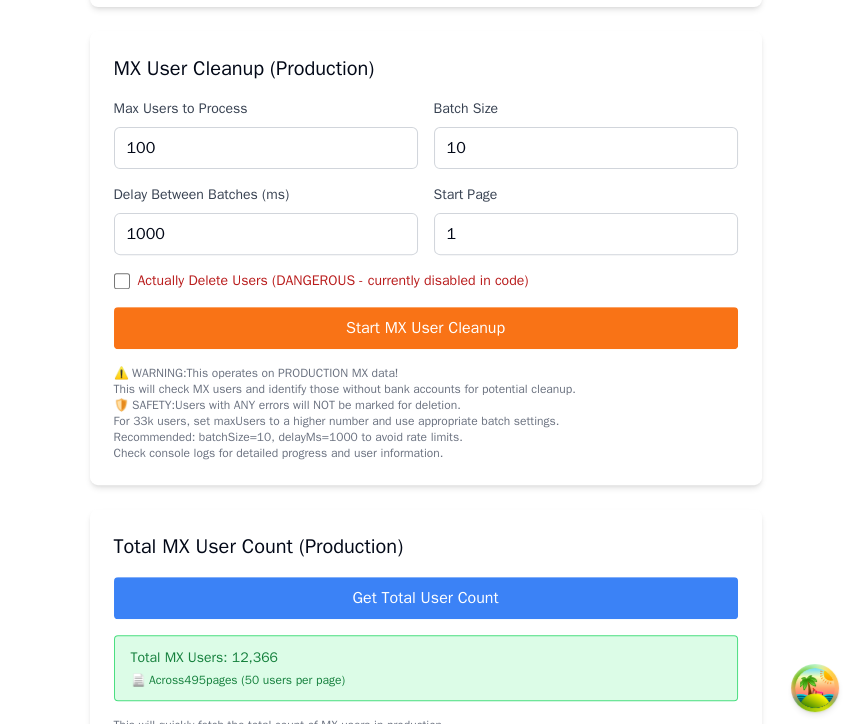 click on "Delay Between Batches (ms)" at bounding box center (266, 195) 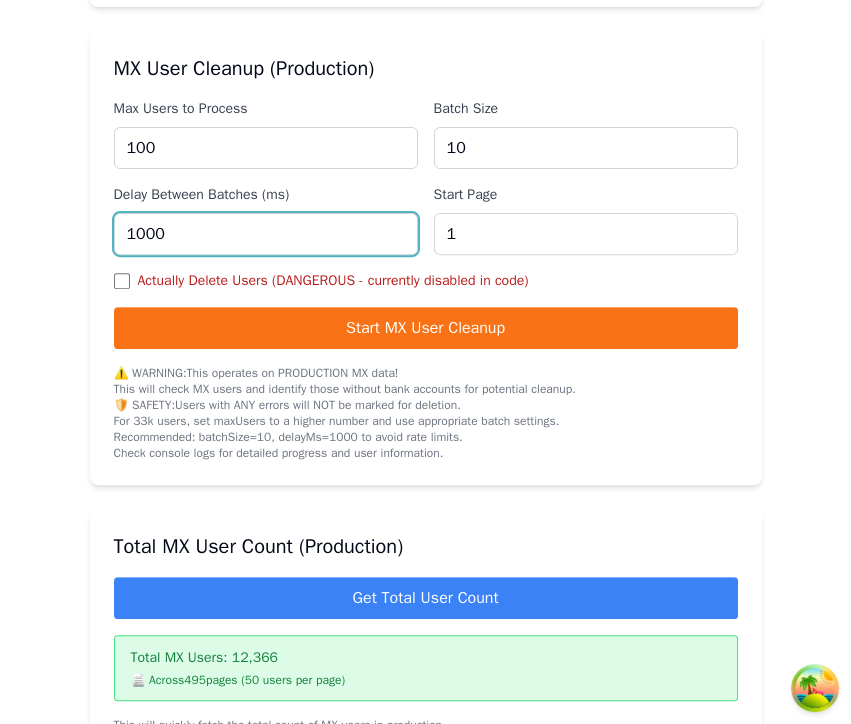 click on "1000" at bounding box center [266, 234] 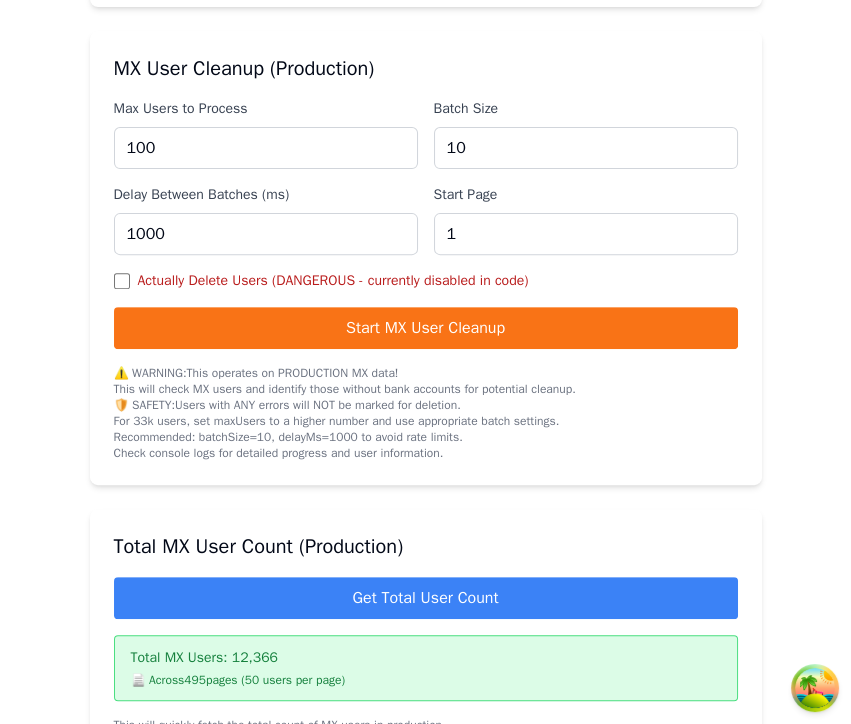 click on "Delay Between Batches (ms)" at bounding box center (266, 195) 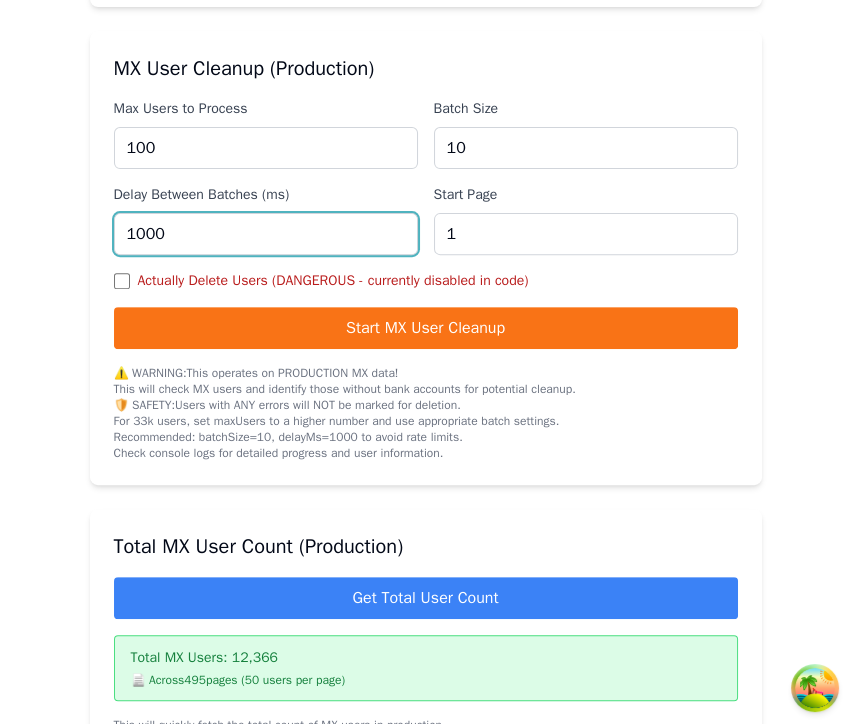 click on "1000" at bounding box center (266, 234) 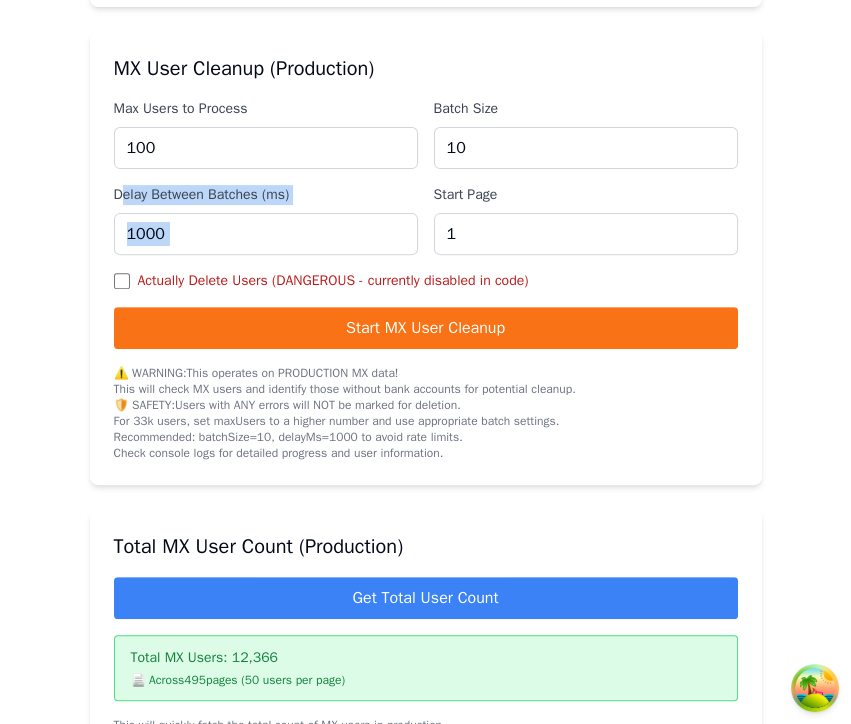drag, startPoint x: 119, startPoint y: 210, endPoint x: 421, endPoint y: 210, distance: 302 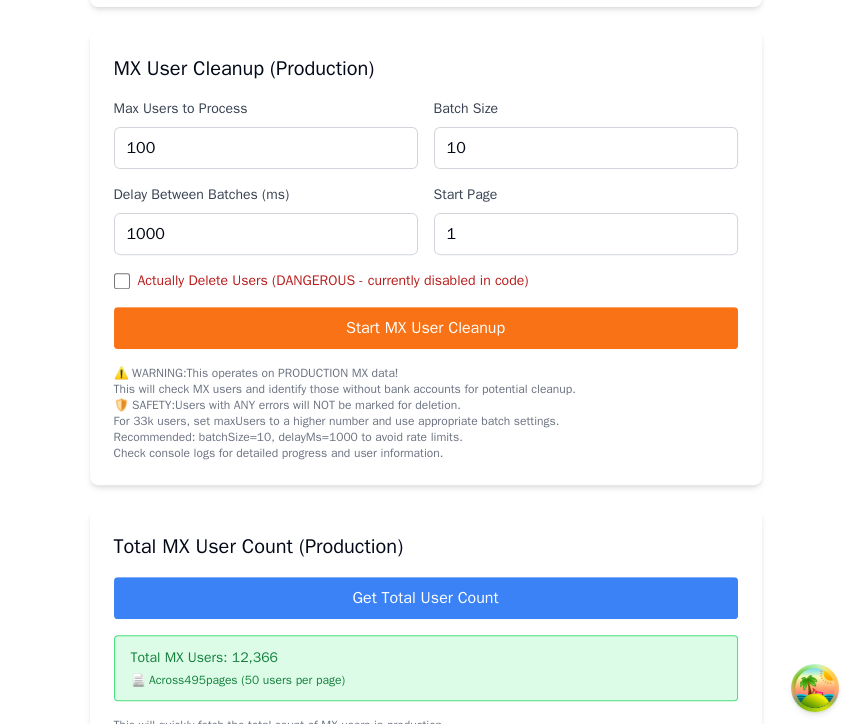 click on "Delay Between Batches (ms)" at bounding box center [266, 195] 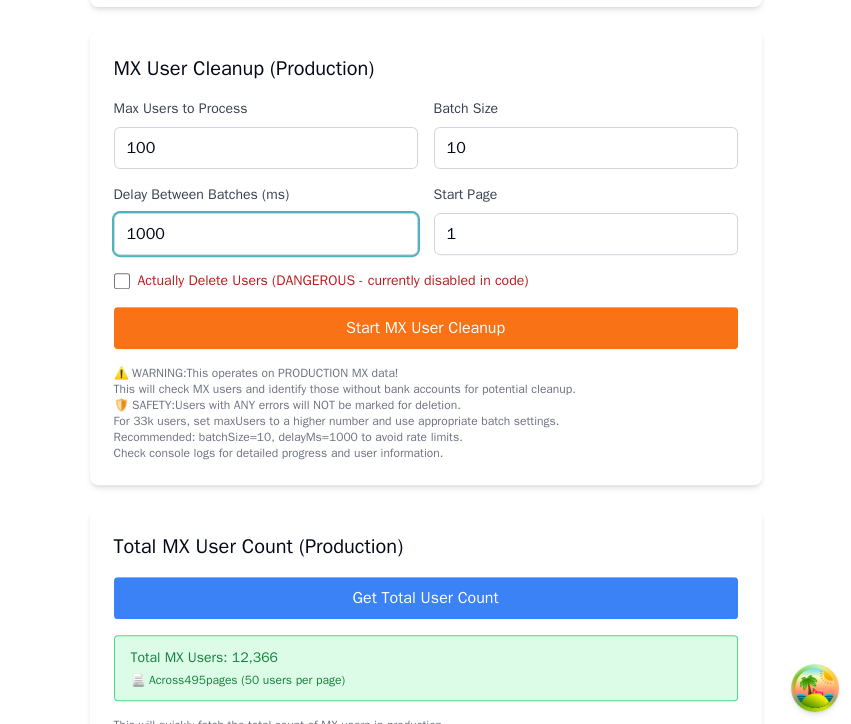 click on "Max Users to Process 100 Batch Size 10 Delay Between Batches (ms) 1000 Start Page 1" at bounding box center (426, 177) 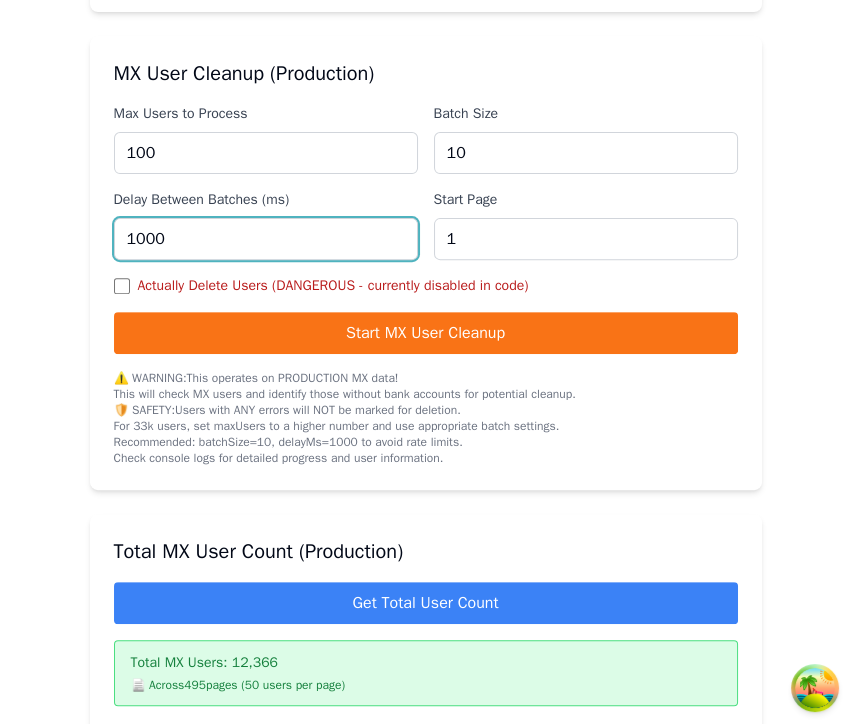 scroll, scrollTop: 901, scrollLeft: 0, axis: vertical 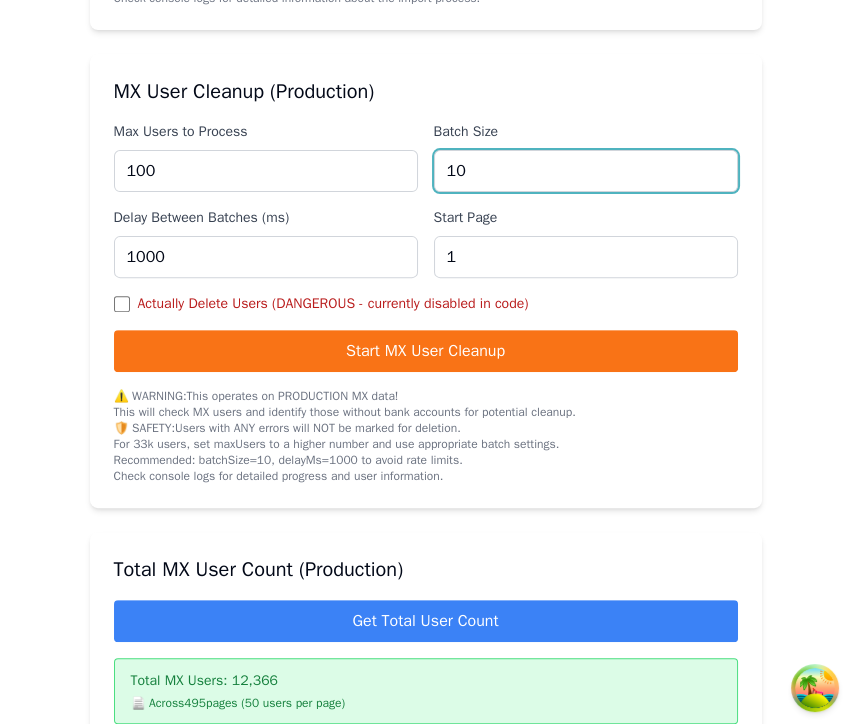 click on "10" at bounding box center (586, 171) 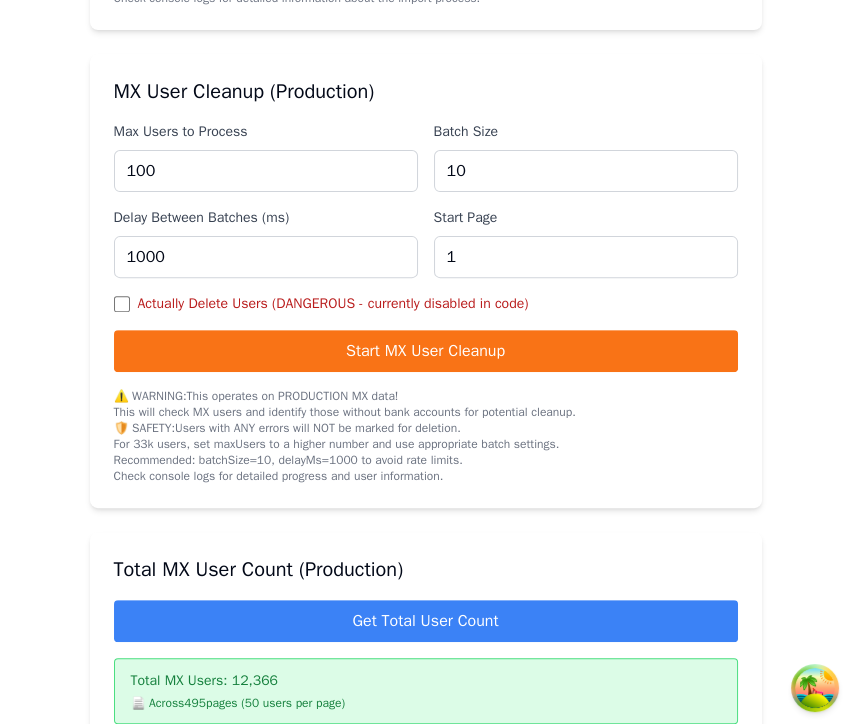click on "Max Users to Process 100 Batch Size 10 Delay Between Batches (ms) 1000 Start Page 1" at bounding box center [426, 200] 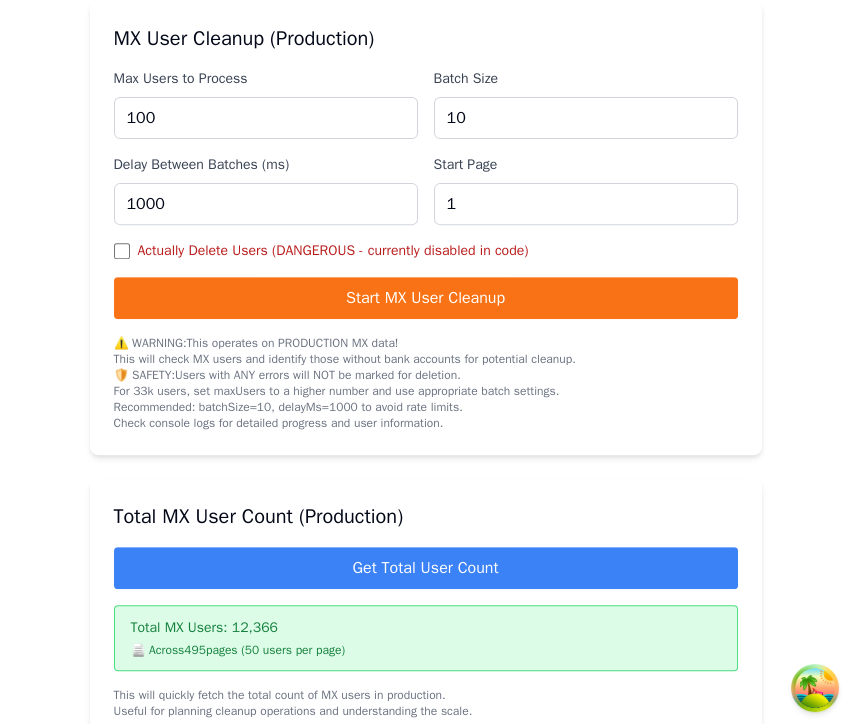 scroll, scrollTop: 981, scrollLeft: 0, axis: vertical 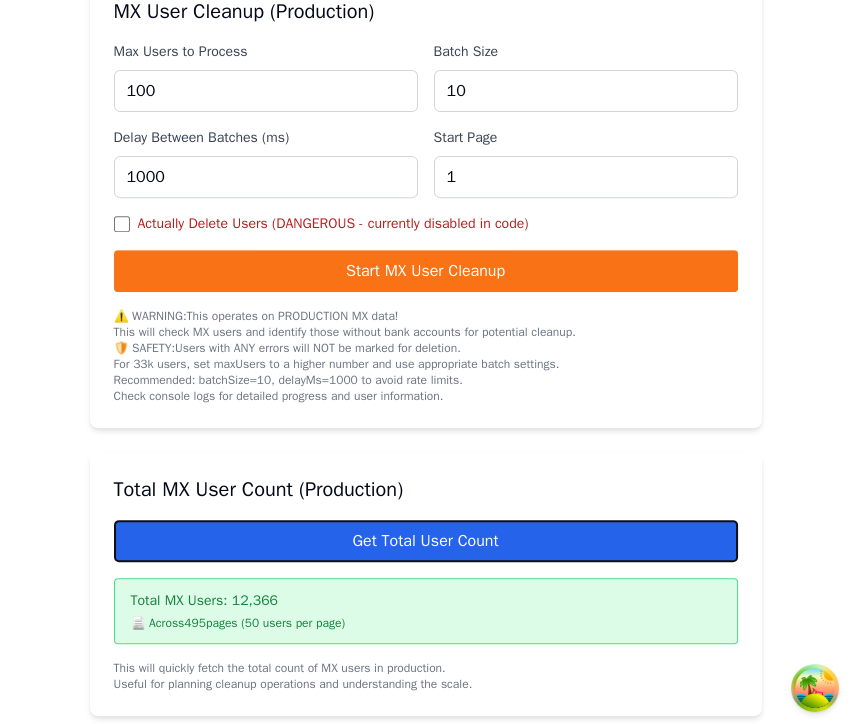 click on "Get Total User Count" at bounding box center (426, 541) 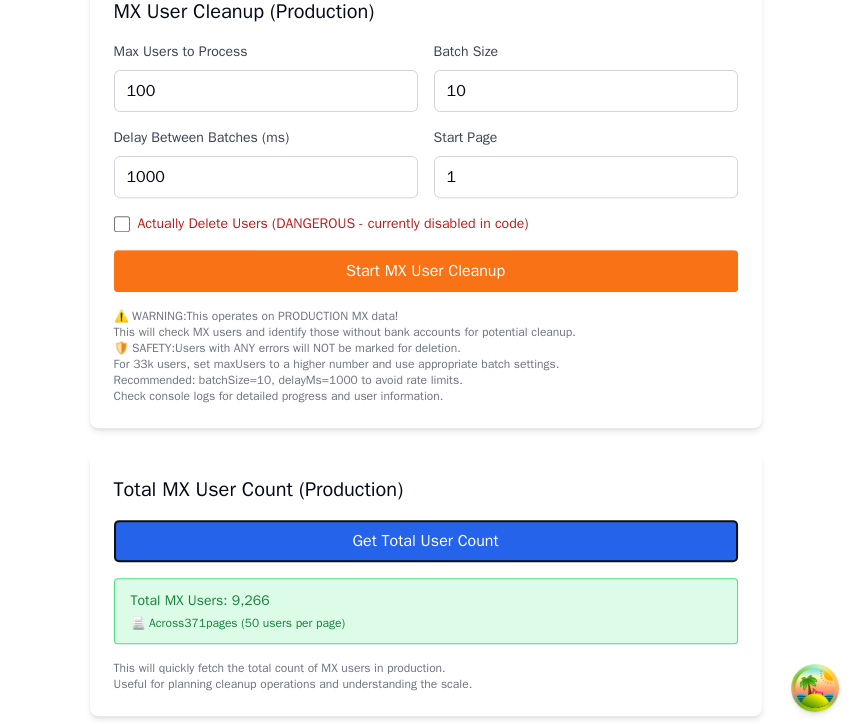 click on "Get Total User Count" at bounding box center [426, 541] 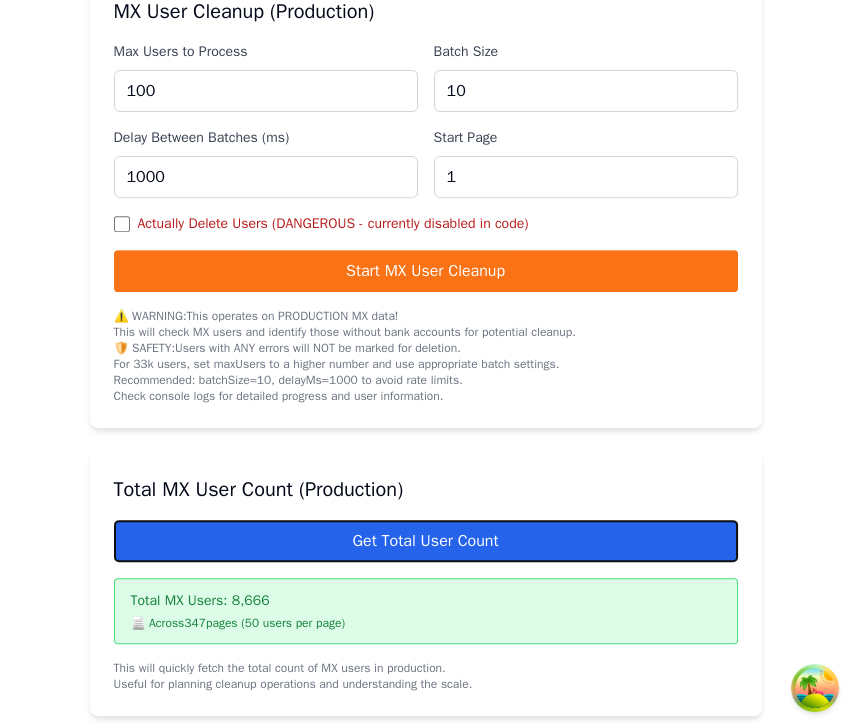click on "Get Total User Count" at bounding box center [426, 541] 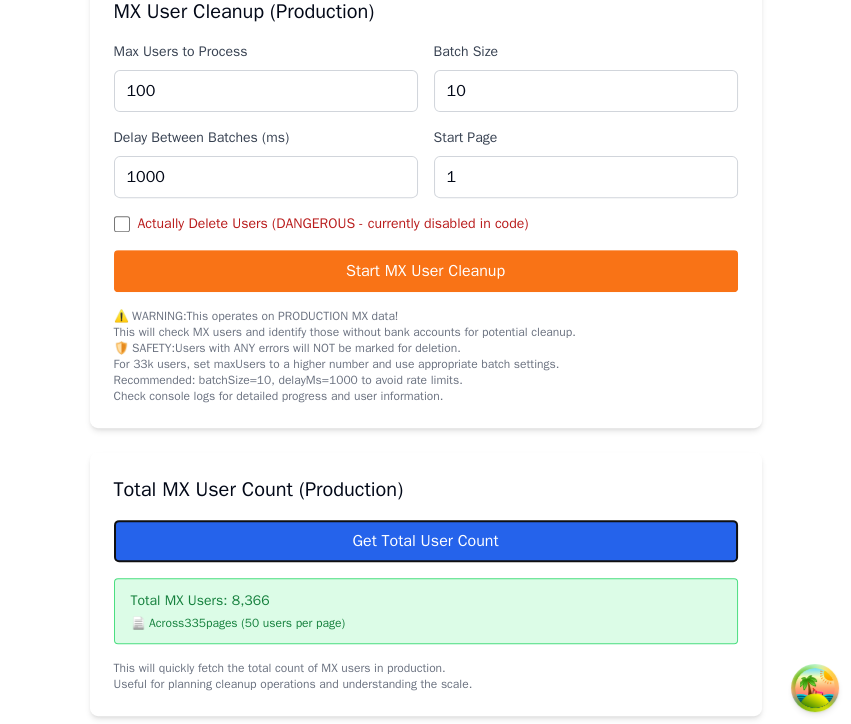 click on "Get Total User Count" at bounding box center [426, 541] 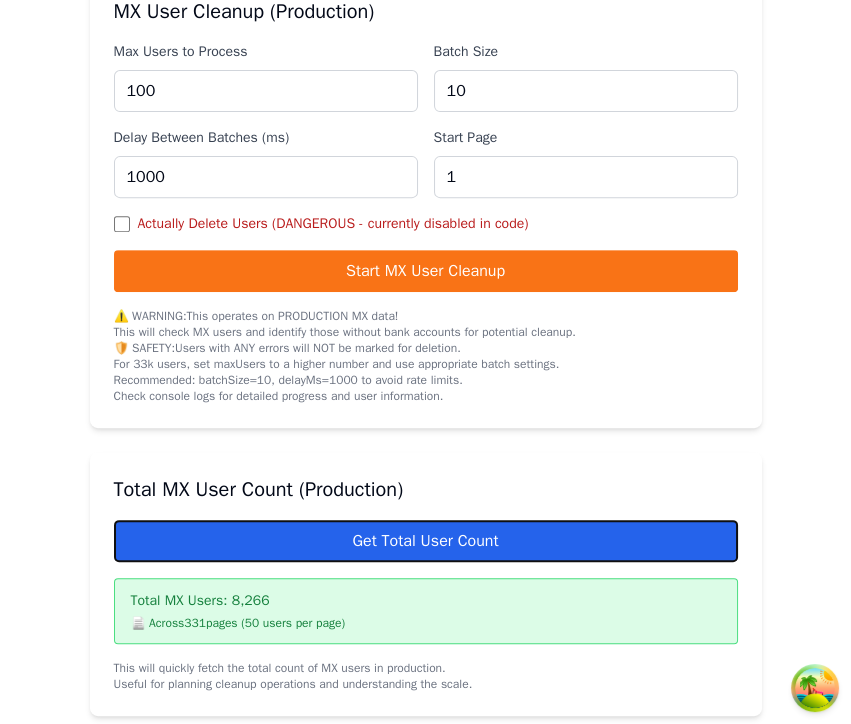 click on "Get Total User Count" at bounding box center (426, 541) 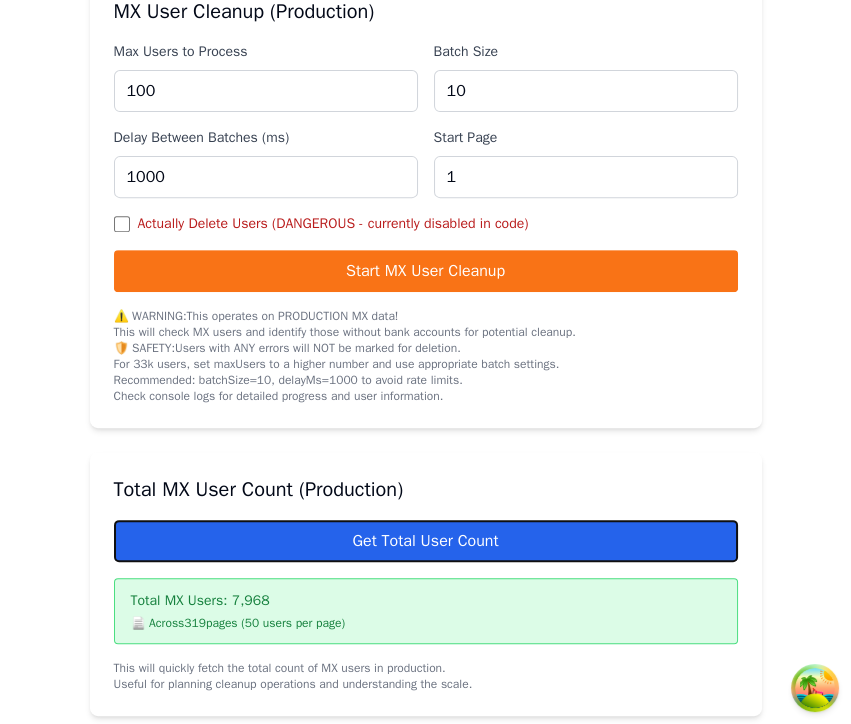 click on "Get Total User Count" at bounding box center [426, 541] 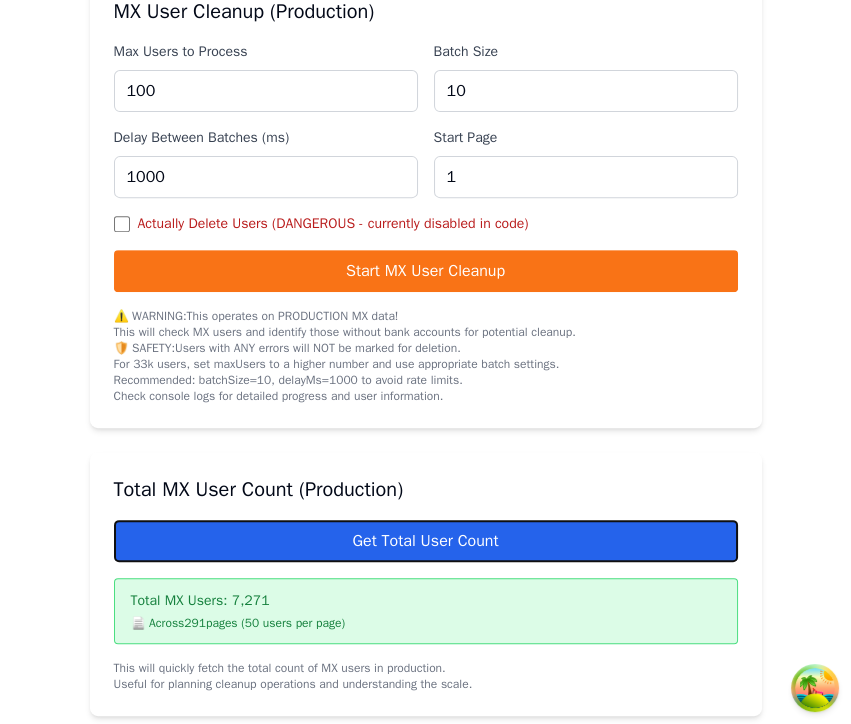 click on "Get Total User Count" at bounding box center (426, 541) 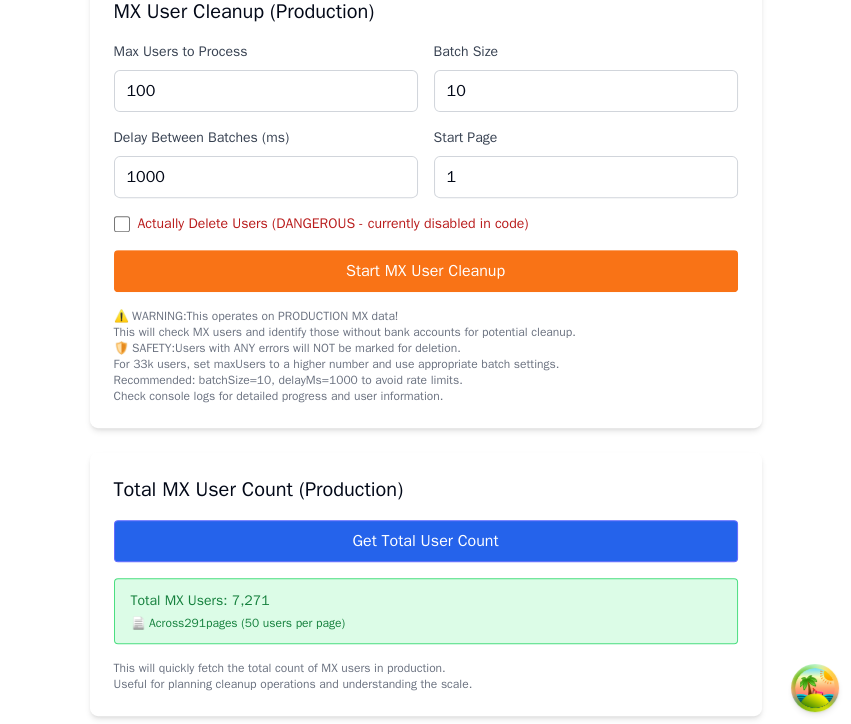 click on "Get Total User Count" at bounding box center [426, 541] 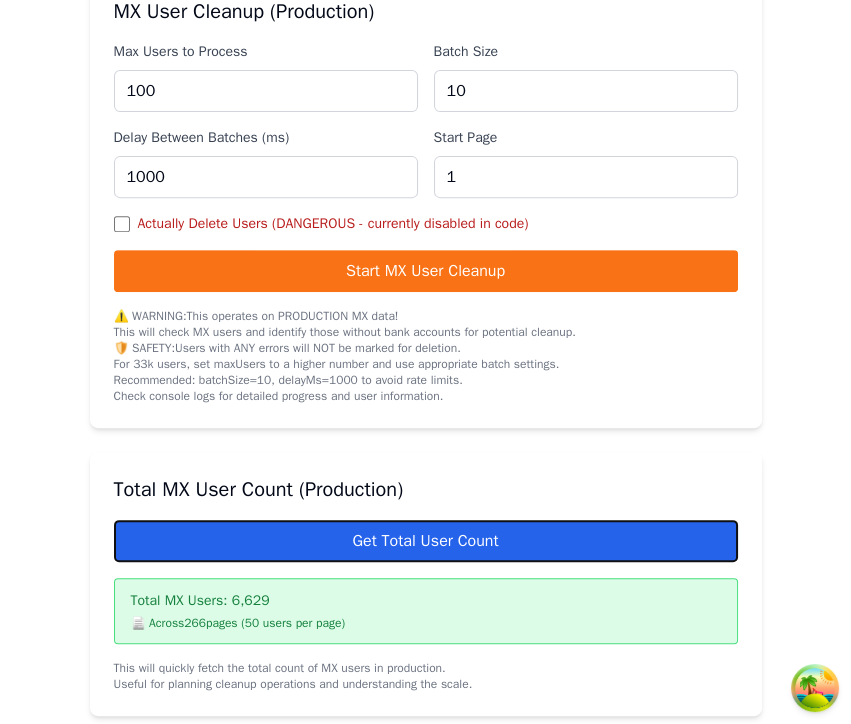 click on "Get Total User Count" at bounding box center [426, 541] 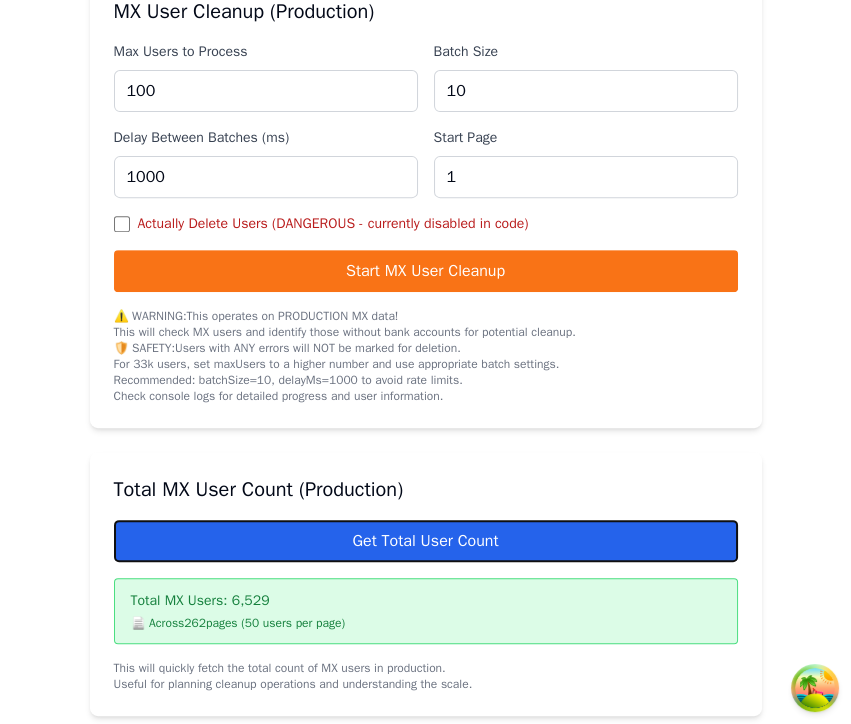 click on "Get Total User Count" at bounding box center (426, 541) 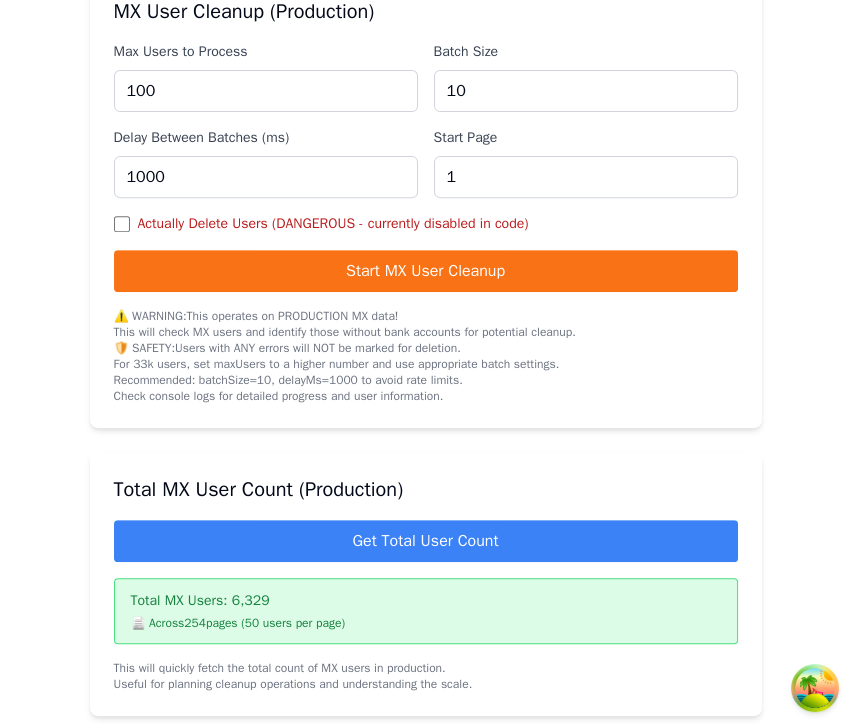 scroll, scrollTop: 1000, scrollLeft: 0, axis: vertical 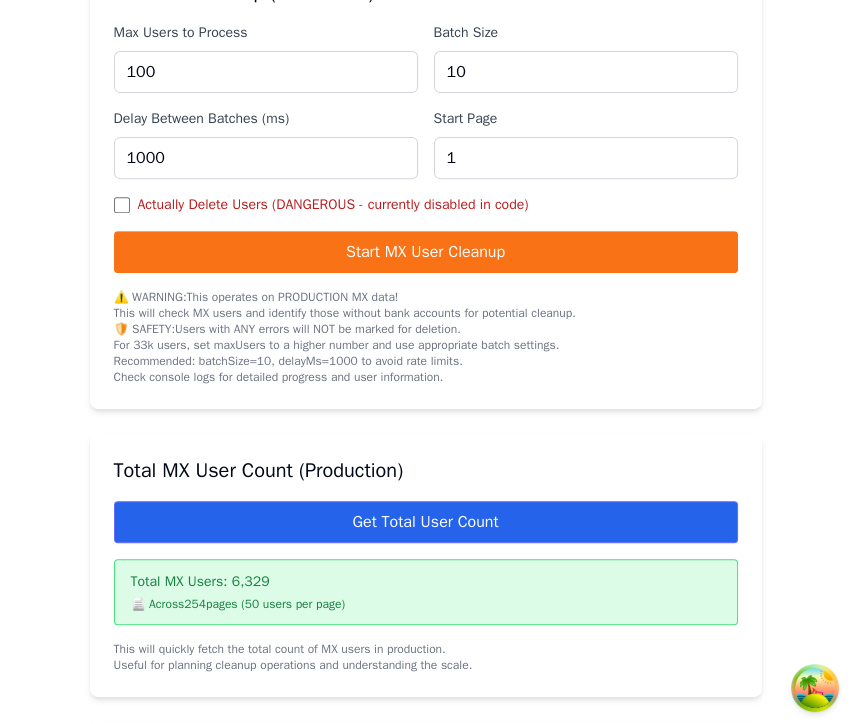 click on "Get Total User Count" at bounding box center (426, 522) 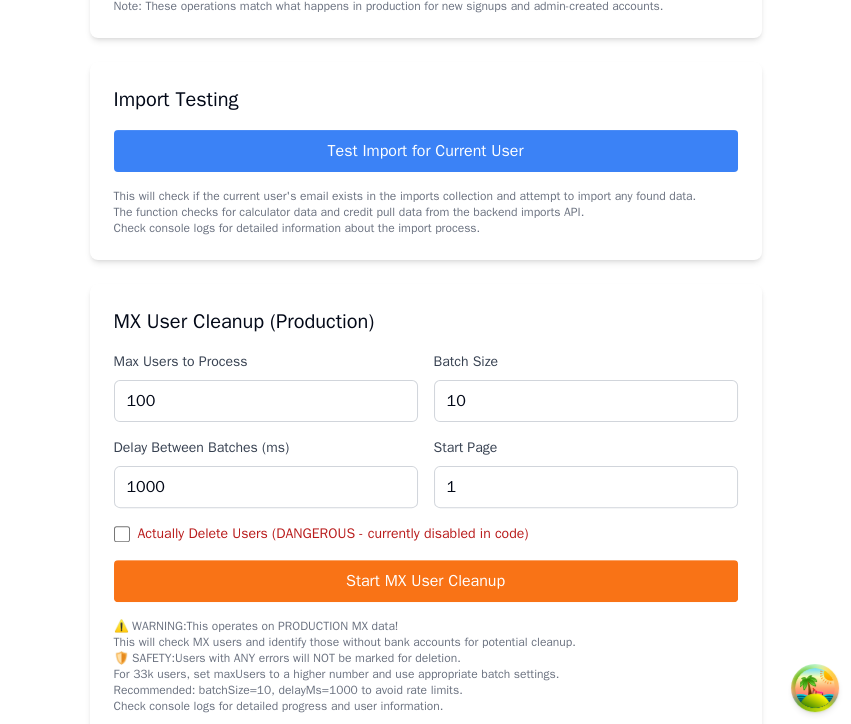 scroll, scrollTop: 0, scrollLeft: 0, axis: both 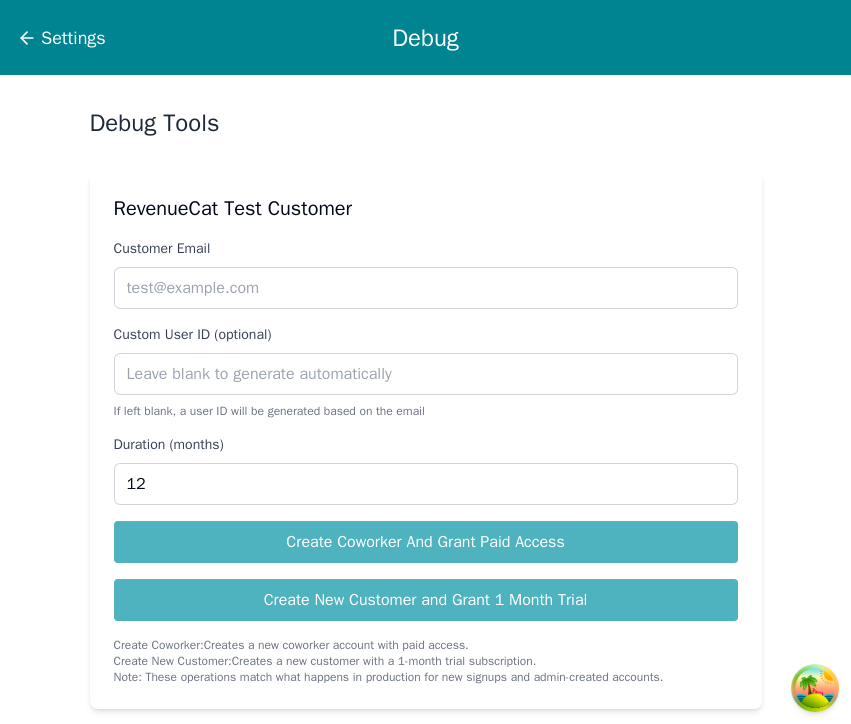 click on "Settings" at bounding box center [66, 38] 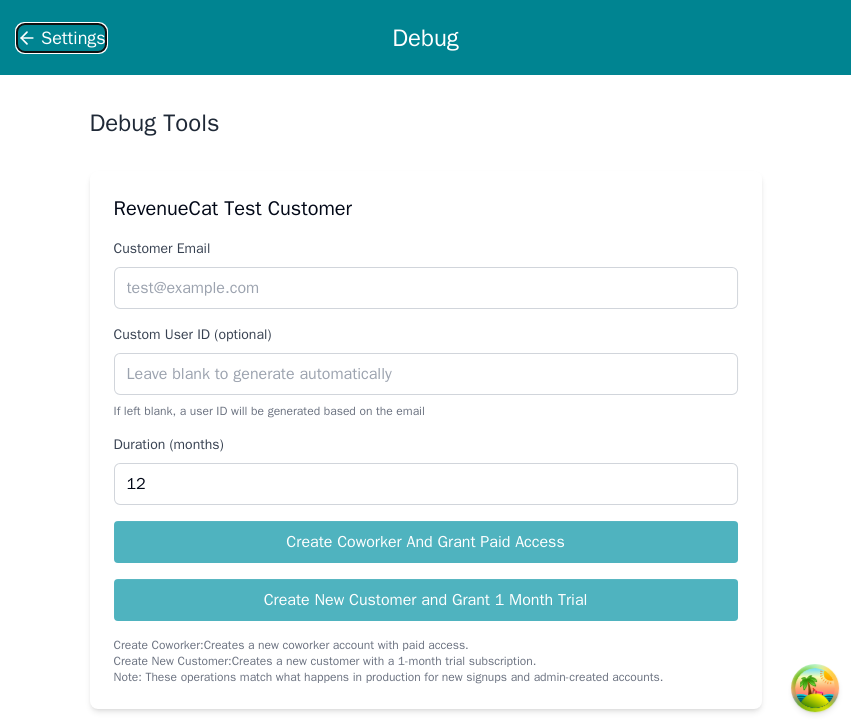 click 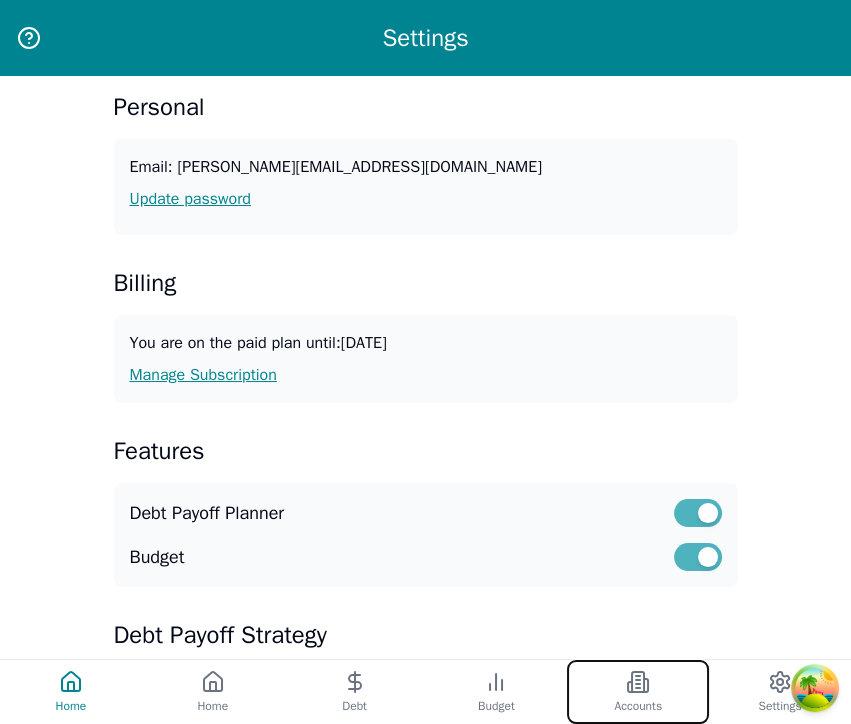click on "Accounts" at bounding box center (638, 692) 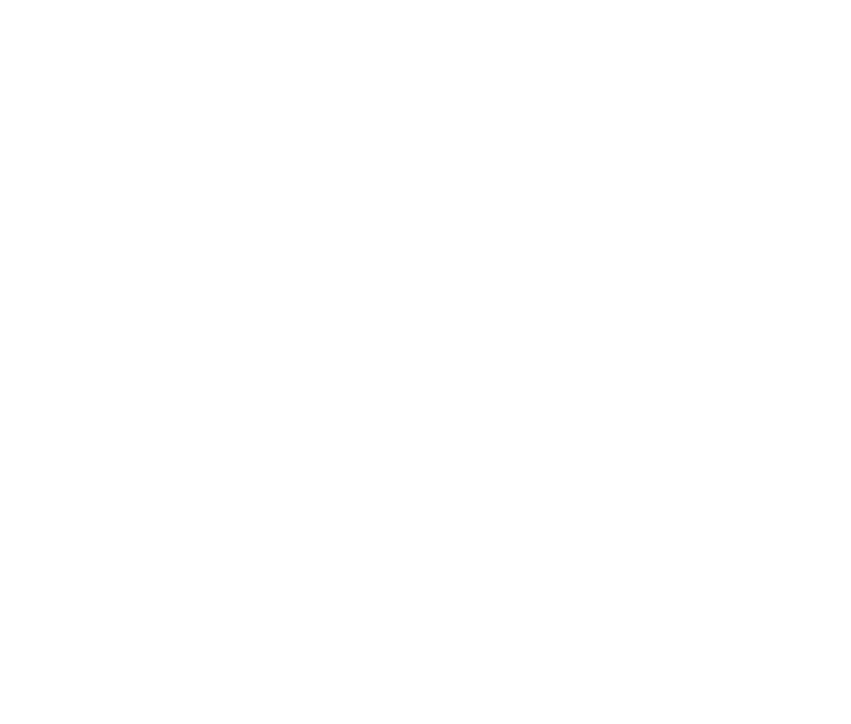 scroll, scrollTop: 0, scrollLeft: 0, axis: both 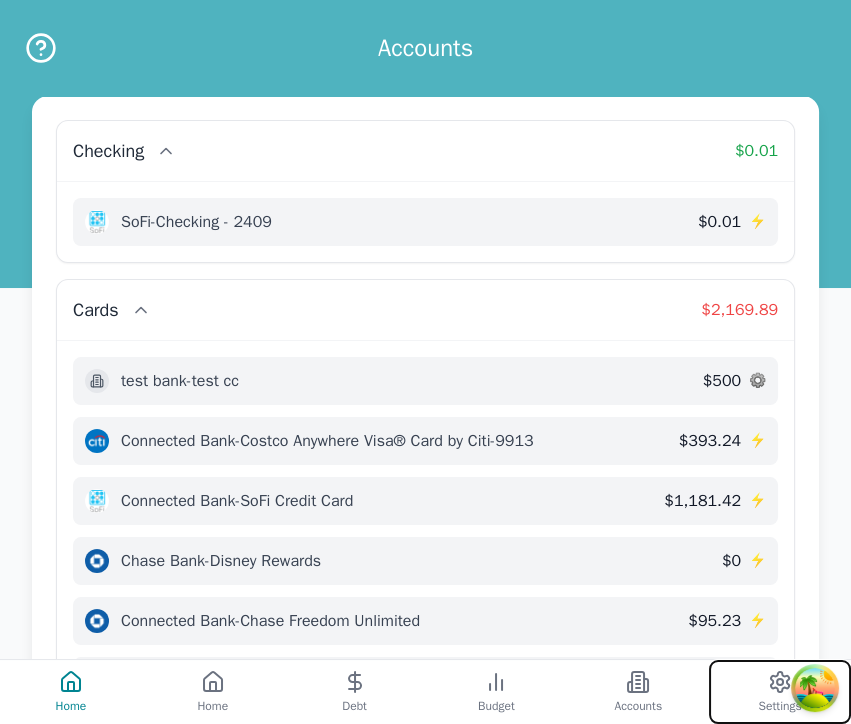 click on "Settings" at bounding box center [780, 692] 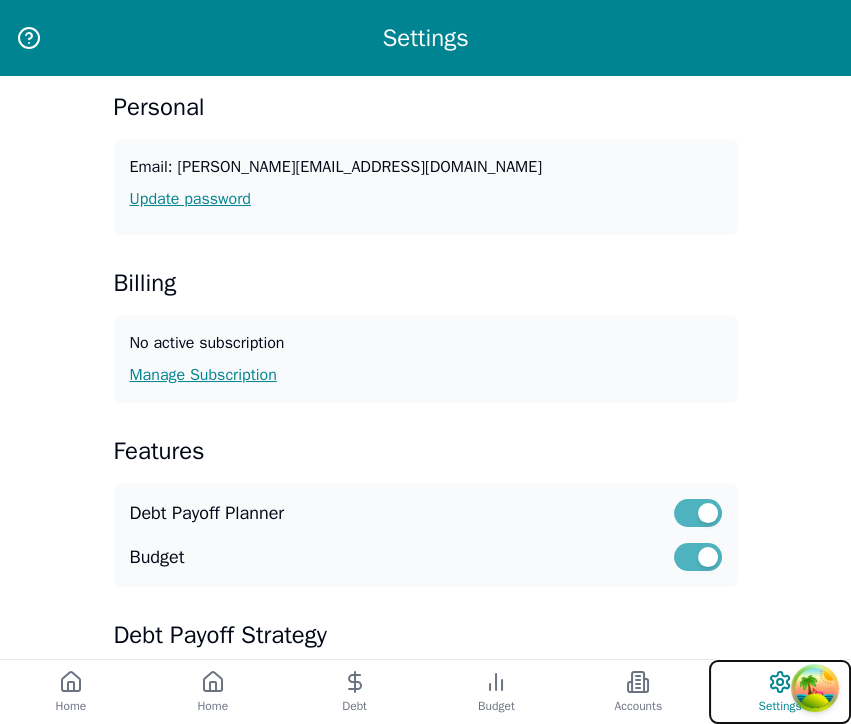 scroll, scrollTop: 461, scrollLeft: 0, axis: vertical 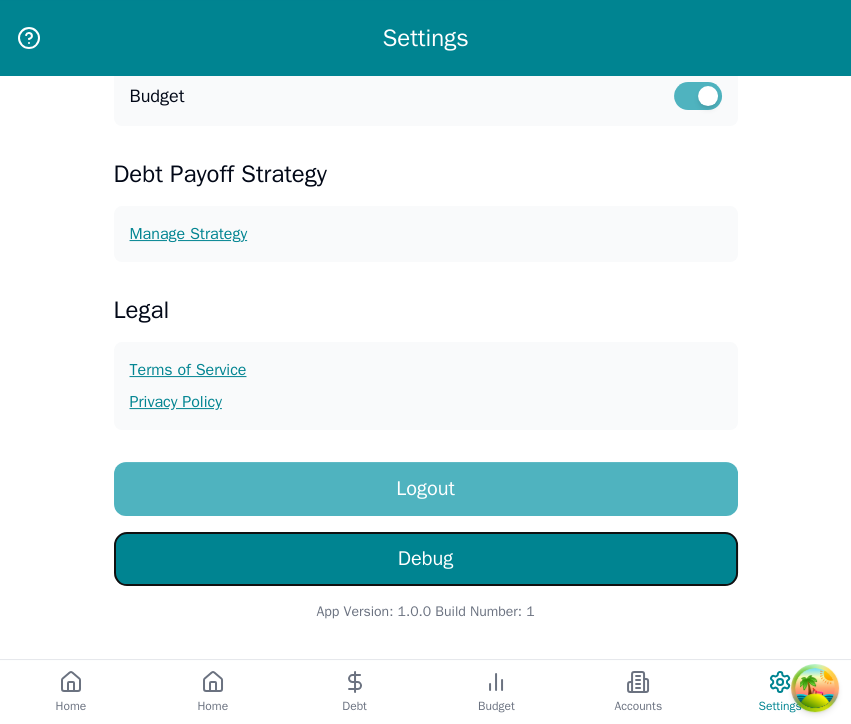 click on "Debug" at bounding box center (426, 559) 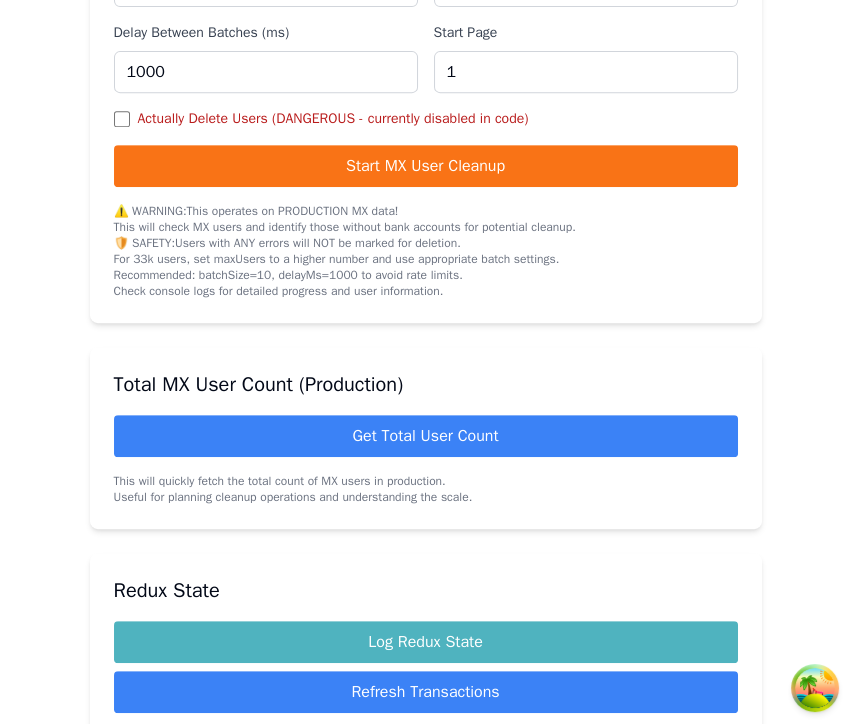 scroll, scrollTop: 1075, scrollLeft: 0, axis: vertical 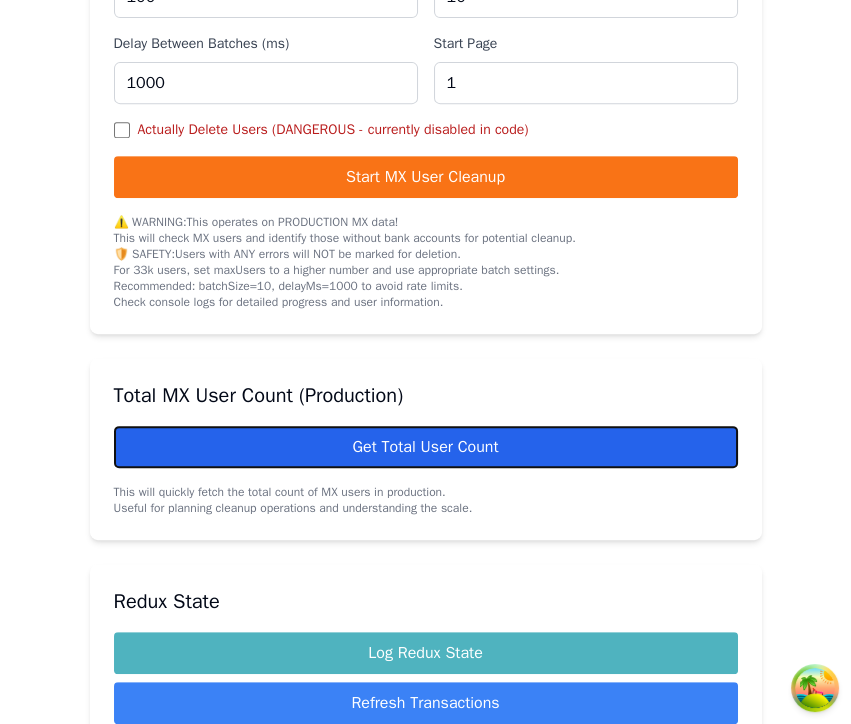 click on "Get Total User Count" at bounding box center [426, 447] 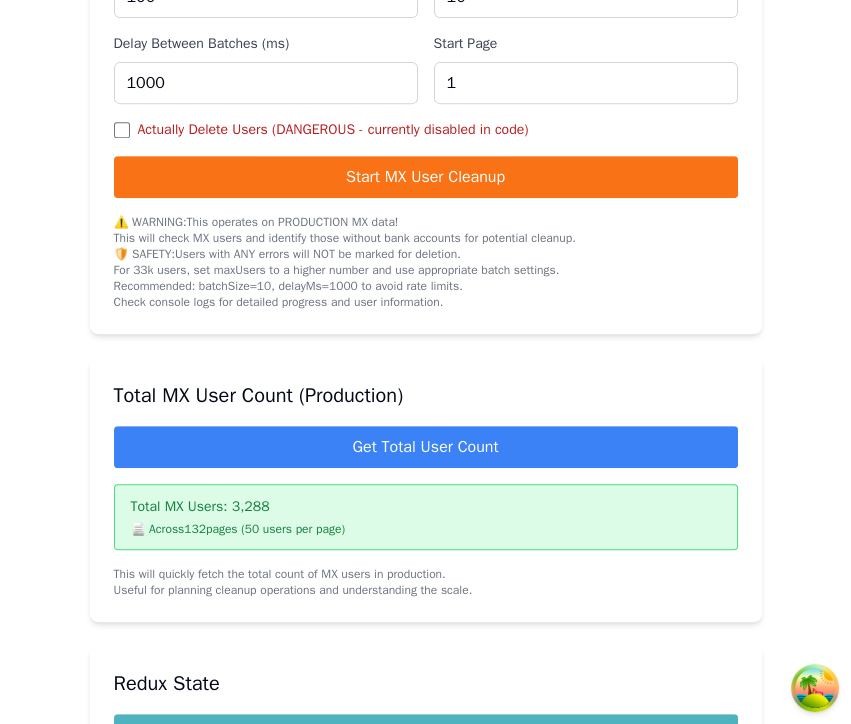 click on "Total MX User Count (Production) Get Total User Count Total MX Users:   3,288 📄 Across  132  pages (50 users per page) This will quickly fetch the total count of MX users in production. Useful for planning cleanup operations and understanding the scale." at bounding box center [426, 490] 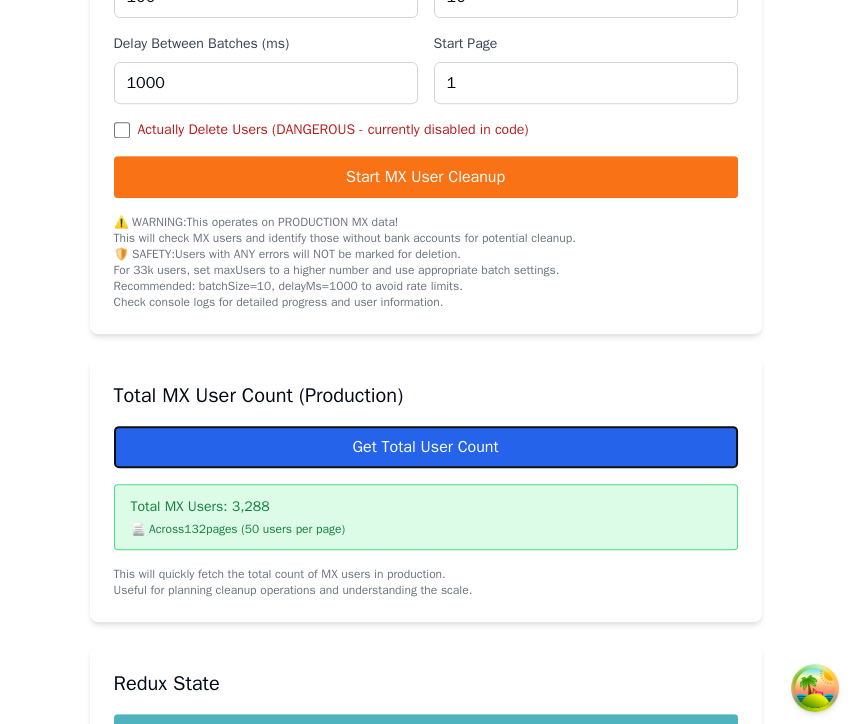 click on "Get Total User Count" at bounding box center (426, 447) 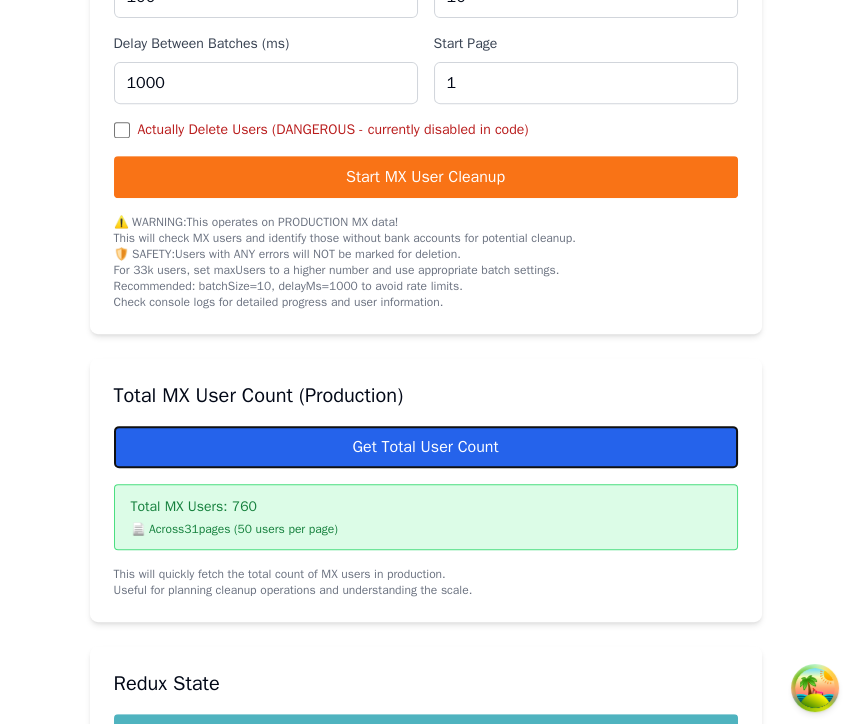 click on "Get Total User Count" at bounding box center (426, 447) 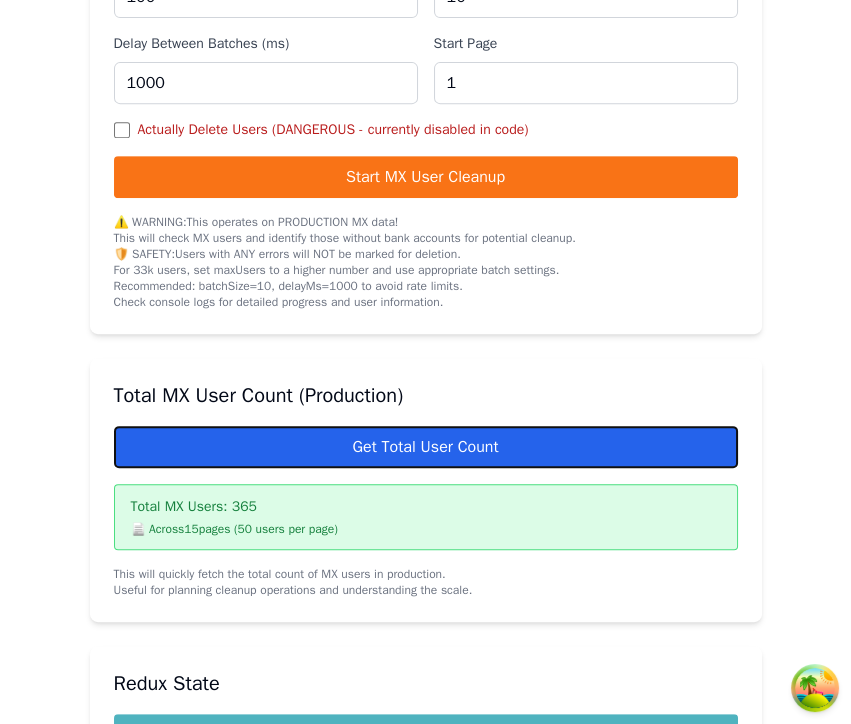 click on "Get Total User Count" at bounding box center [426, 447] 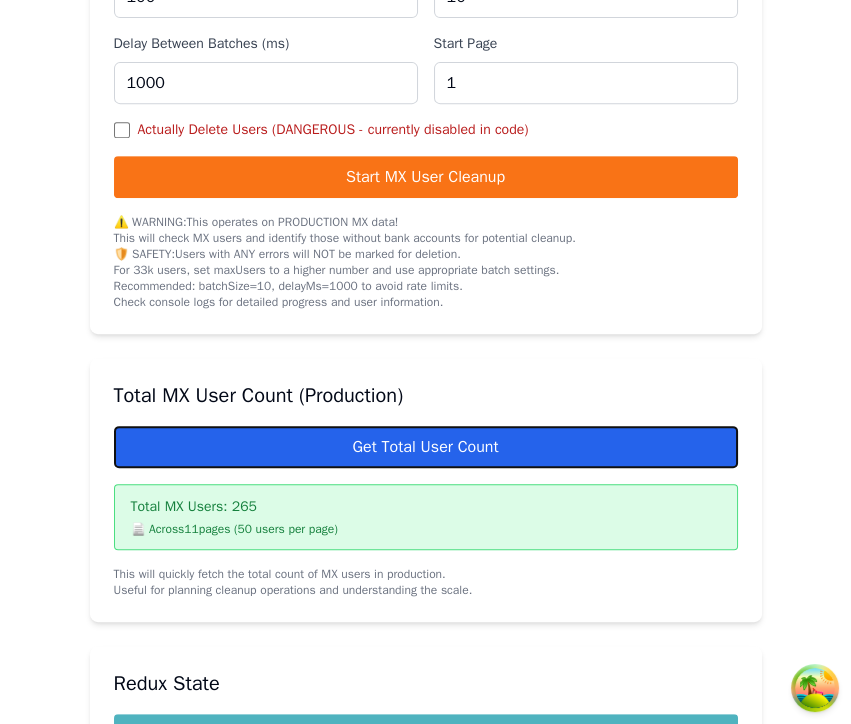 click on "Get Total User Count" at bounding box center (426, 447) 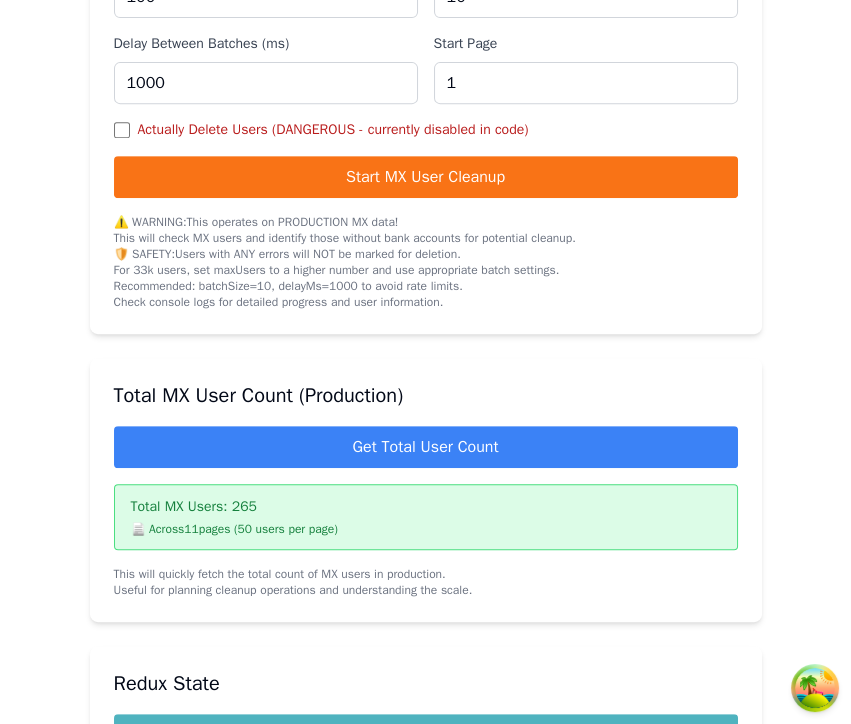 click on "Total MX User Count (Production)" at bounding box center [426, 396] 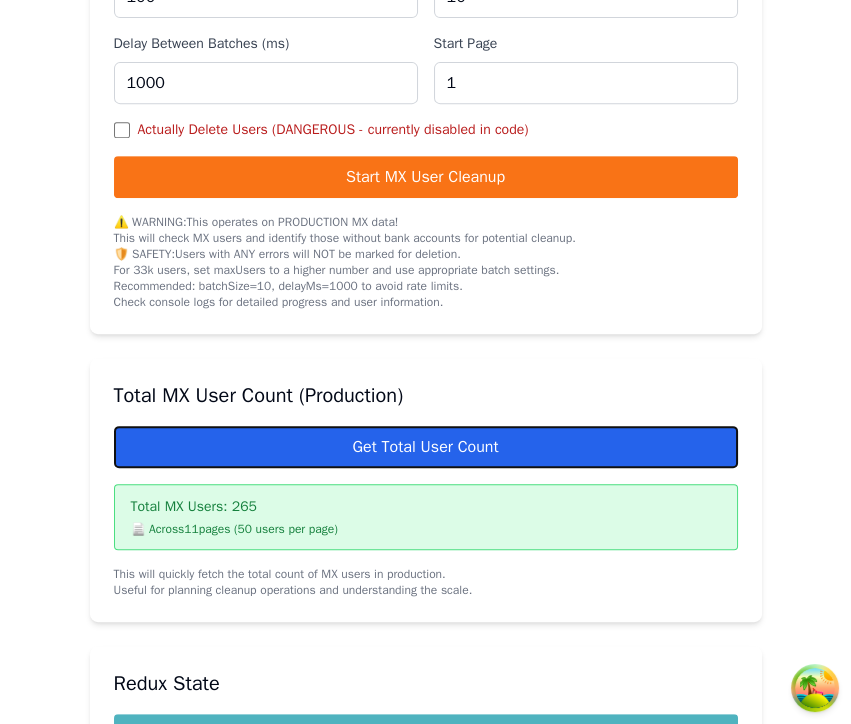 click on "Get Total User Count" at bounding box center [426, 447] 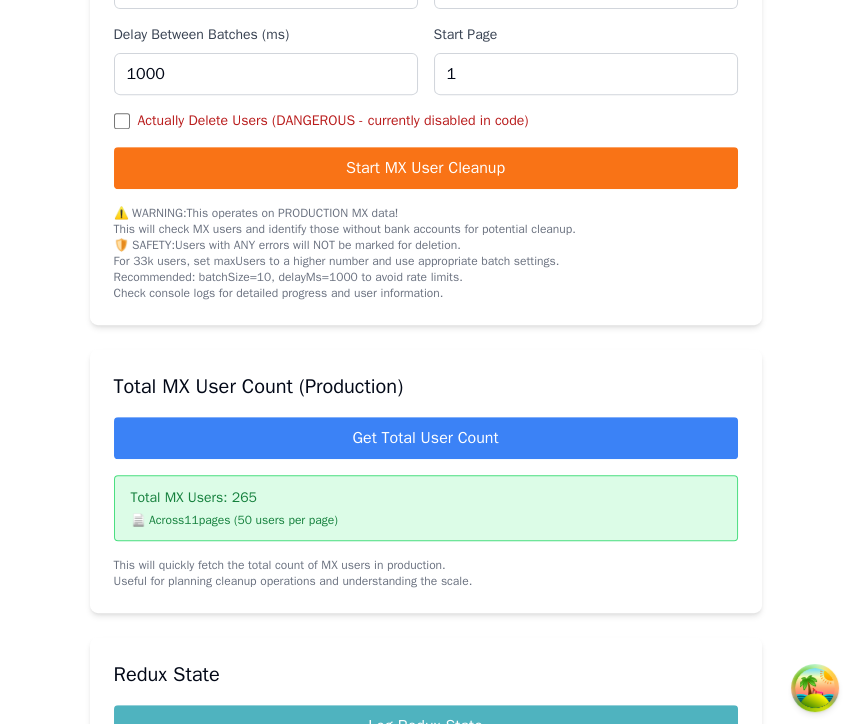 scroll, scrollTop: 1089, scrollLeft: 0, axis: vertical 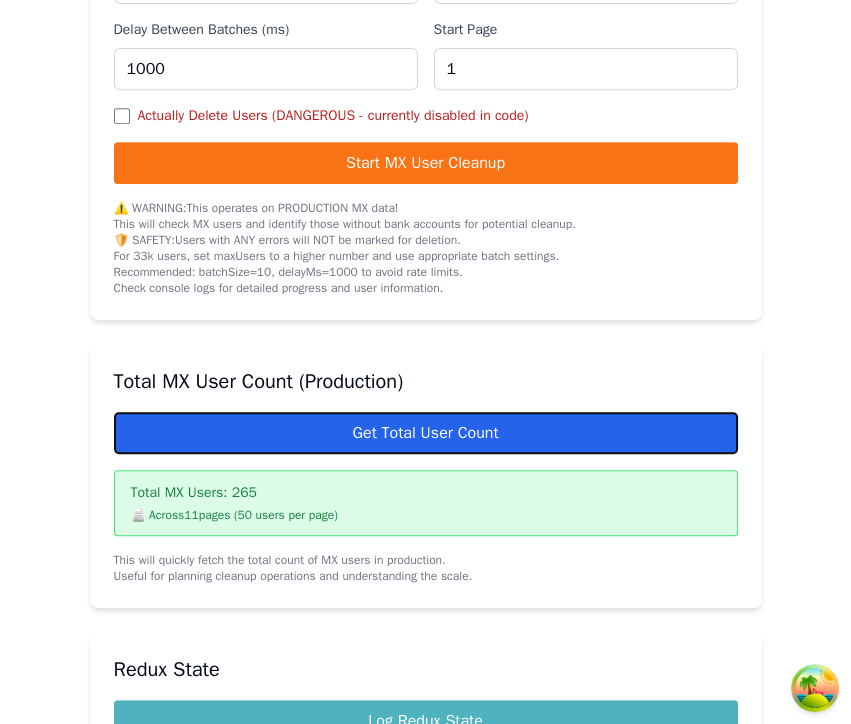 click on "Get Total User Count" at bounding box center (426, 433) 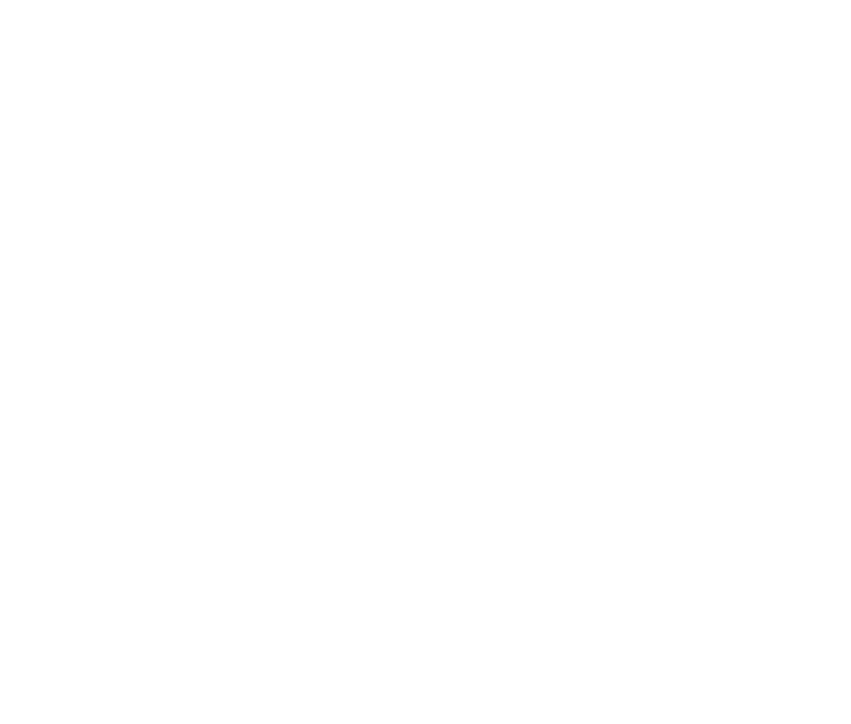 scroll, scrollTop: 0, scrollLeft: 0, axis: both 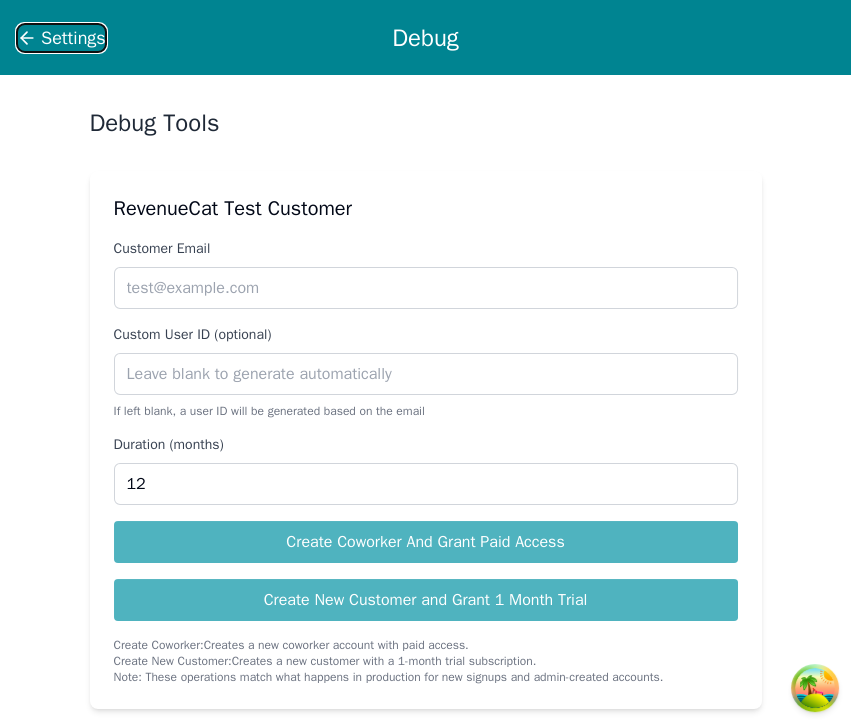 click on "Settings" at bounding box center (61, 38) 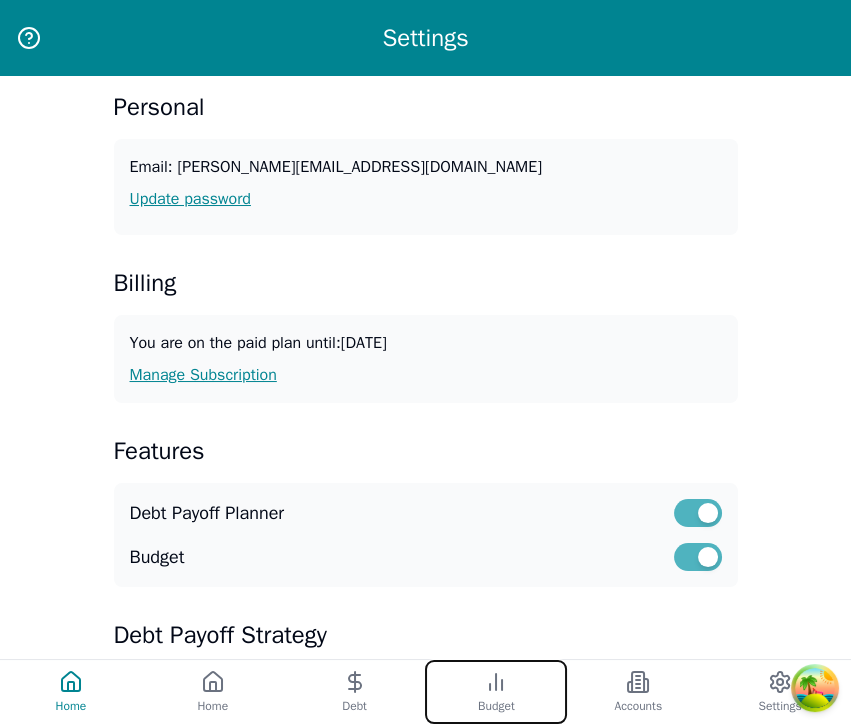 click 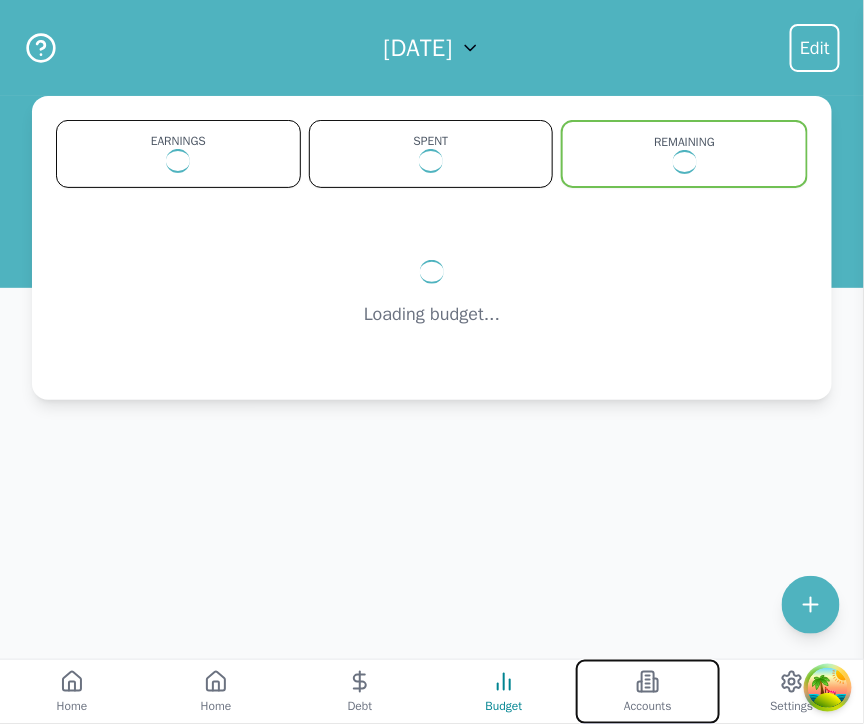 click on "Accounts" at bounding box center (648, 692) 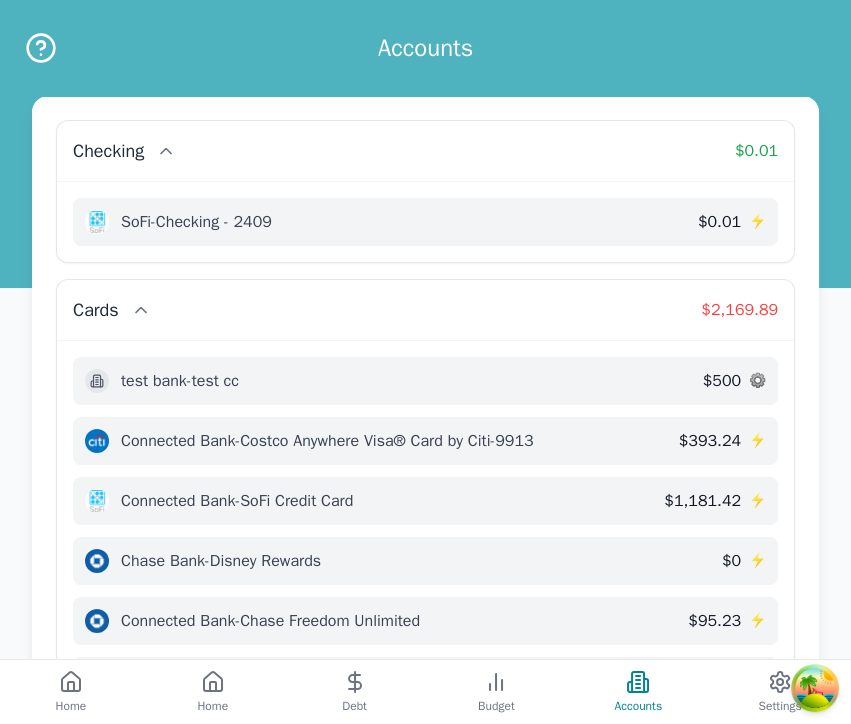 click on "Connected Bank  -  Costco Anywhere Visa® Card by Citi-9913" at bounding box center (327, 441) 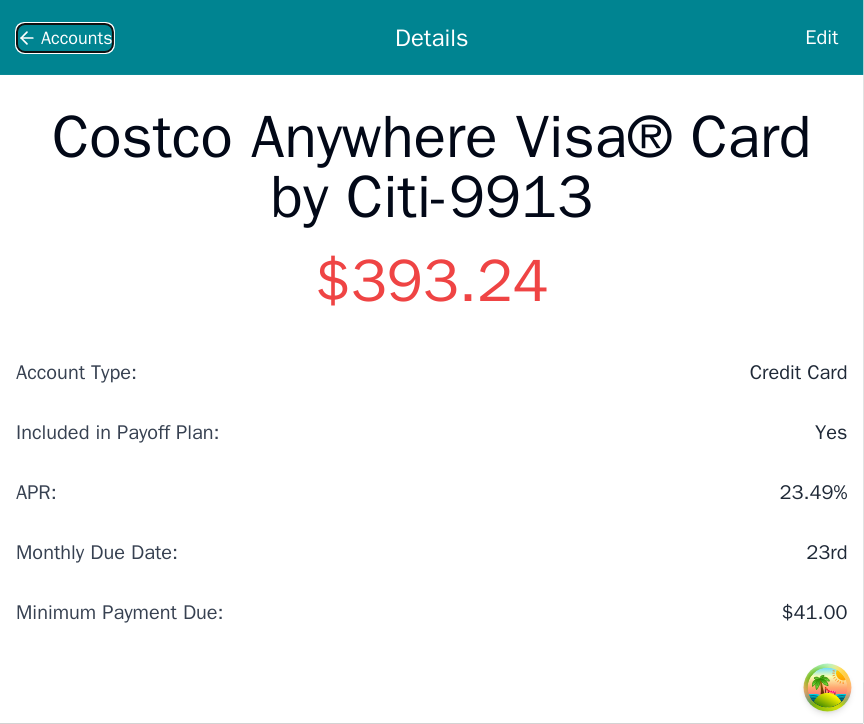 click 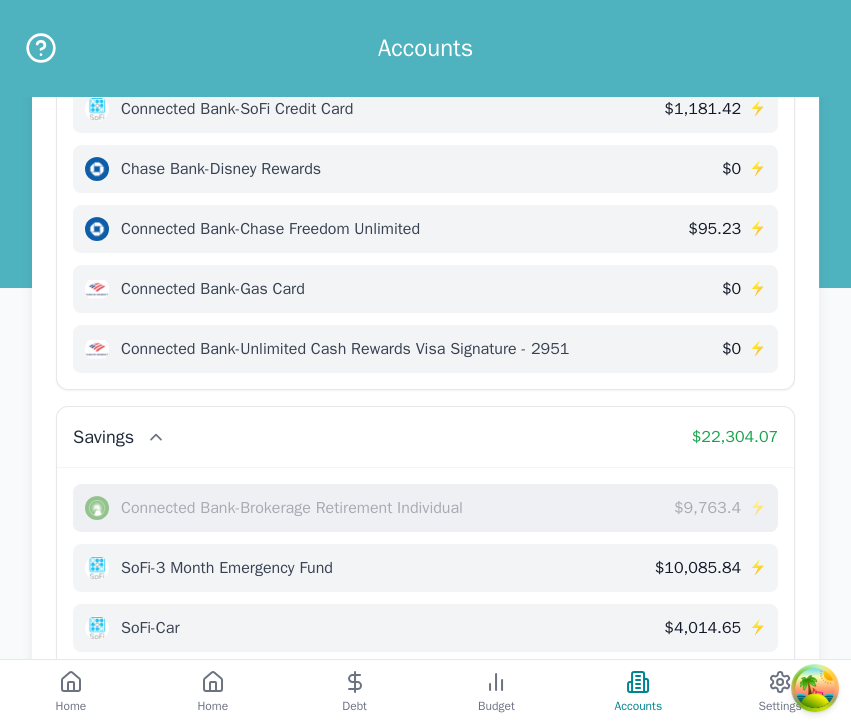 scroll, scrollTop: 0, scrollLeft: 0, axis: both 